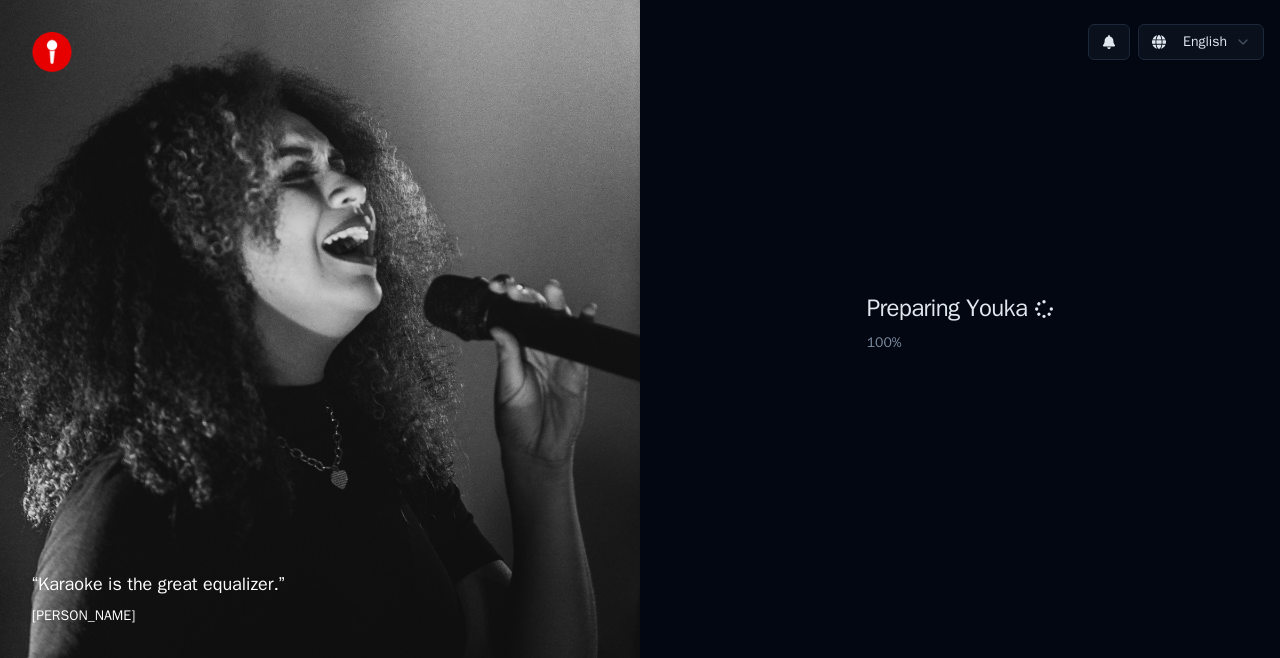 scroll, scrollTop: 0, scrollLeft: 0, axis: both 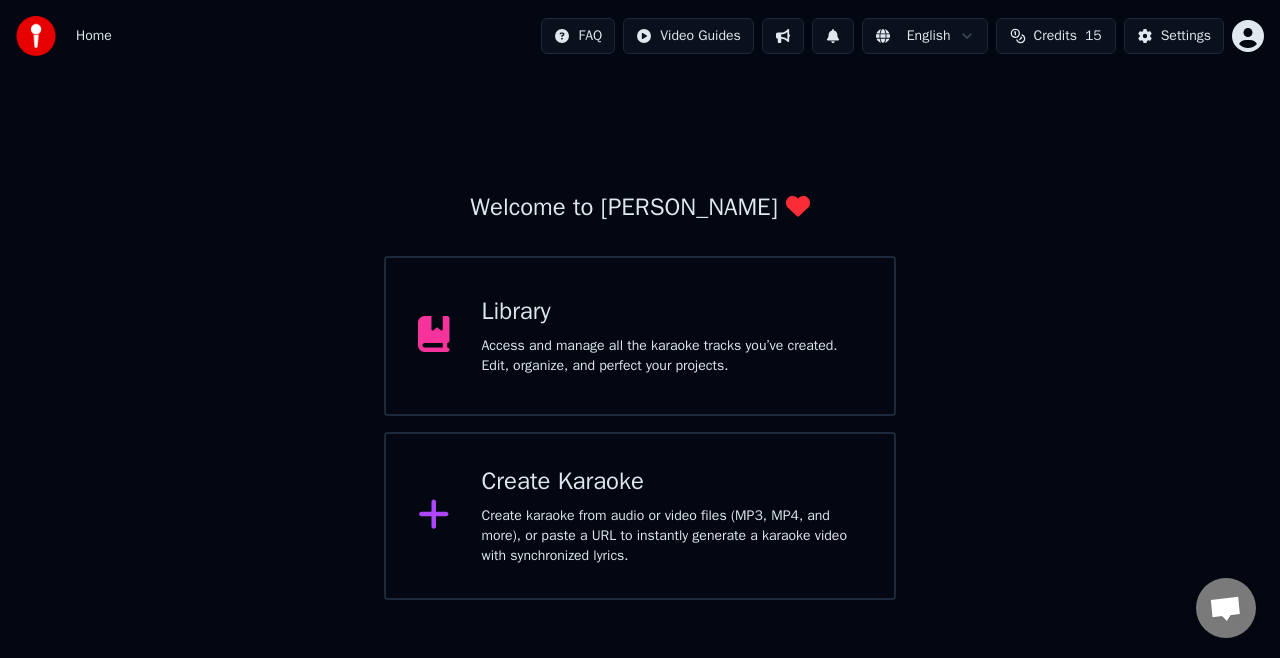 click 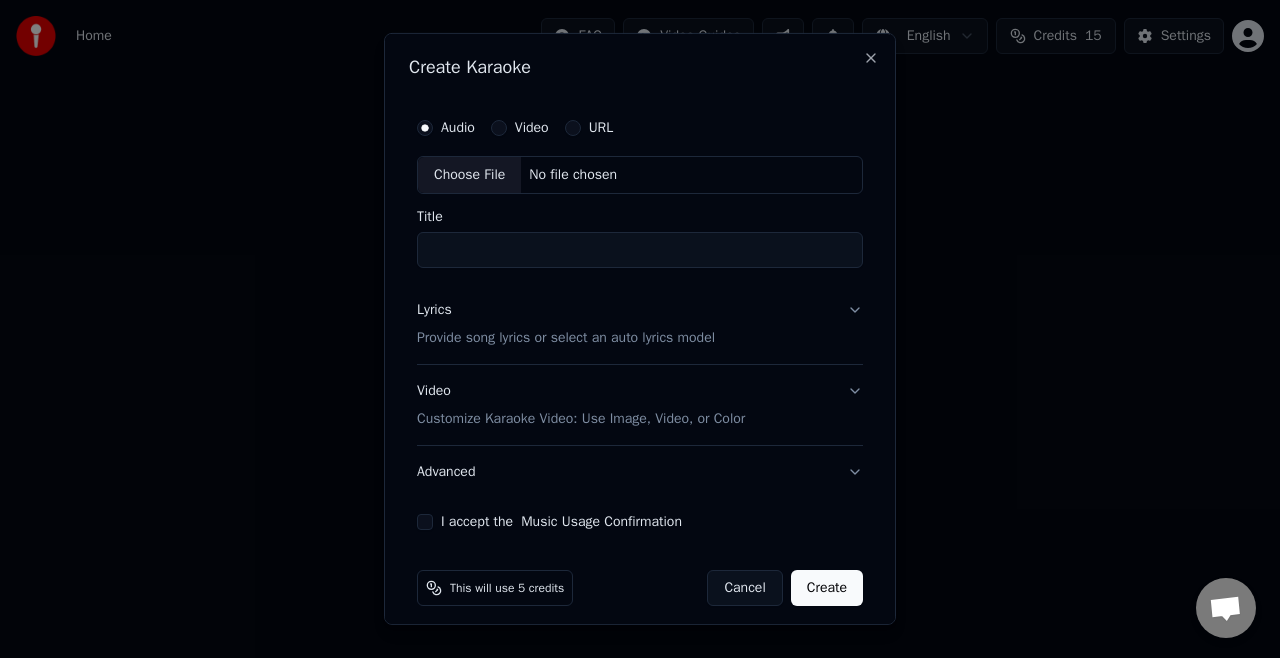 click on "Choose File" at bounding box center (469, 175) 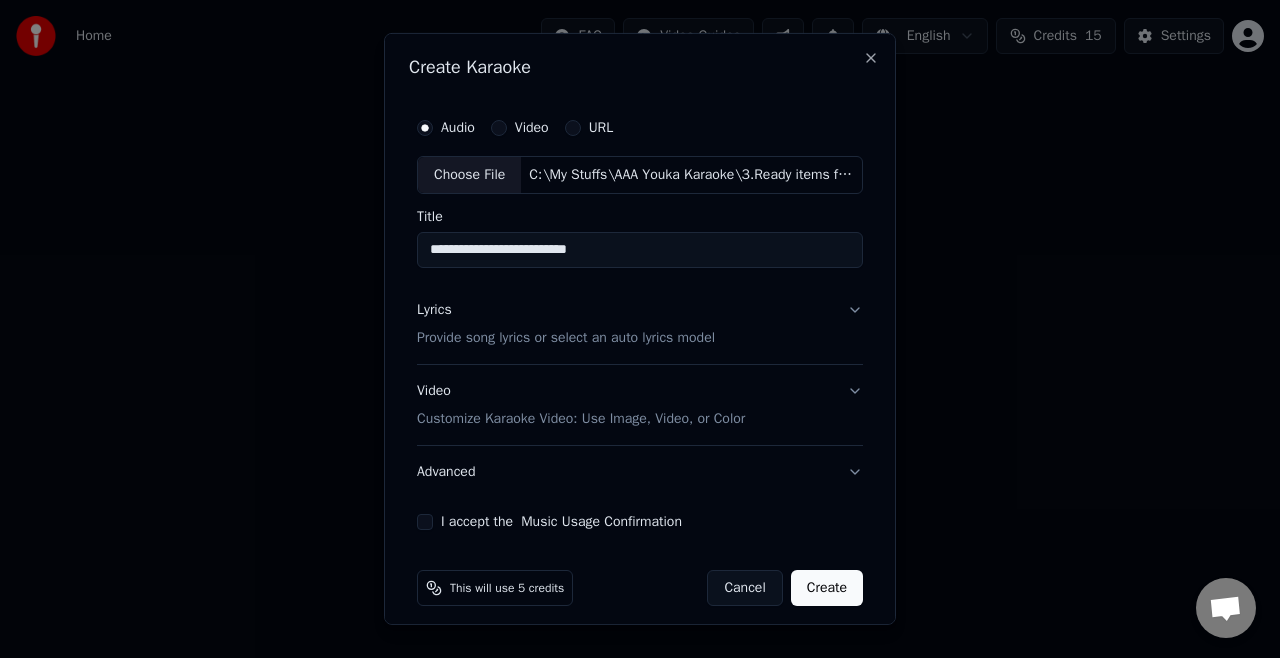 drag, startPoint x: 482, startPoint y: 251, endPoint x: 412, endPoint y: 254, distance: 70.064255 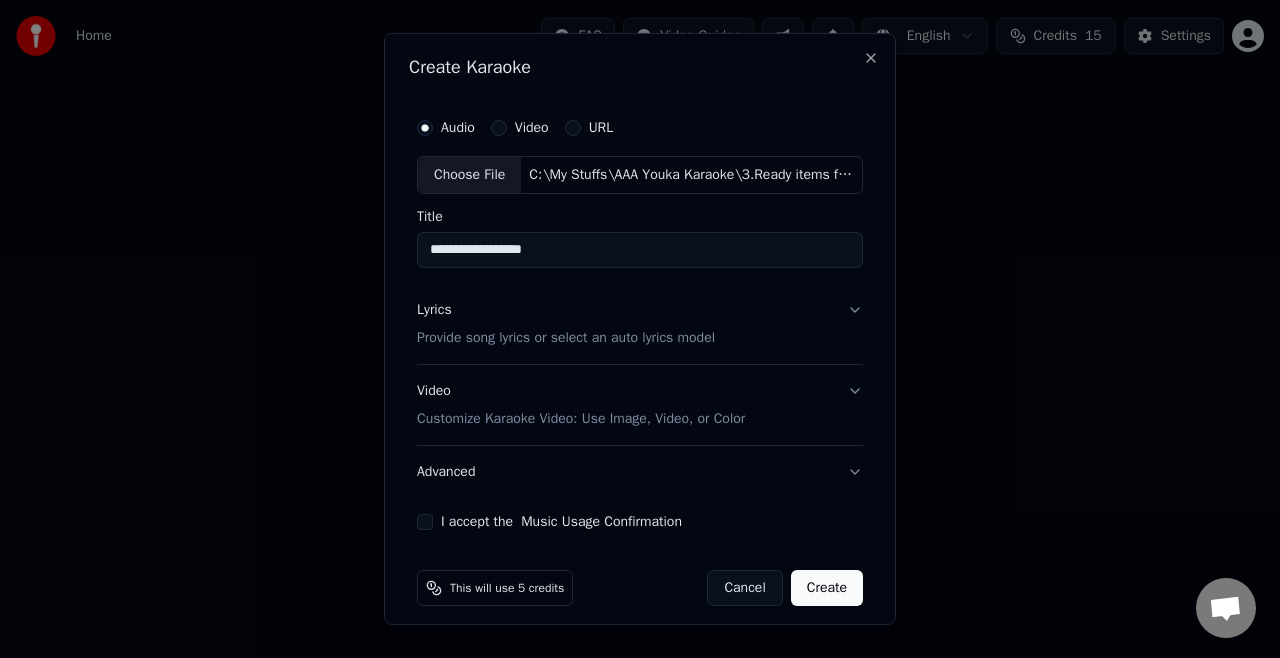 click on "**********" at bounding box center (640, 250) 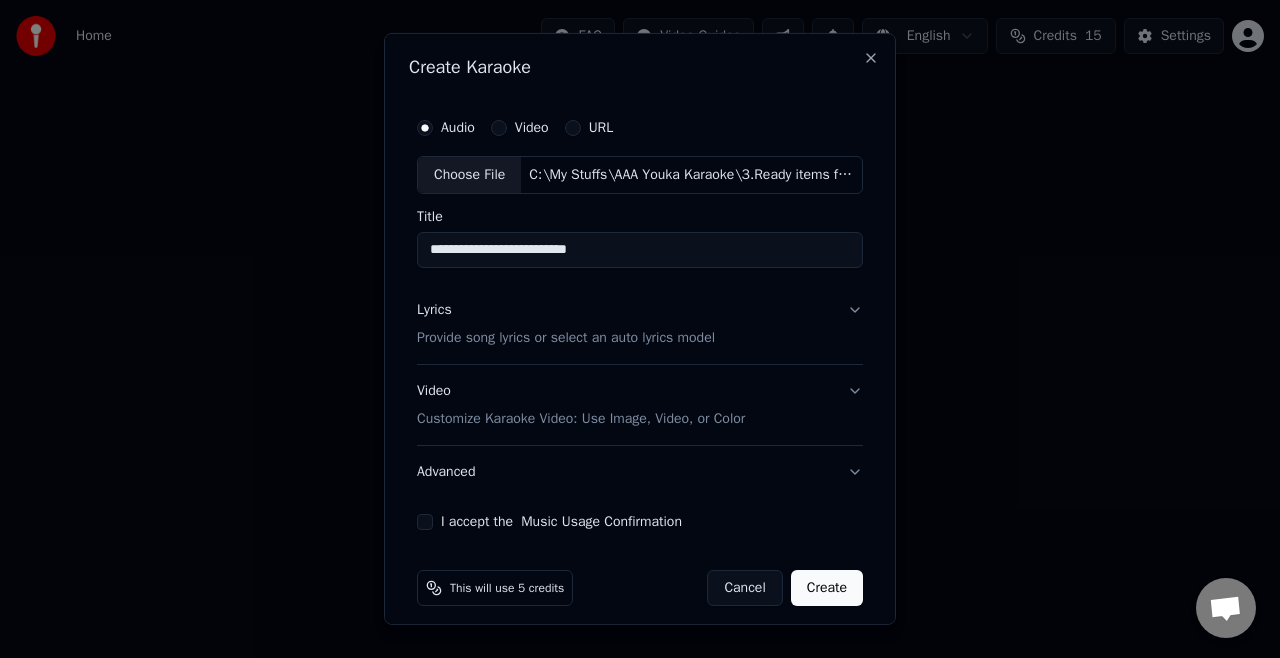 type on "**********" 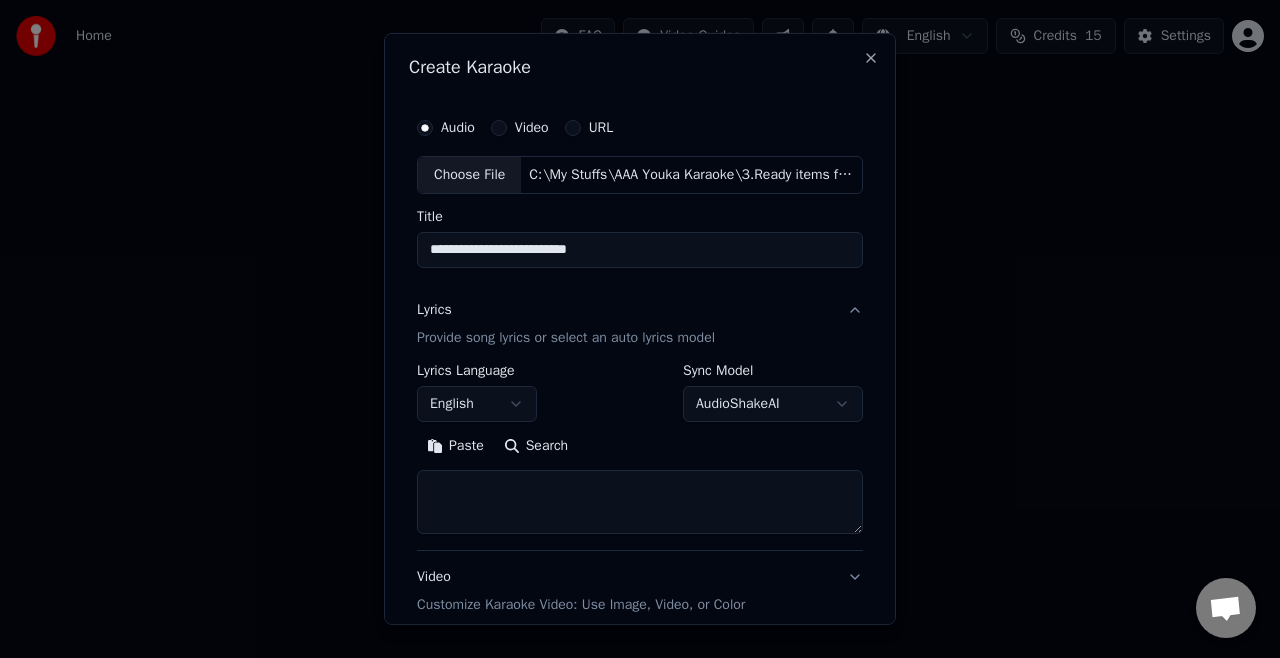 click on "**********" at bounding box center [640, 300] 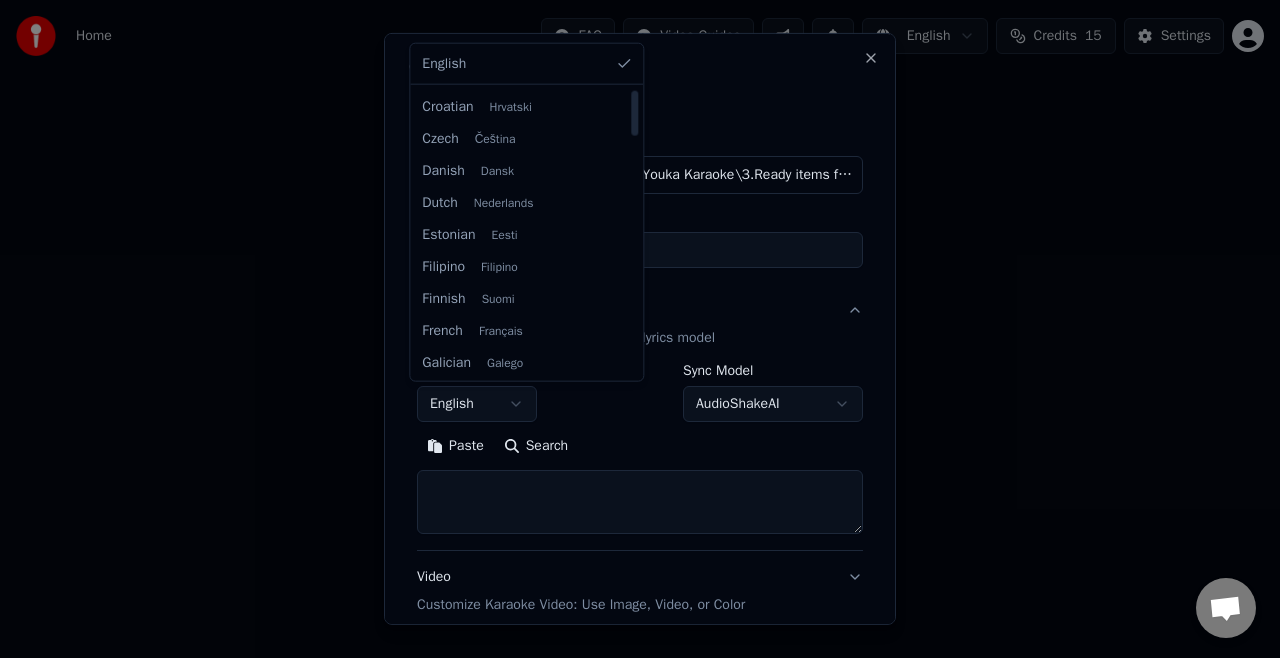 scroll, scrollTop: 300, scrollLeft: 0, axis: vertical 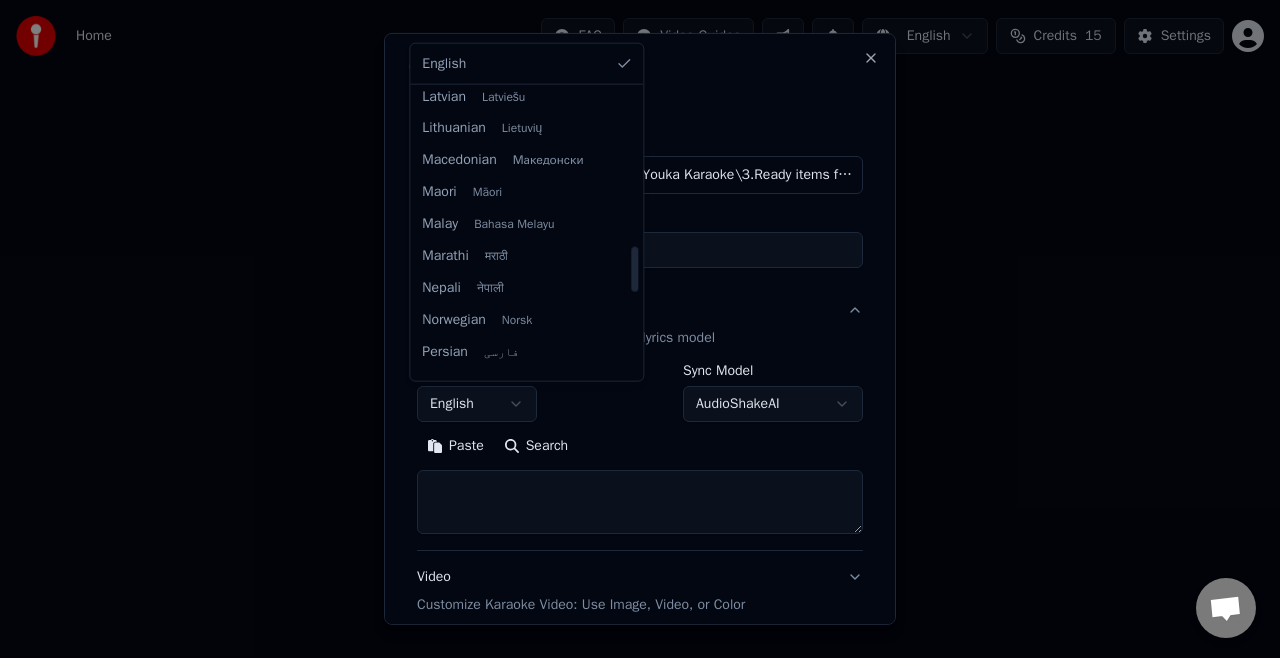 select on "**" 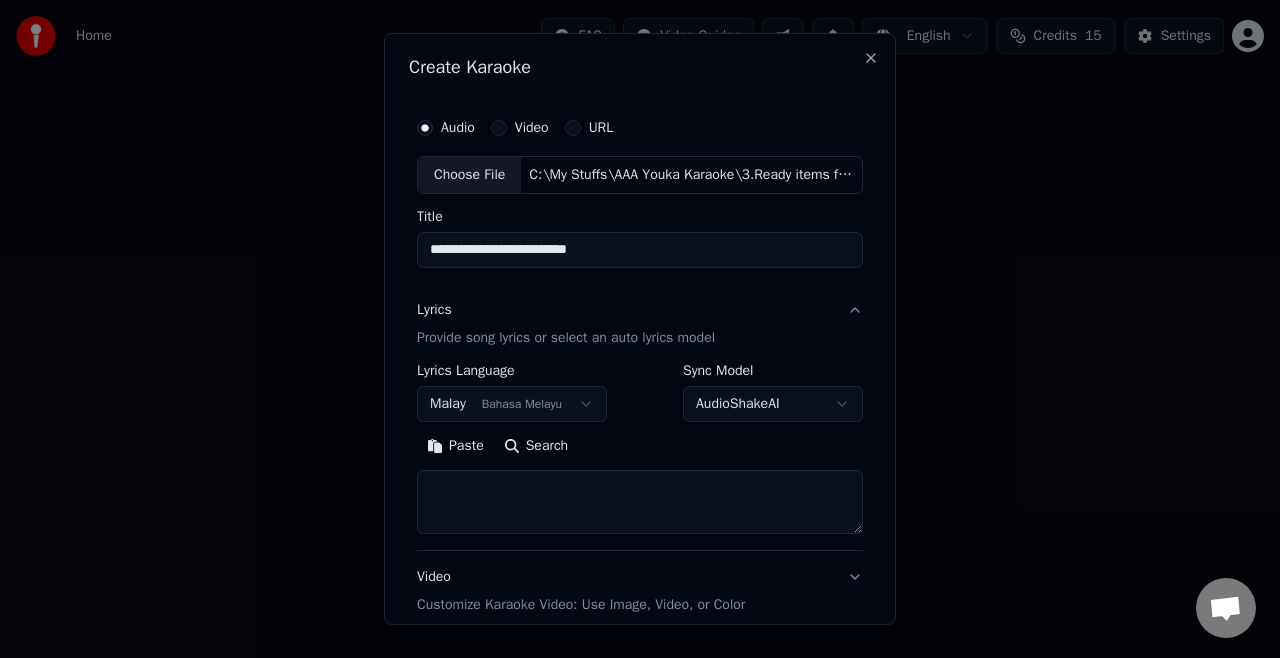 click on "Paste" at bounding box center [455, 446] 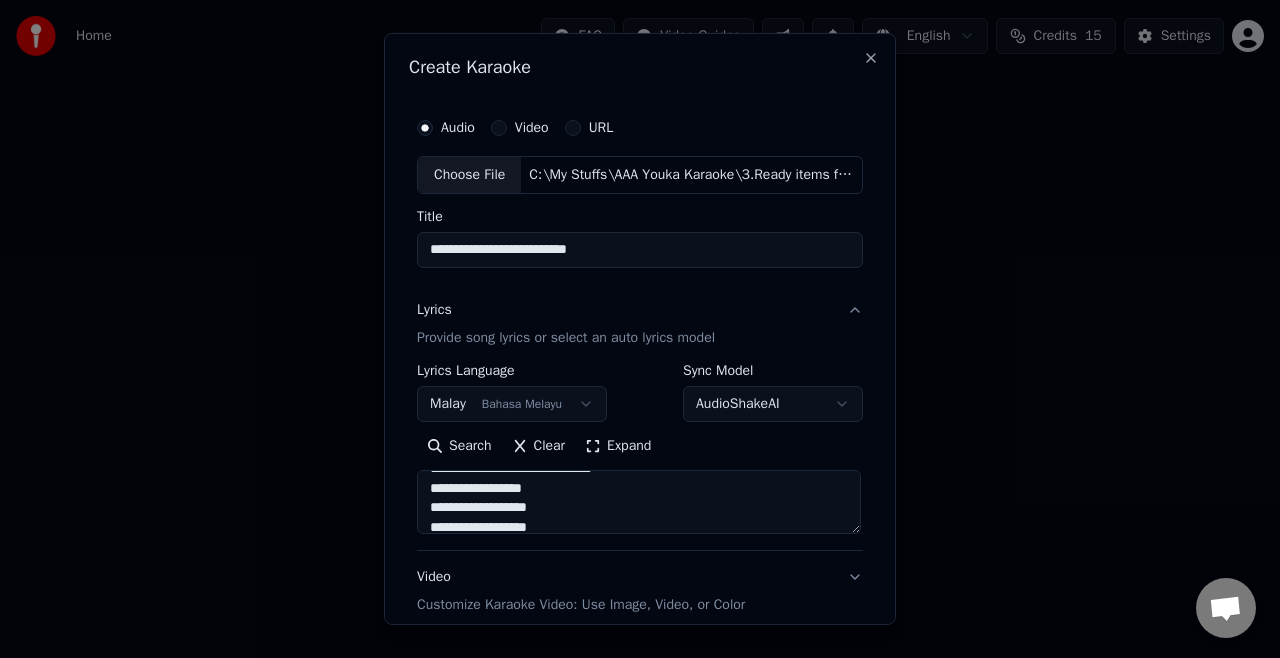 scroll, scrollTop: 593, scrollLeft: 0, axis: vertical 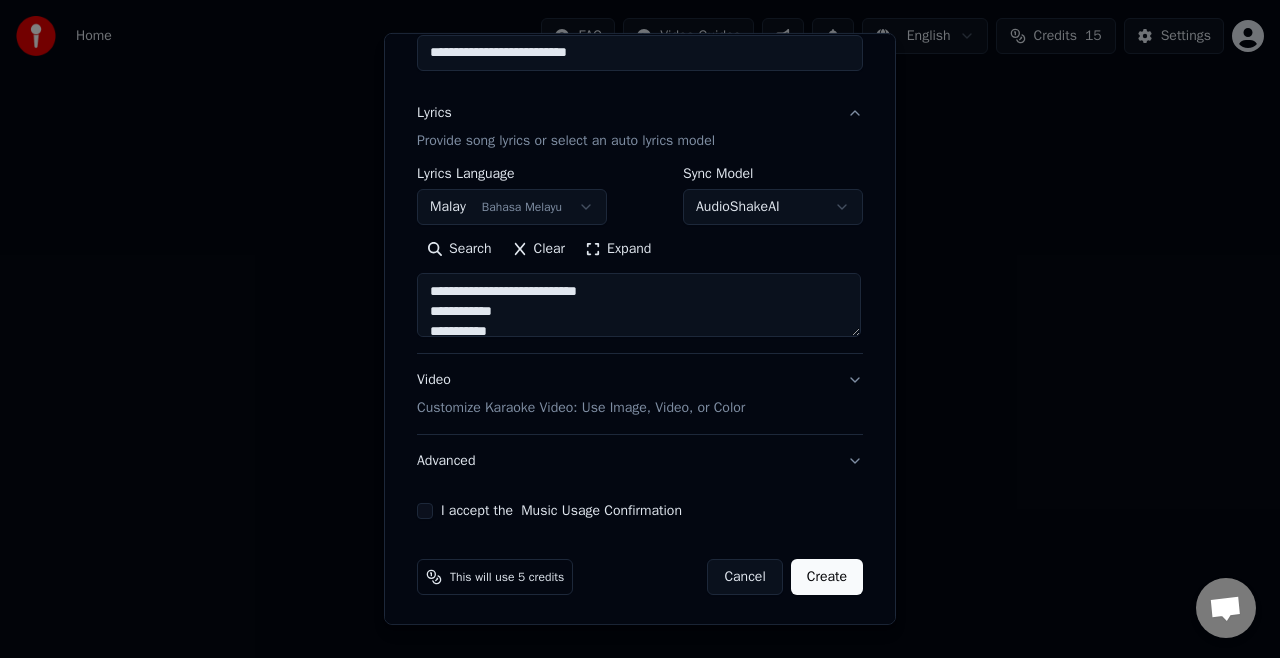 click on "Customize Karaoke Video: Use Image, Video, or Color" at bounding box center (581, 408) 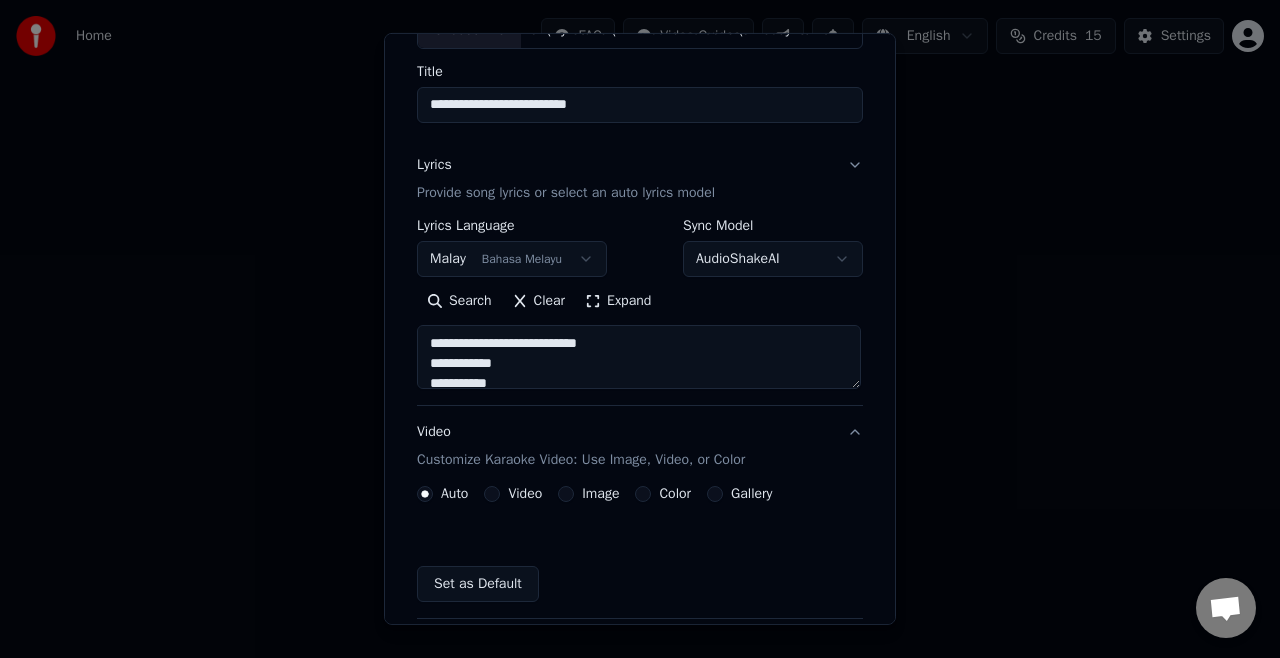 scroll, scrollTop: 144, scrollLeft: 0, axis: vertical 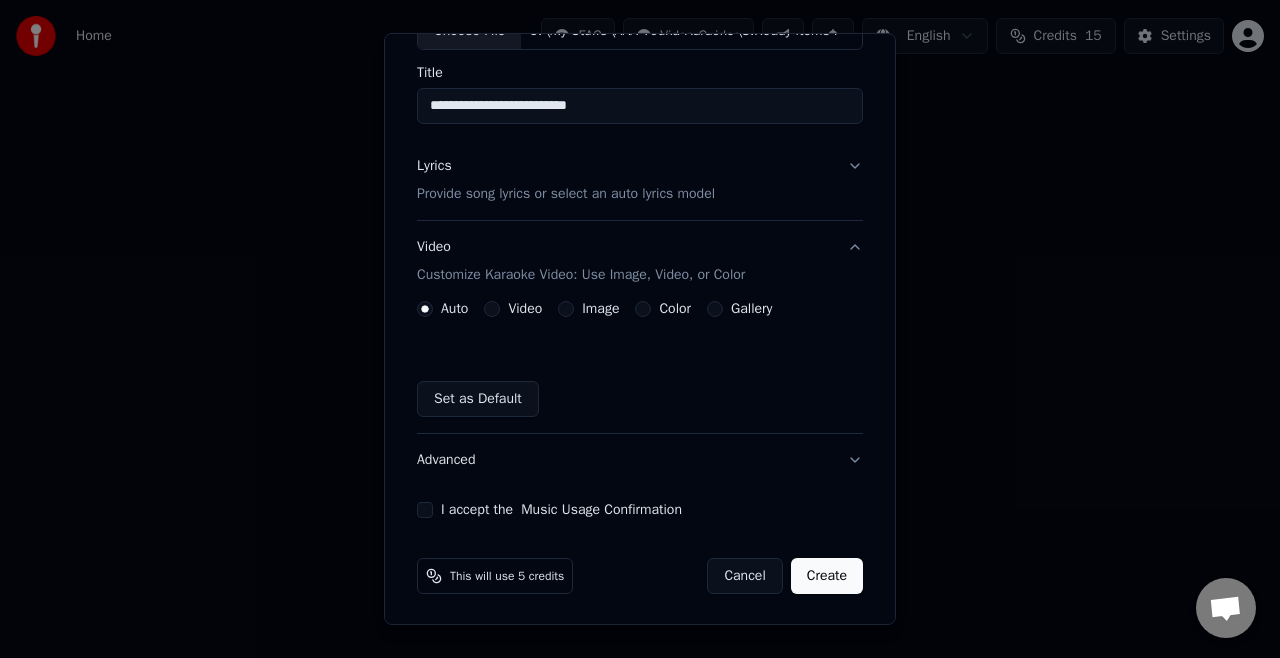 click on "Image" at bounding box center [566, 309] 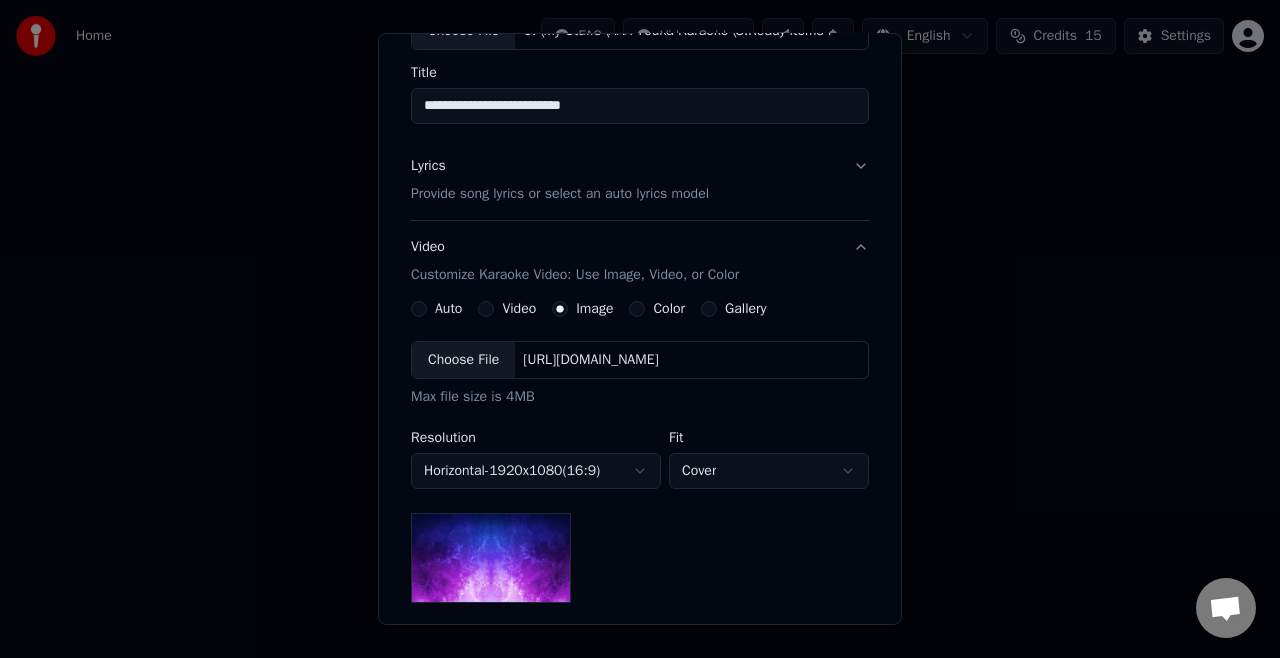 click on "Choose File" at bounding box center (463, 360) 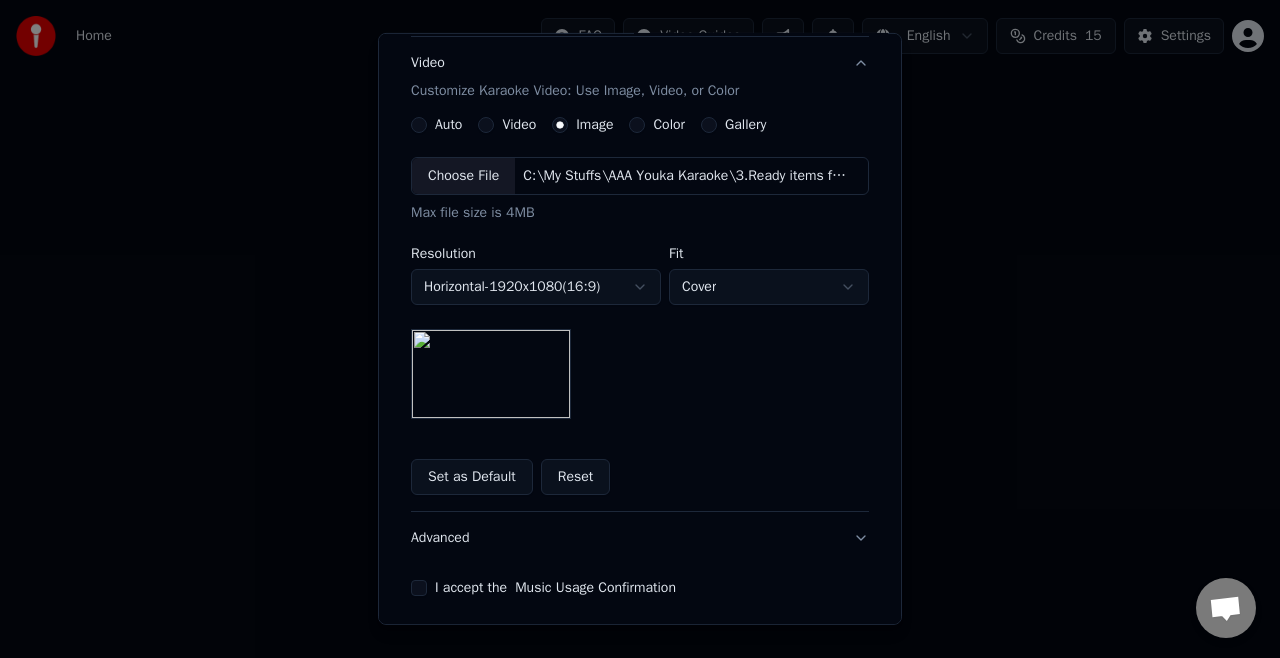 scroll, scrollTop: 404, scrollLeft: 0, axis: vertical 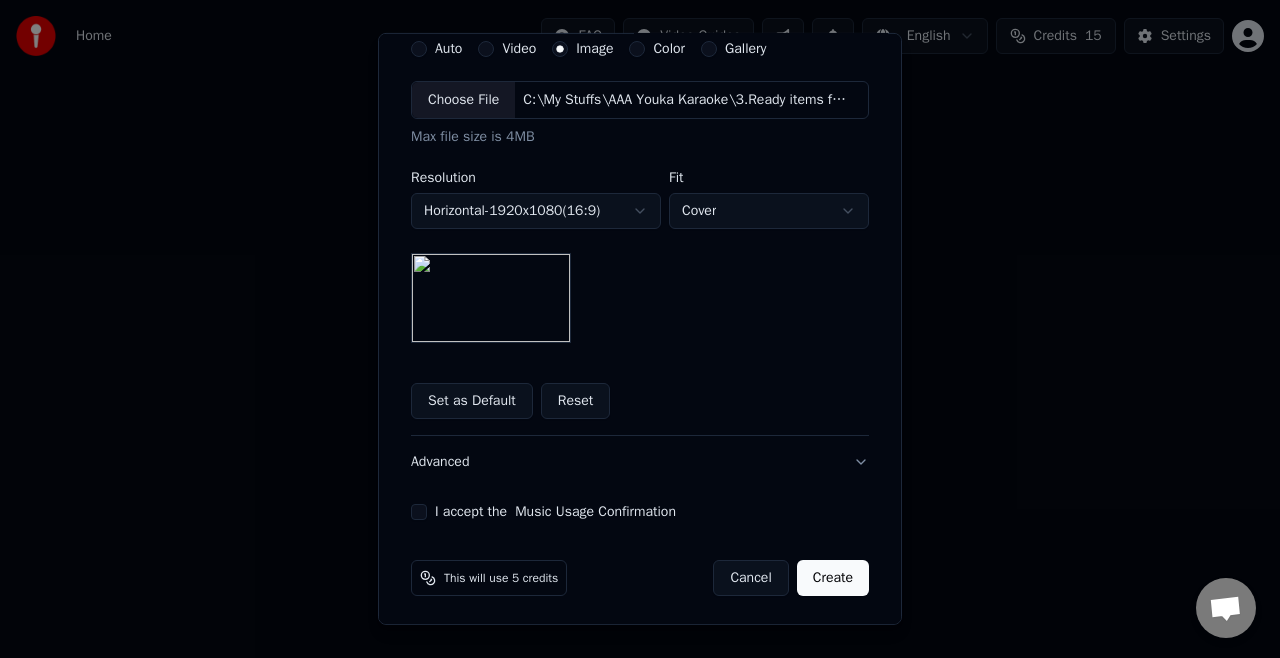 click on "I accept the   Music Usage Confirmation" at bounding box center (419, 512) 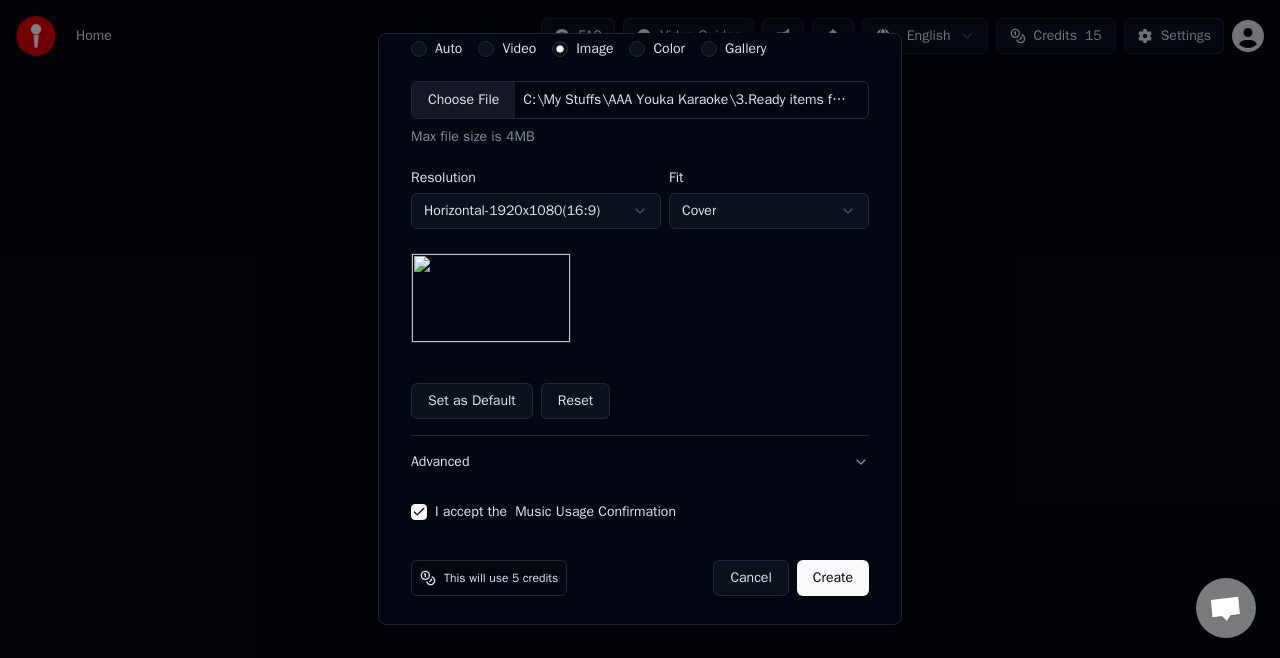 click on "Create" at bounding box center (833, 578) 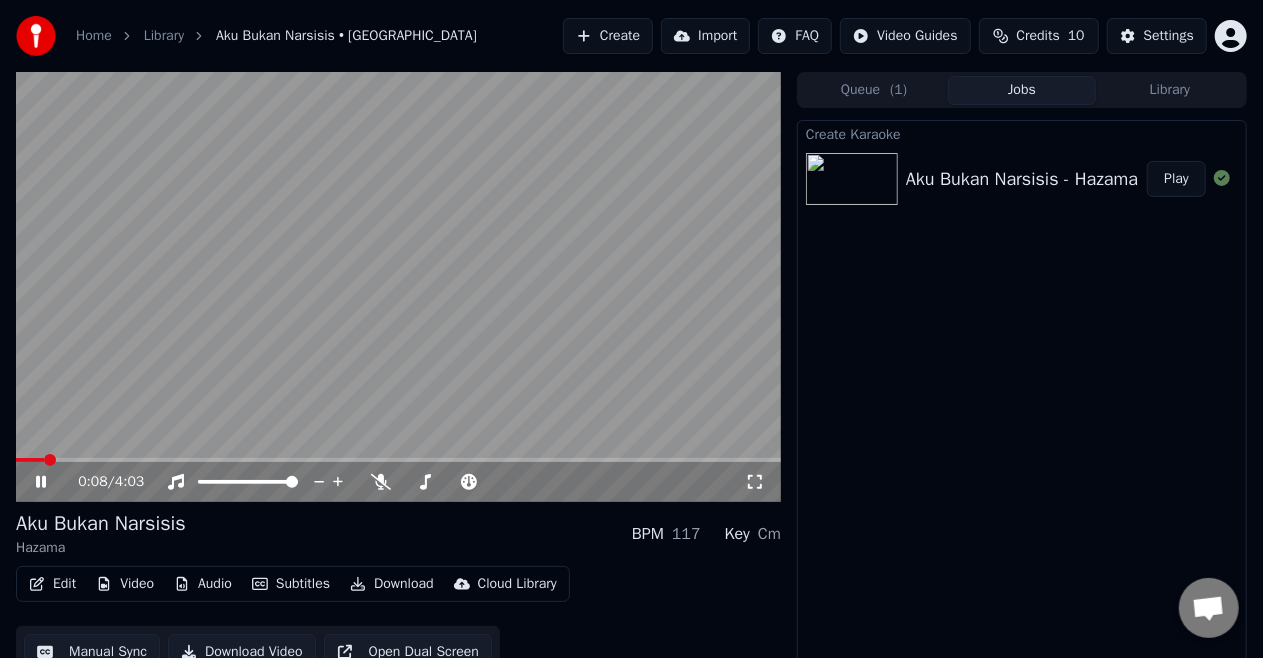 click 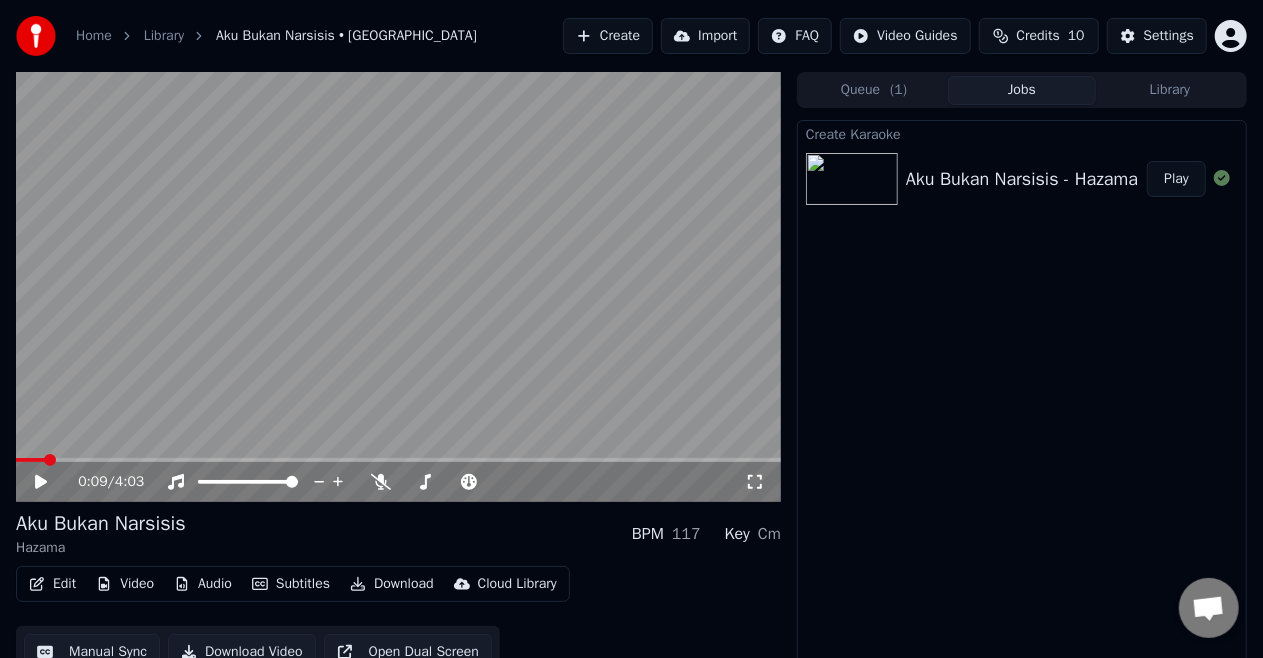 click 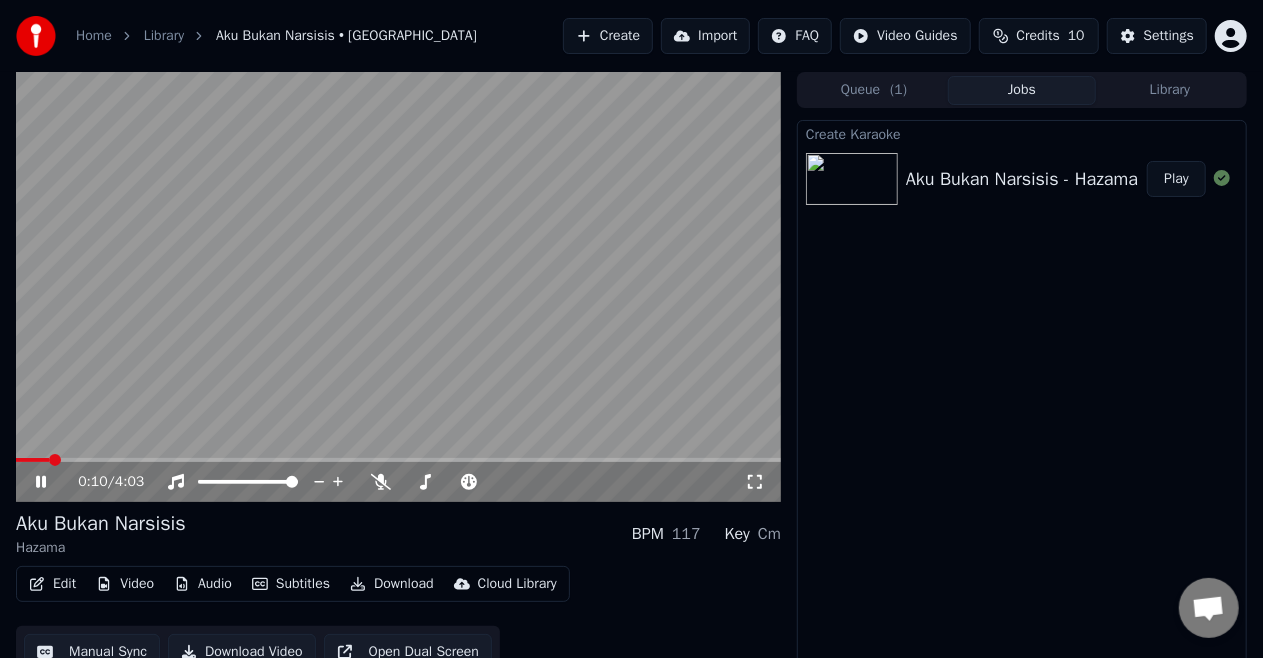 click 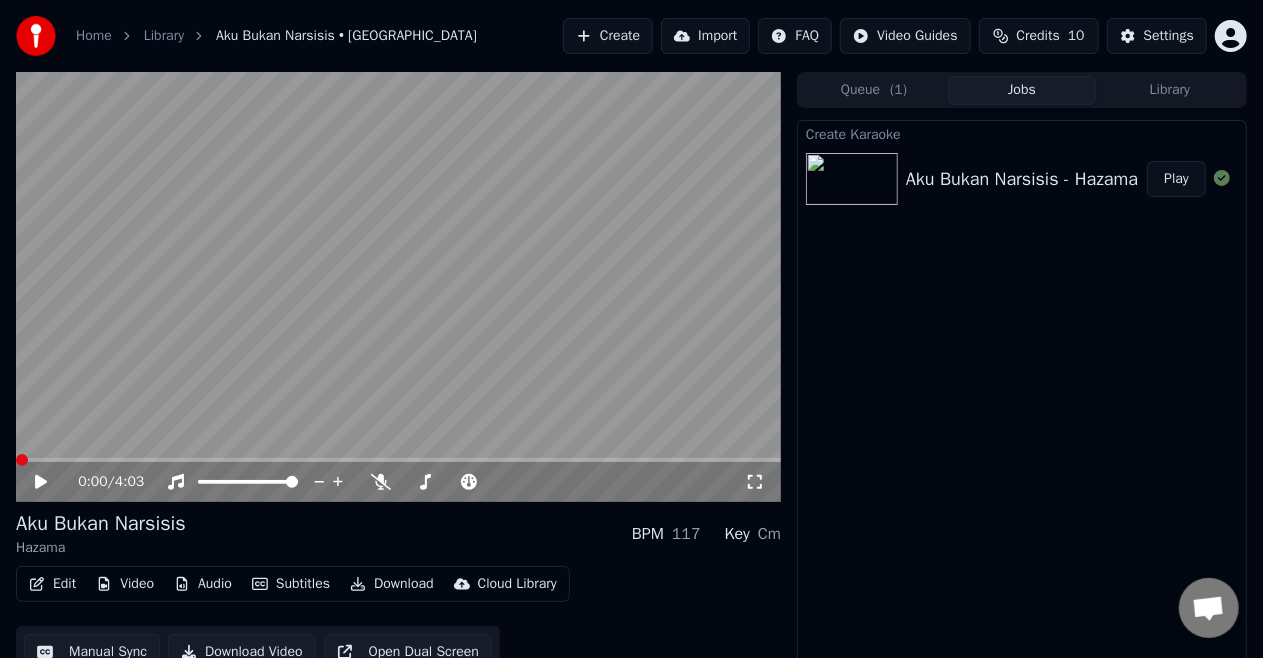 click at bounding box center [22, 460] 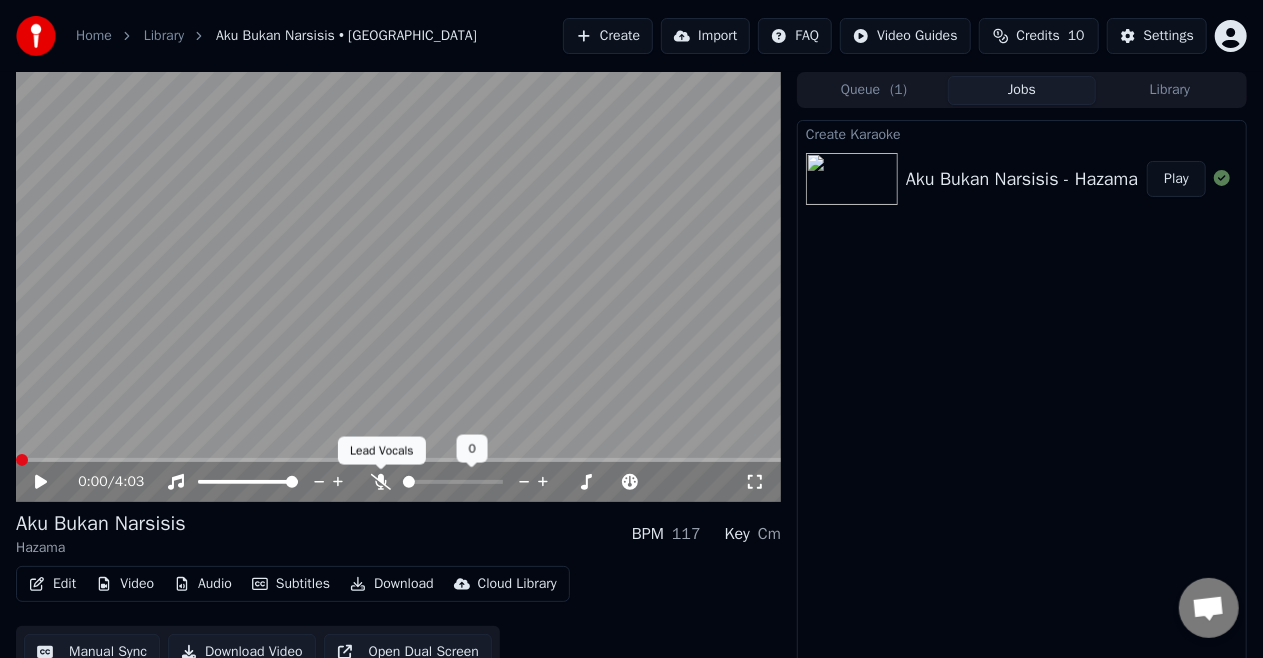 click 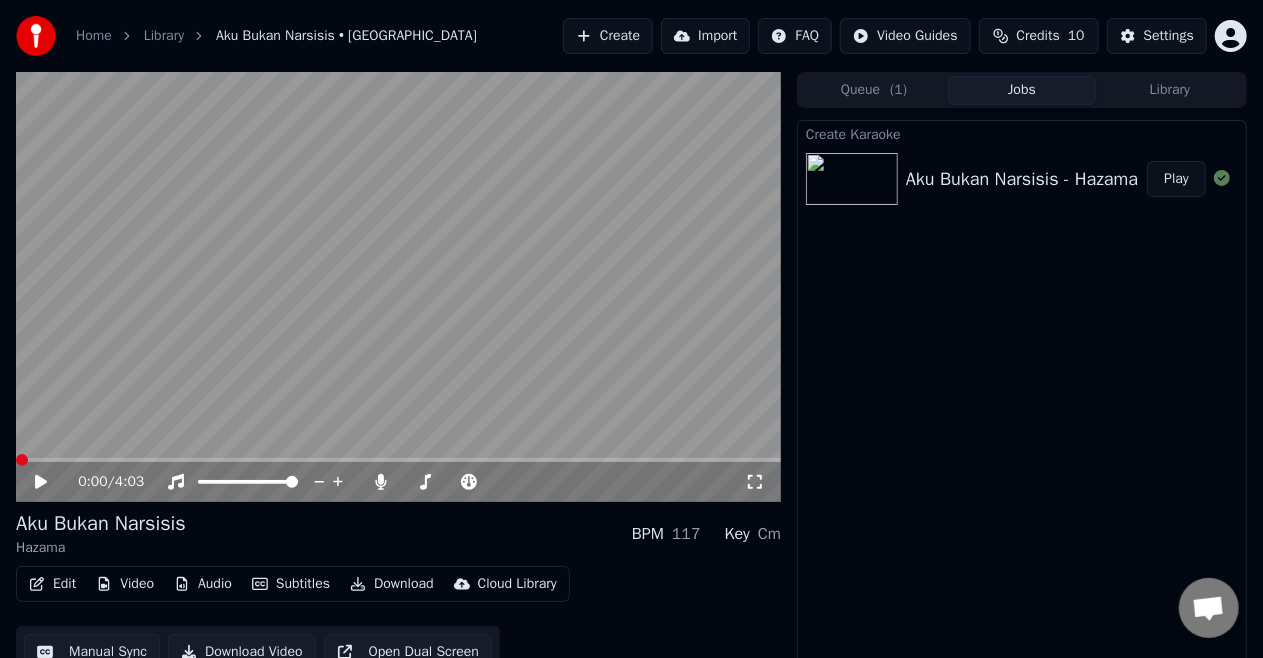 click 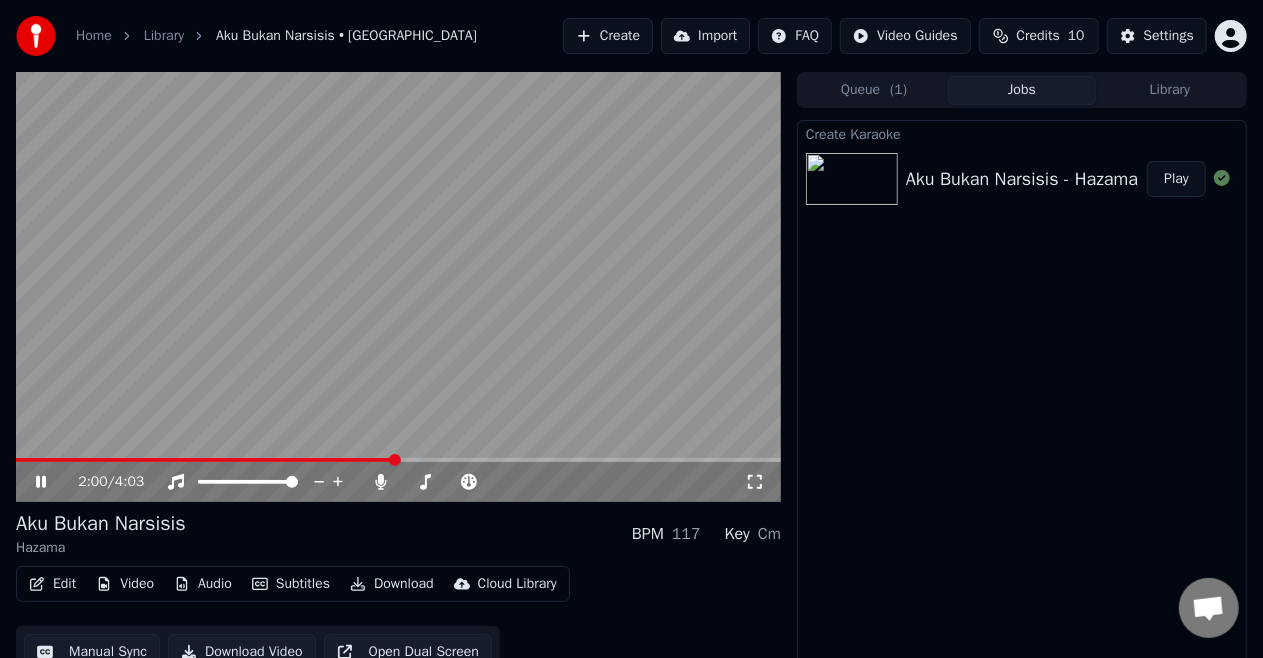 click 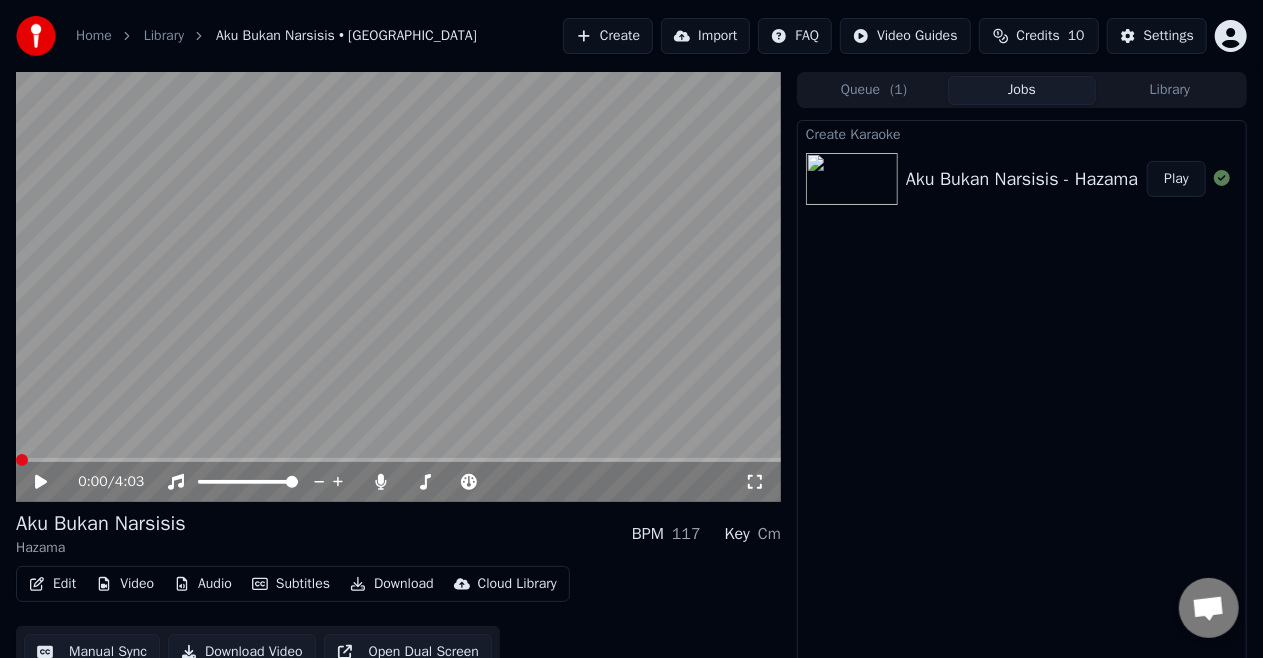 click at bounding box center (22, 460) 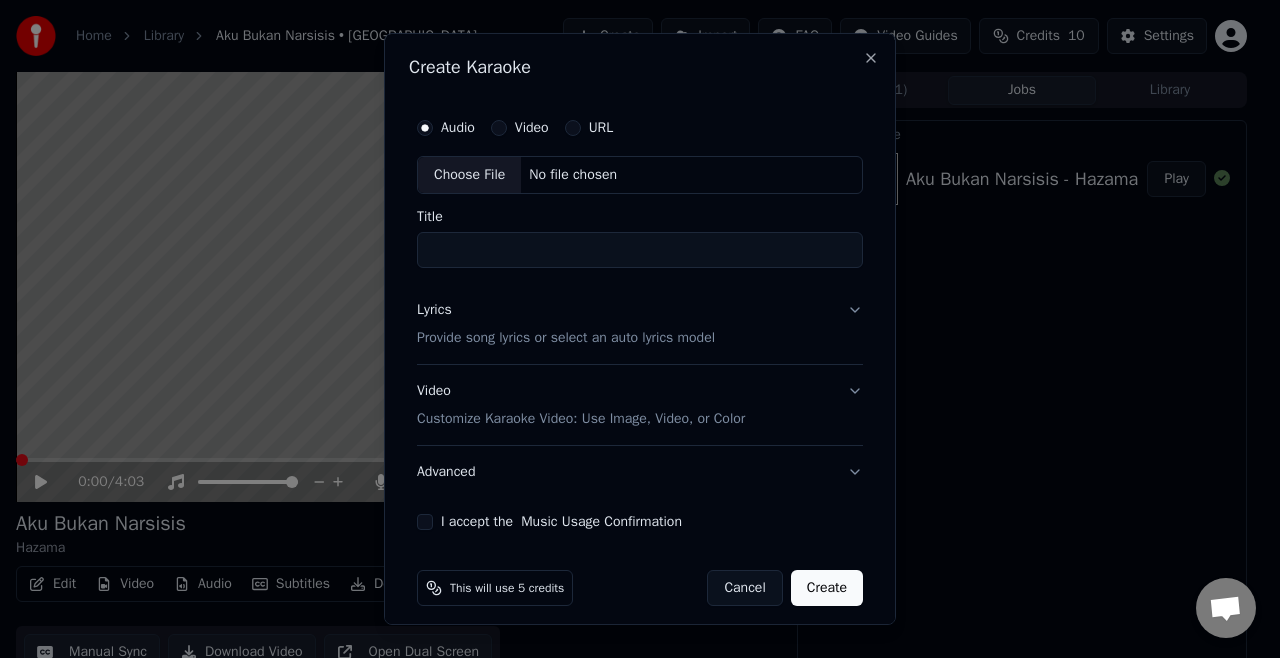 click on "Choose File" at bounding box center [469, 175] 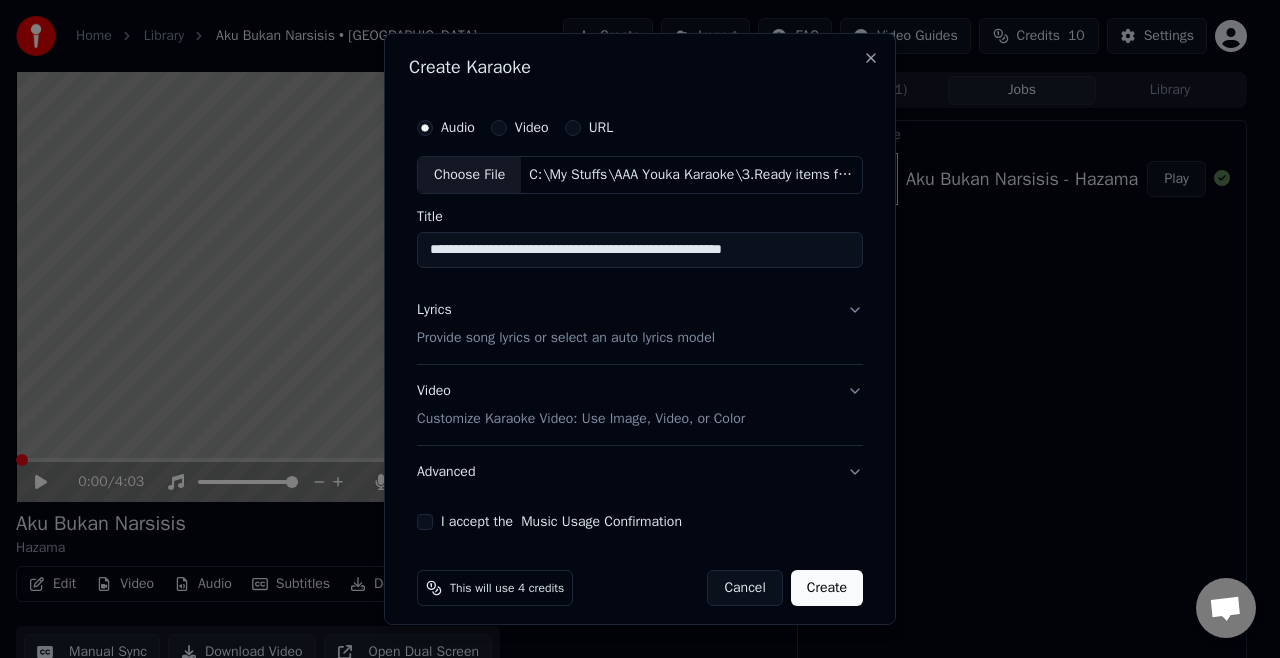 drag, startPoint x: 486, startPoint y: 250, endPoint x: 338, endPoint y: 252, distance: 148.01352 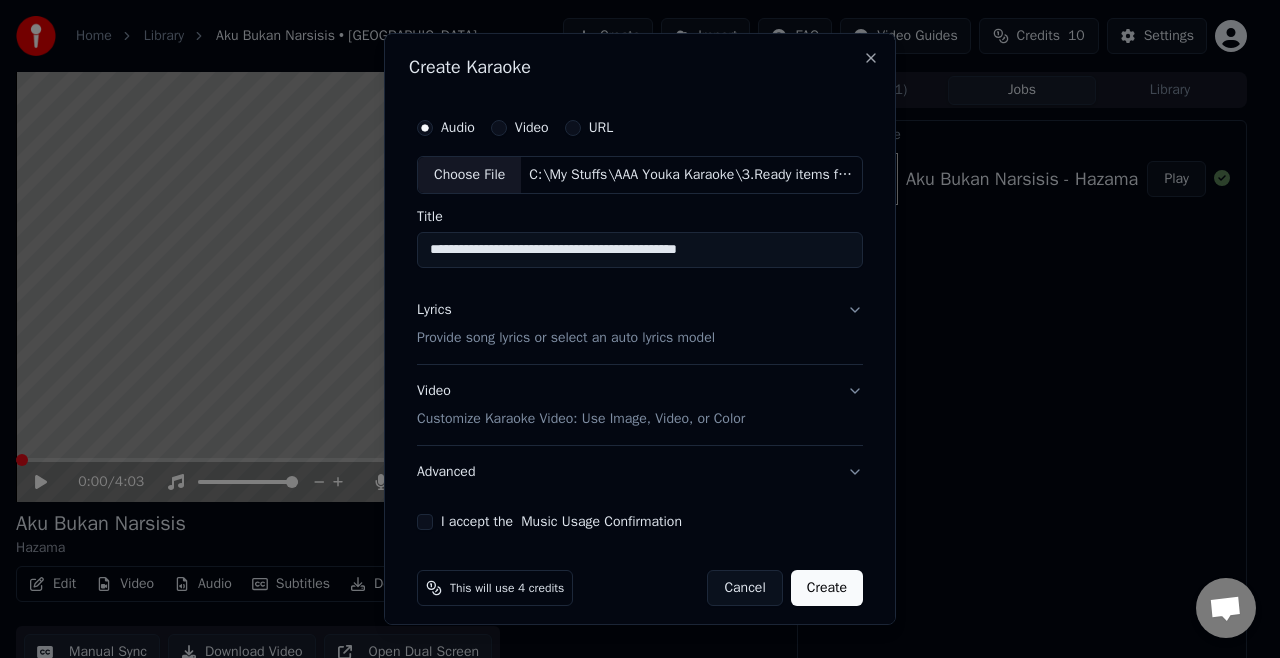 click on "**********" at bounding box center (640, 250) 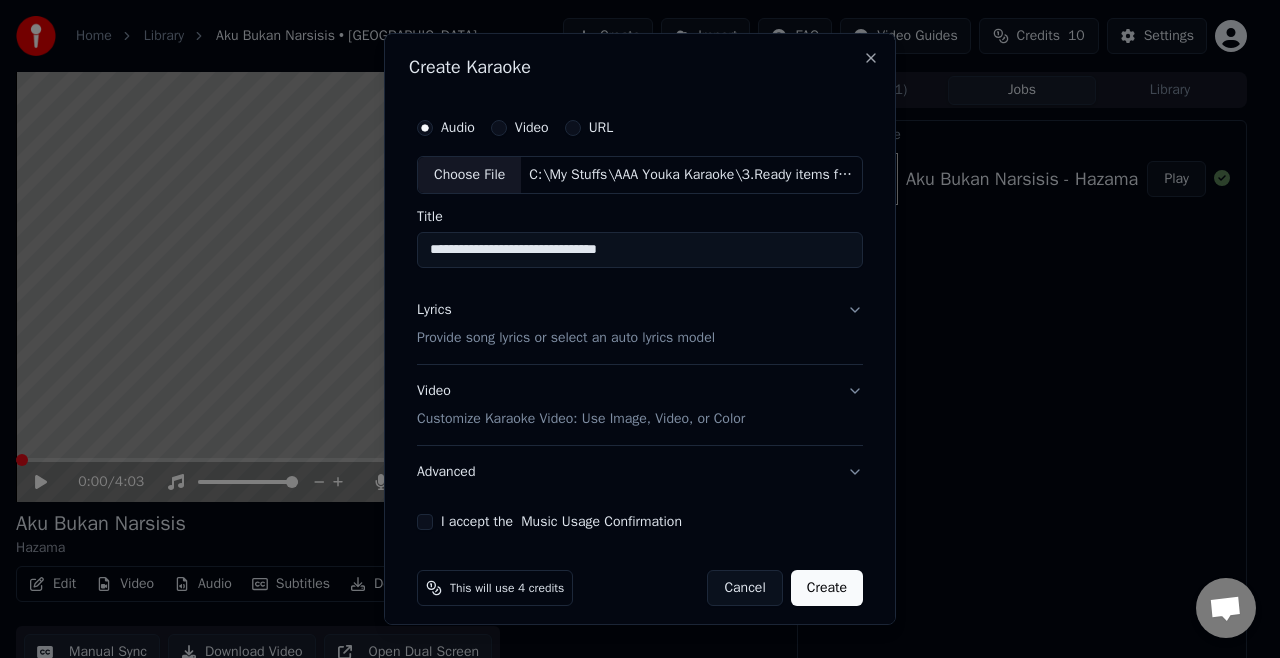 click on "**********" at bounding box center [640, 250] 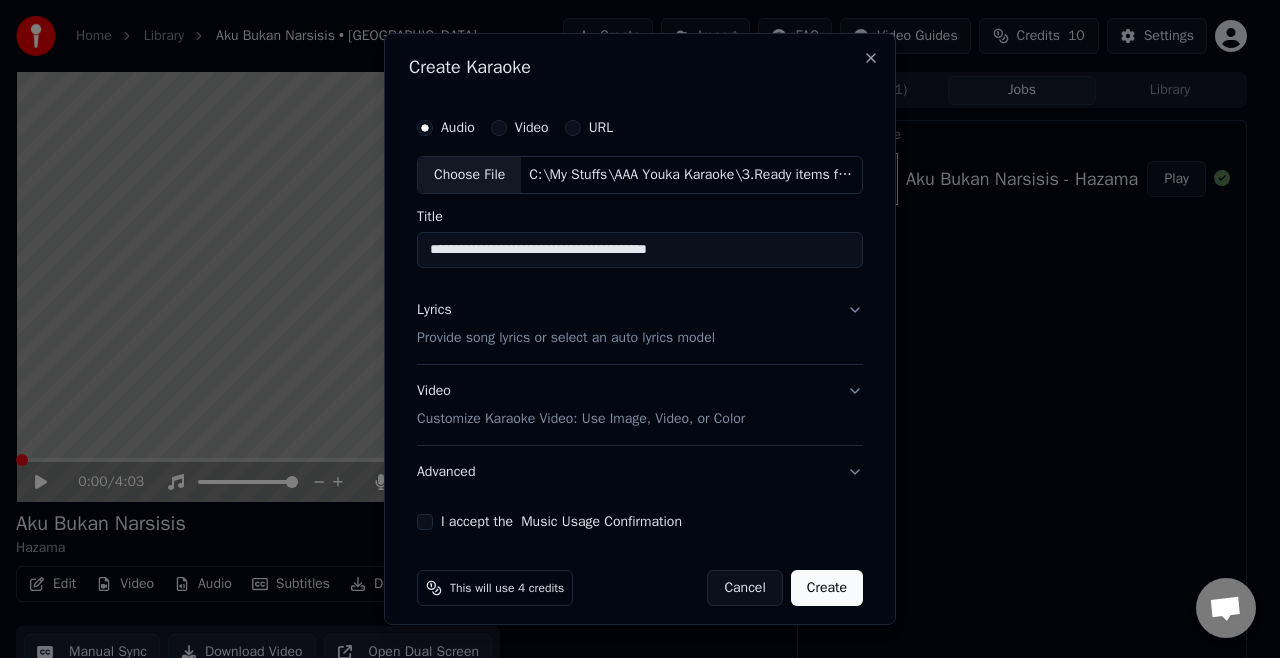 type on "**********" 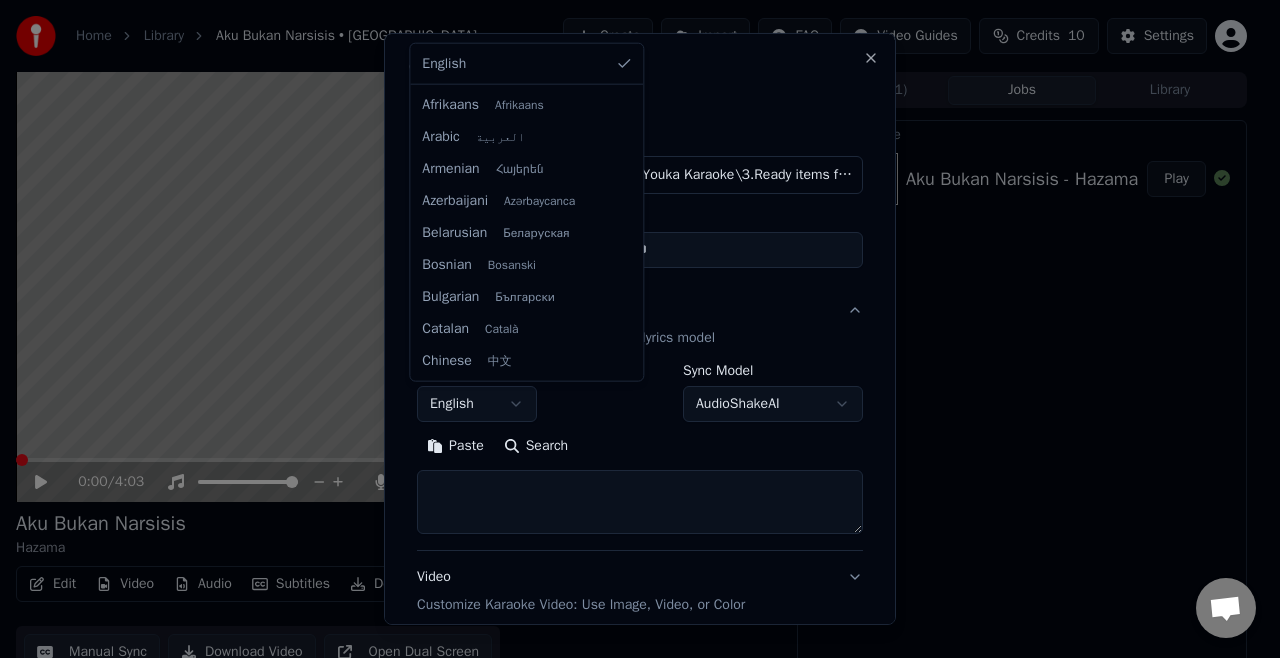 click on "**********" at bounding box center [631, 329] 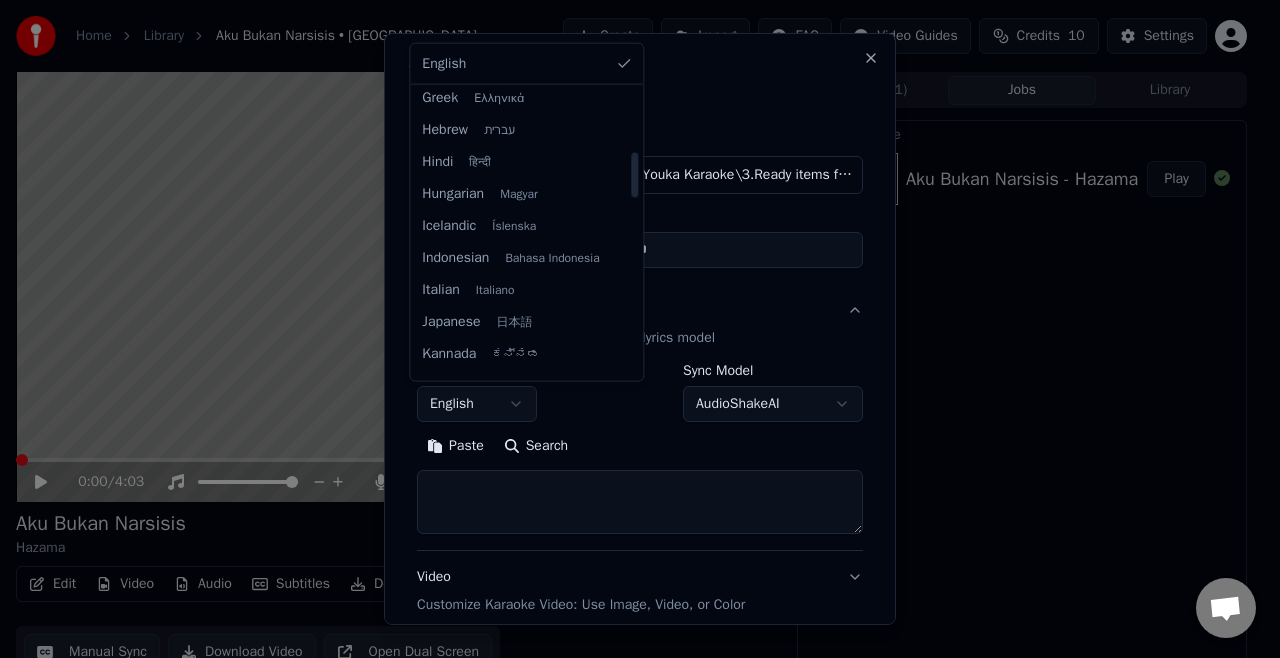 scroll, scrollTop: 700, scrollLeft: 0, axis: vertical 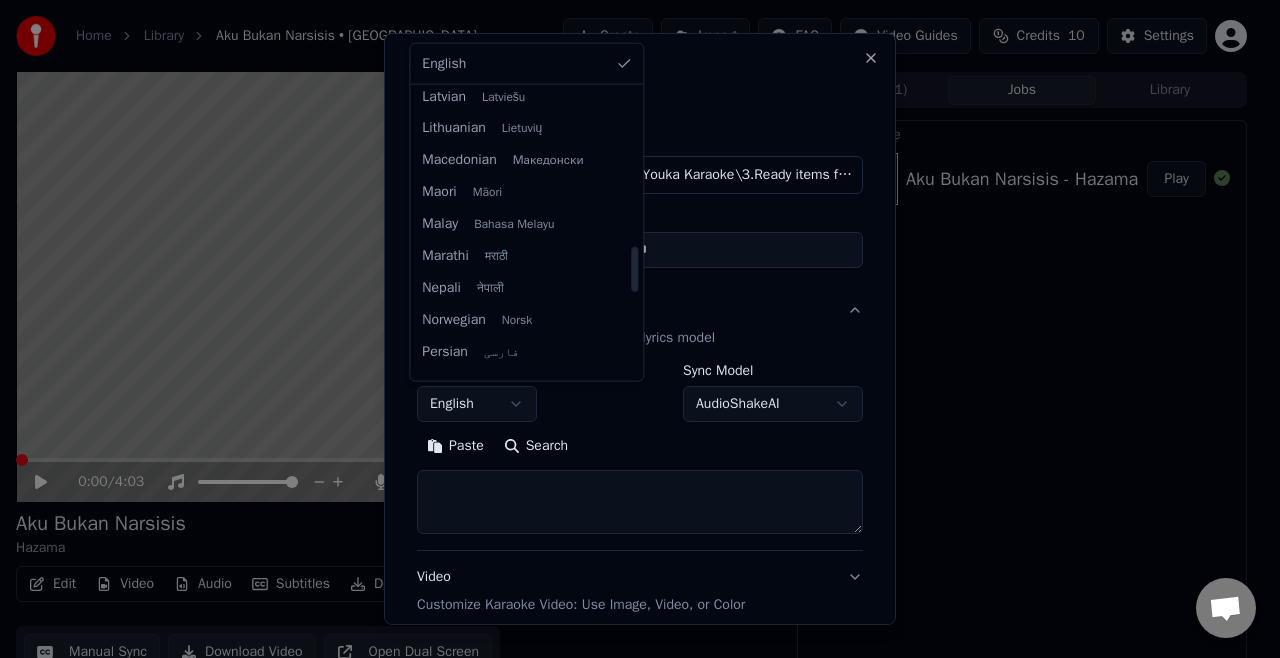 select on "**" 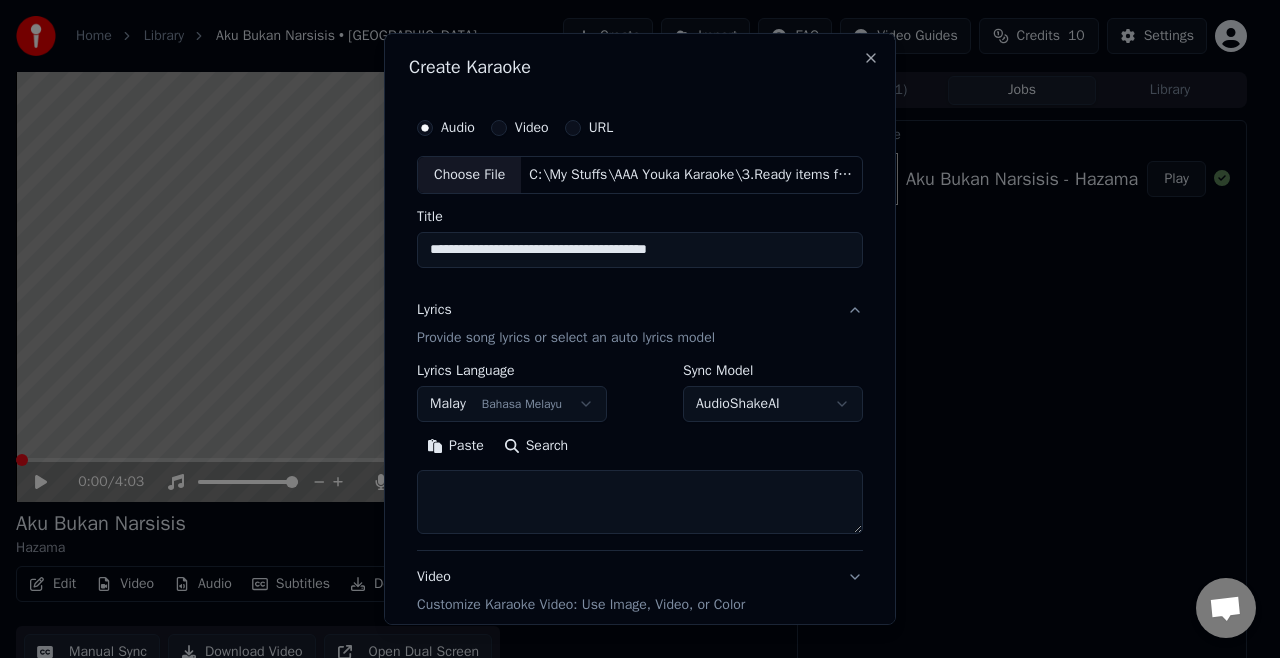 click on "Paste" at bounding box center [455, 446] 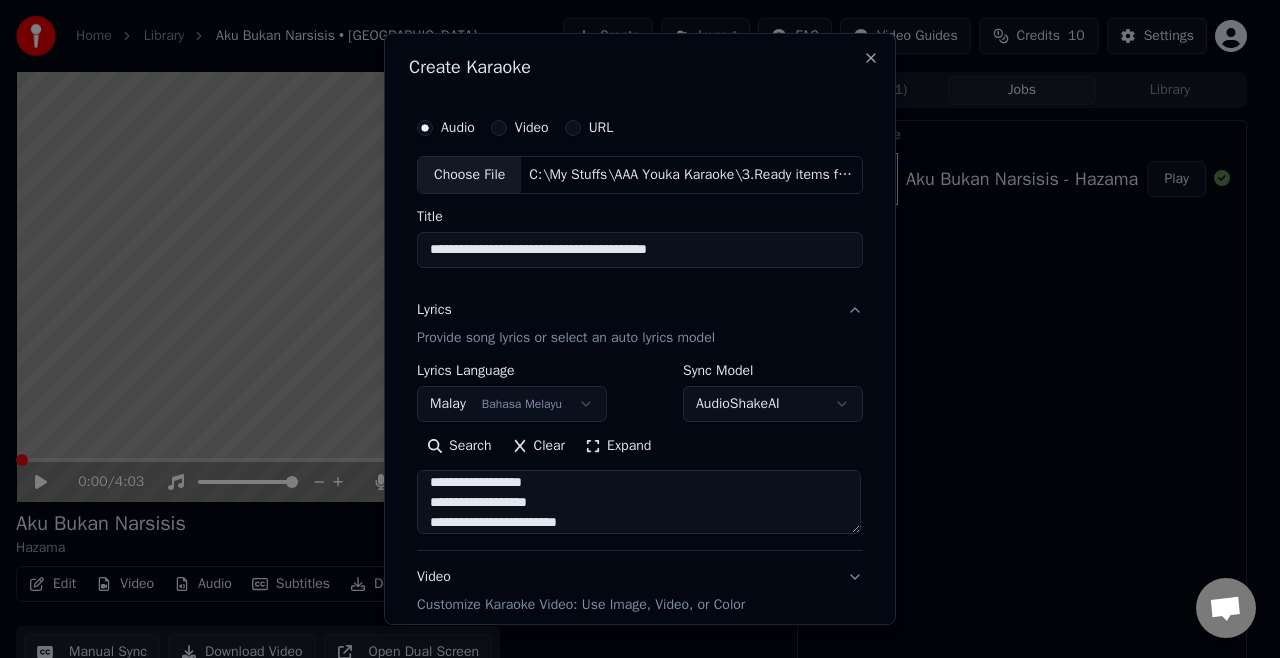 scroll, scrollTop: 593, scrollLeft: 0, axis: vertical 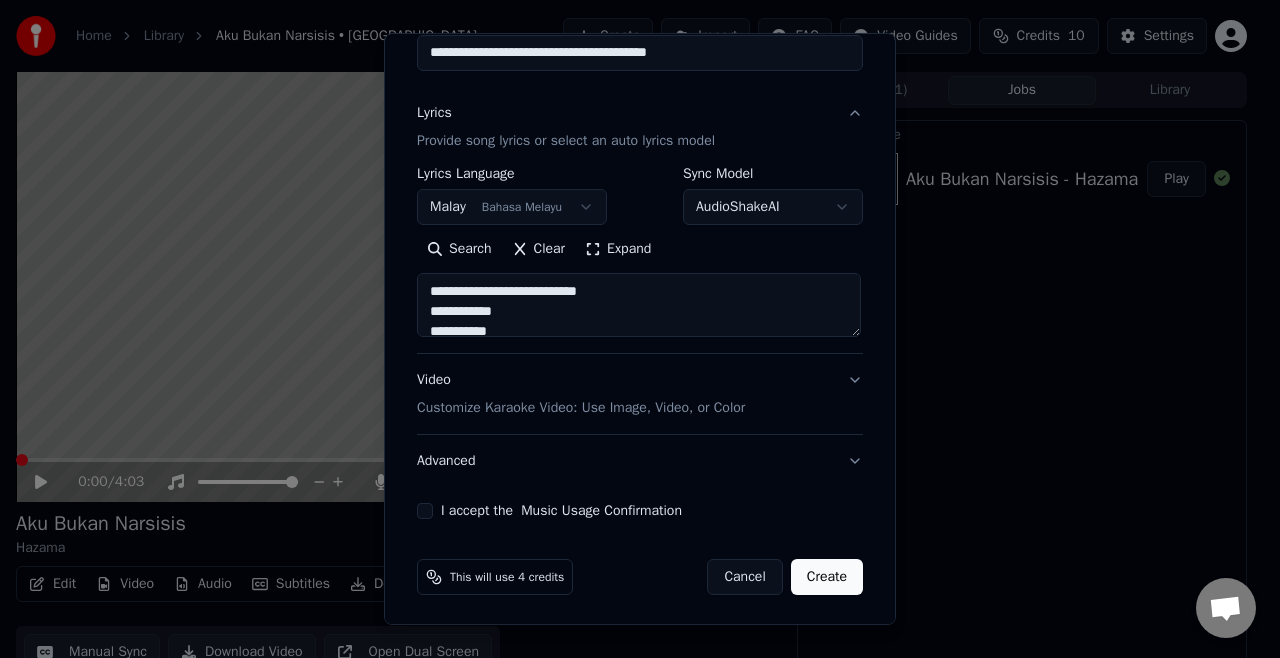 click on "Customize Karaoke Video: Use Image, Video, or Color" at bounding box center [581, 408] 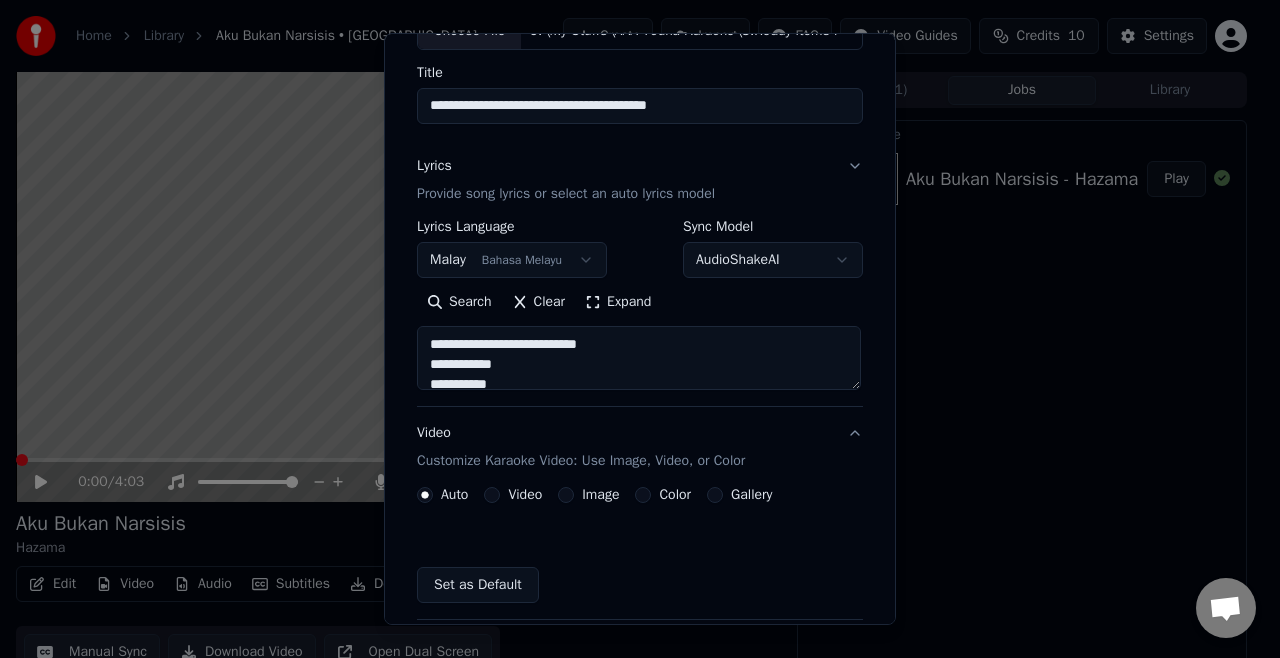 scroll, scrollTop: 144, scrollLeft: 0, axis: vertical 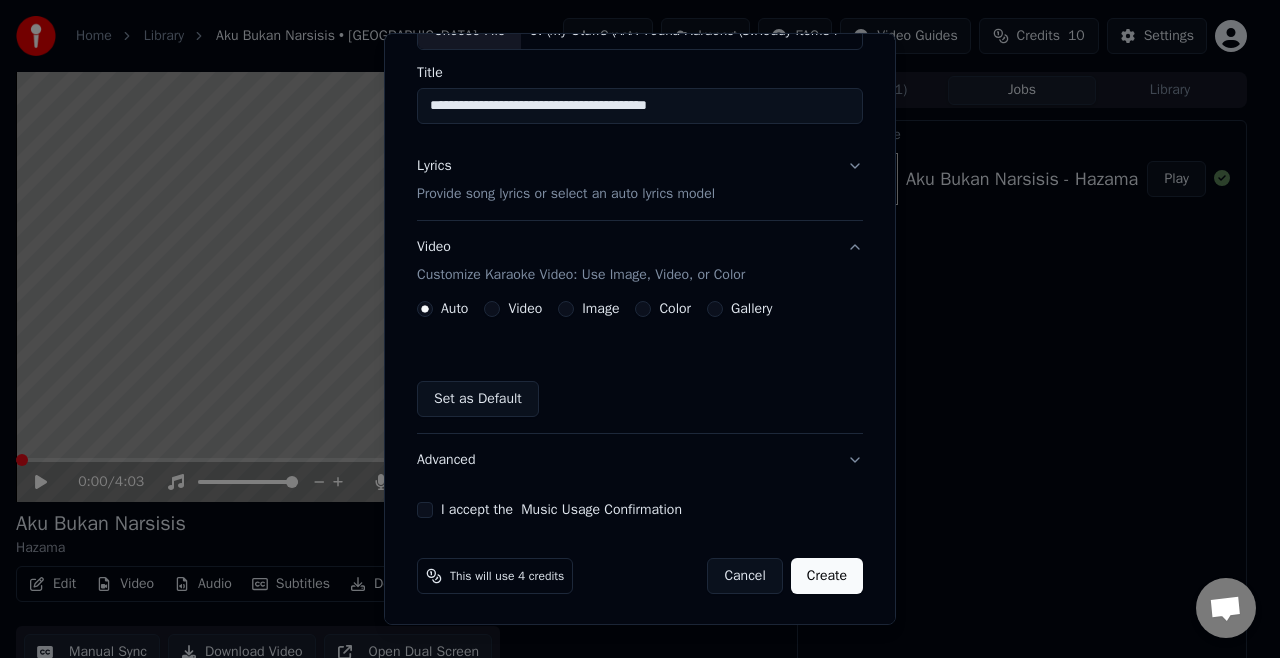 click on "Image" at bounding box center [566, 309] 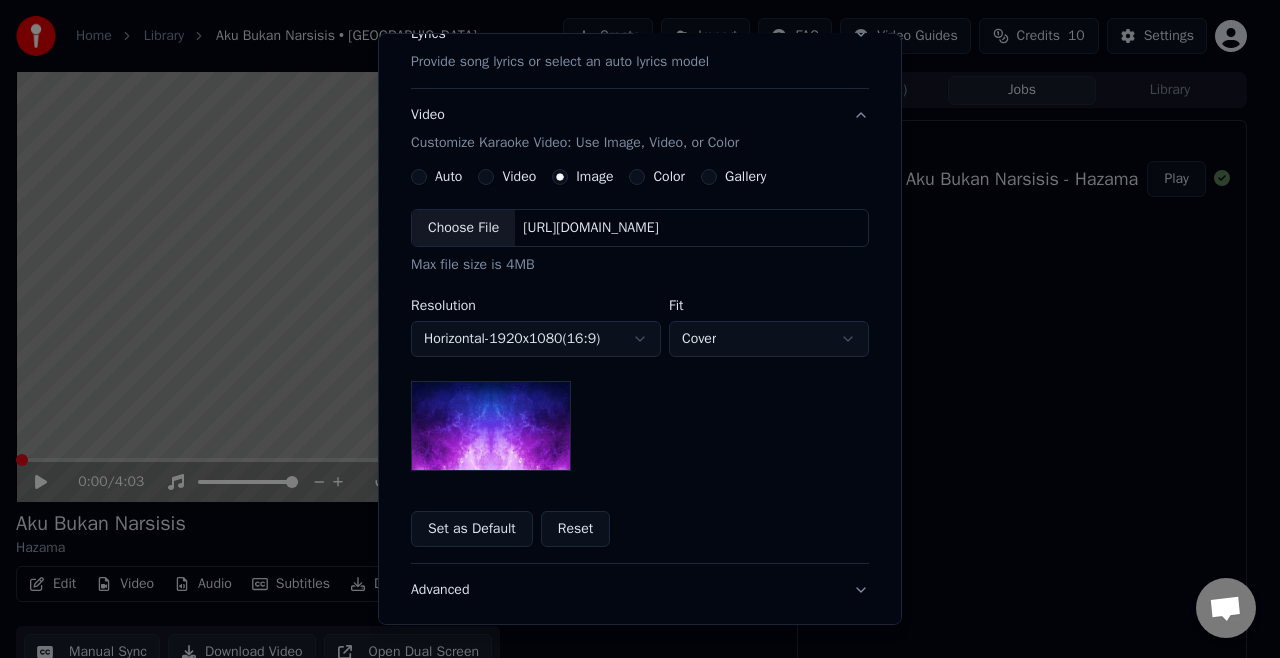scroll, scrollTop: 283, scrollLeft: 0, axis: vertical 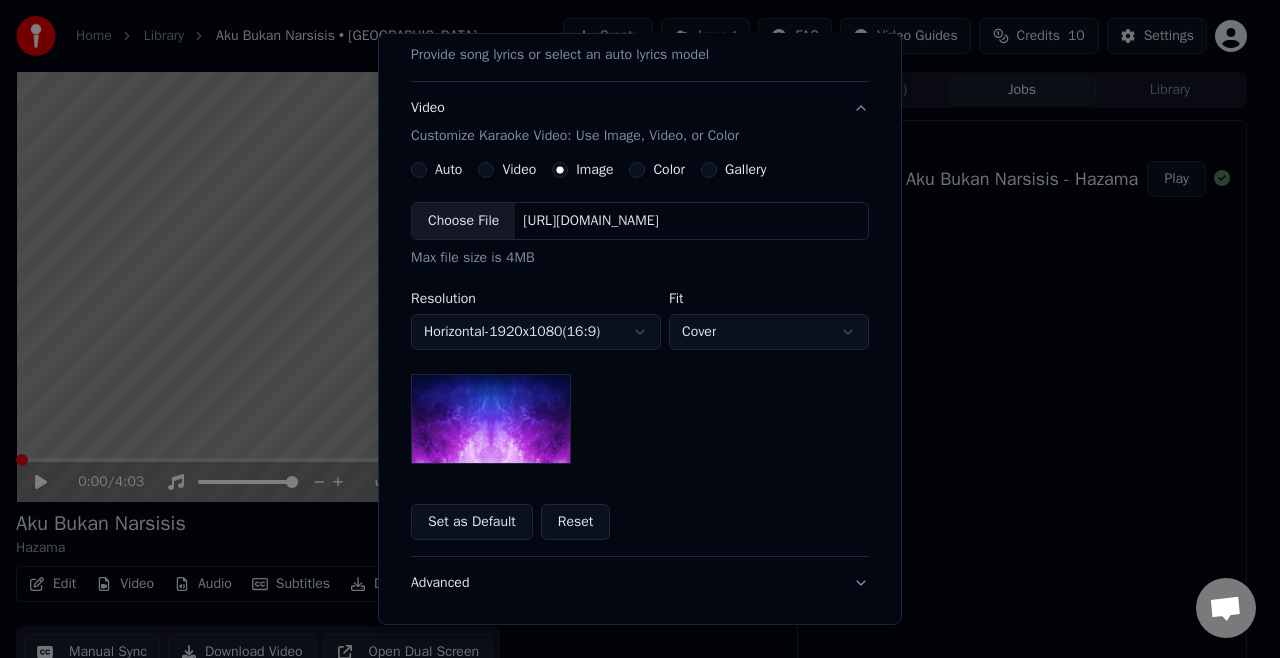 click on "Choose File" at bounding box center (463, 221) 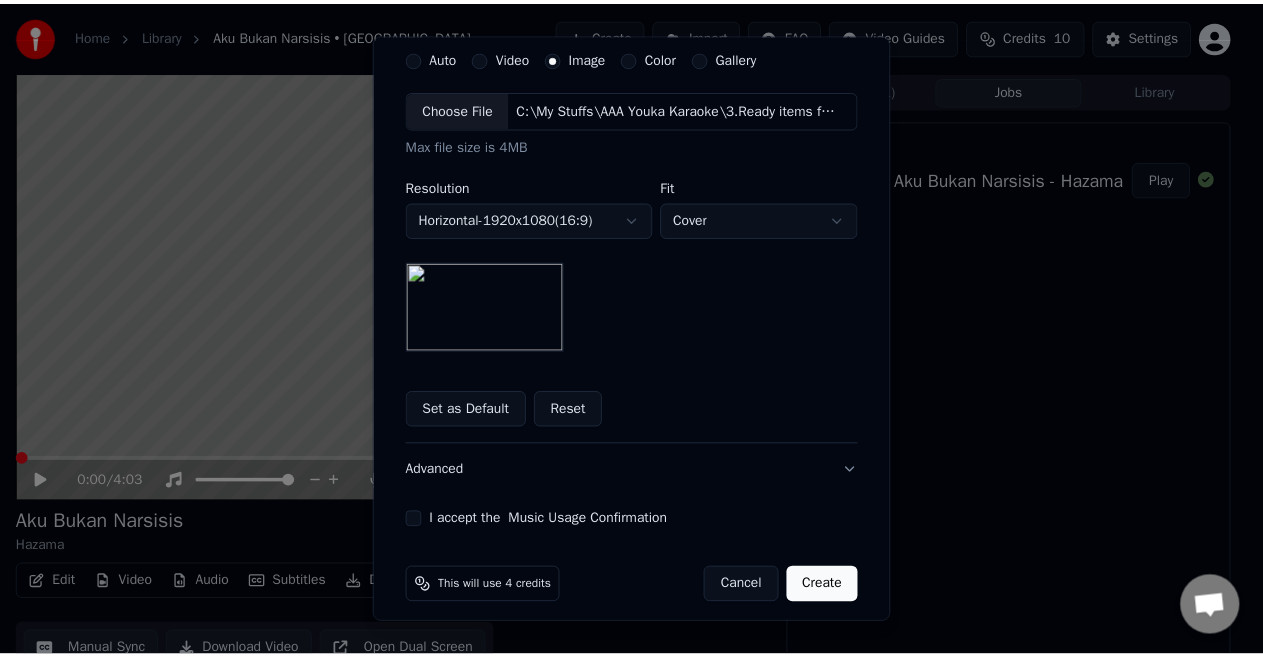 scroll, scrollTop: 404, scrollLeft: 0, axis: vertical 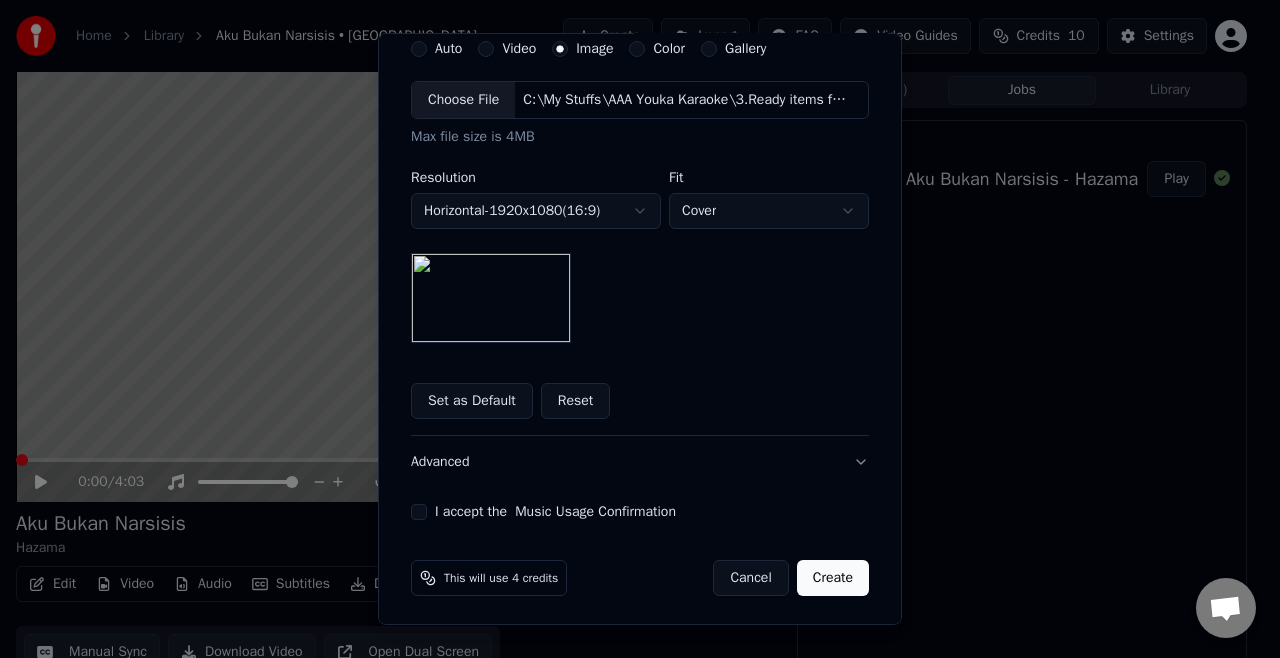 click on "I accept the   Music Usage Confirmation" at bounding box center (419, 512) 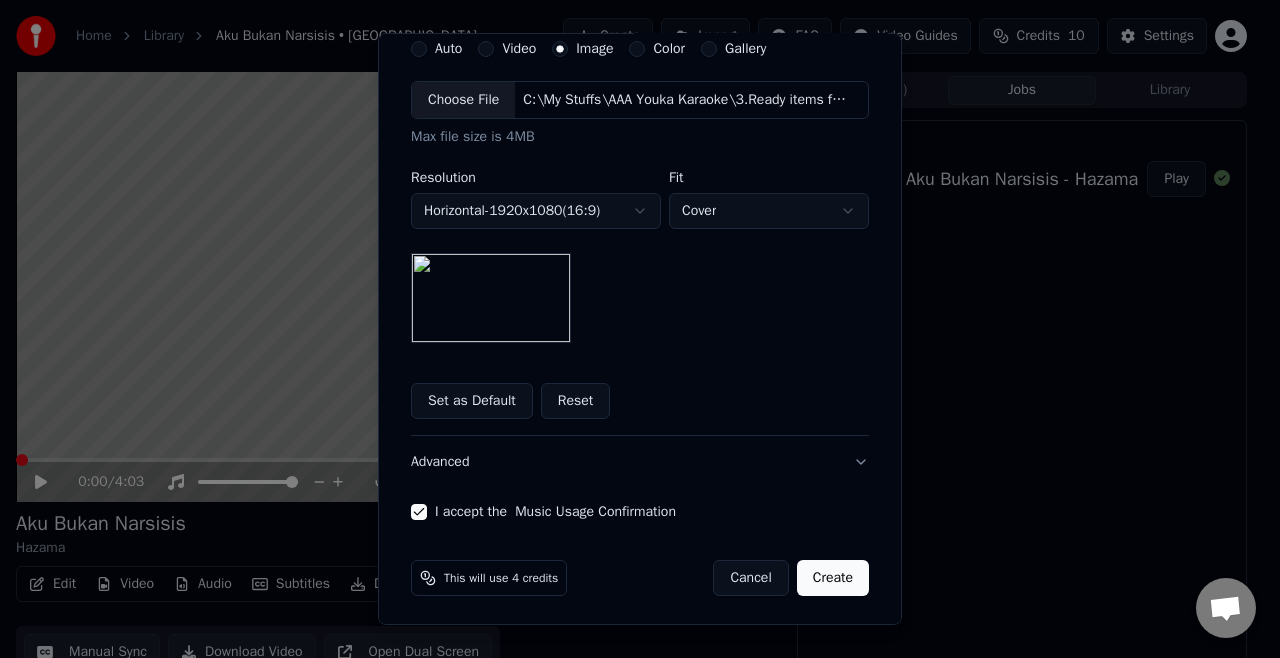drag, startPoint x: 819, startPoint y: 571, endPoint x: 813, endPoint y: 548, distance: 23.769728 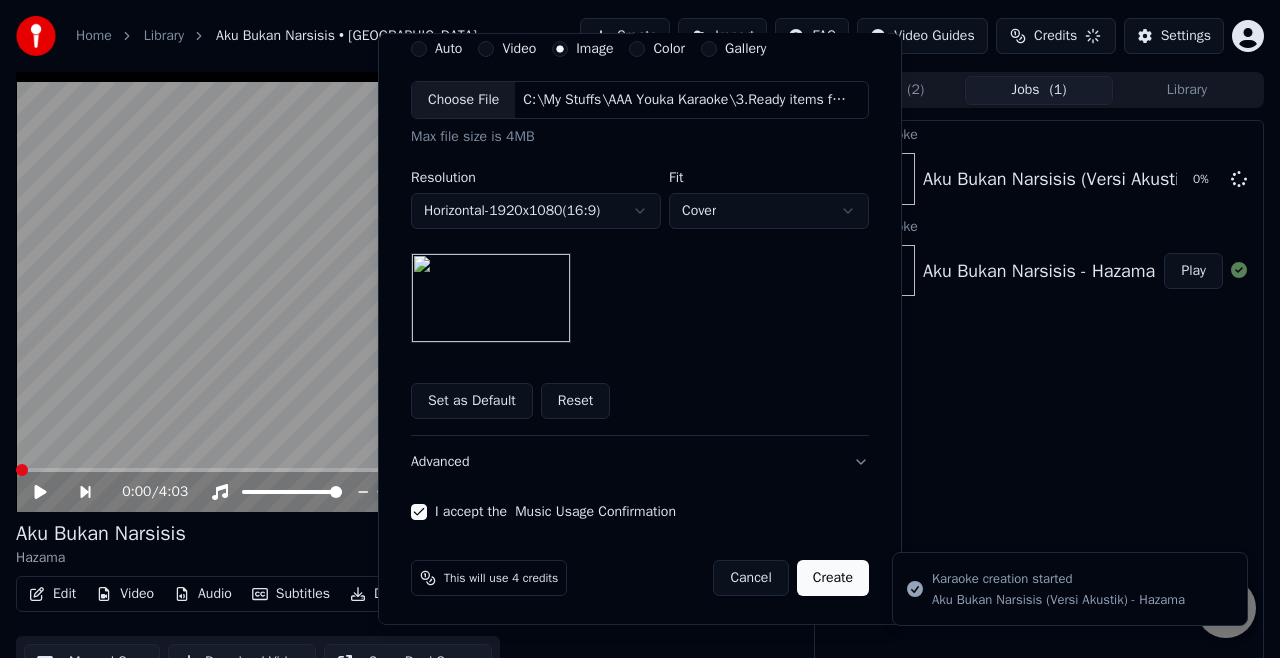 type 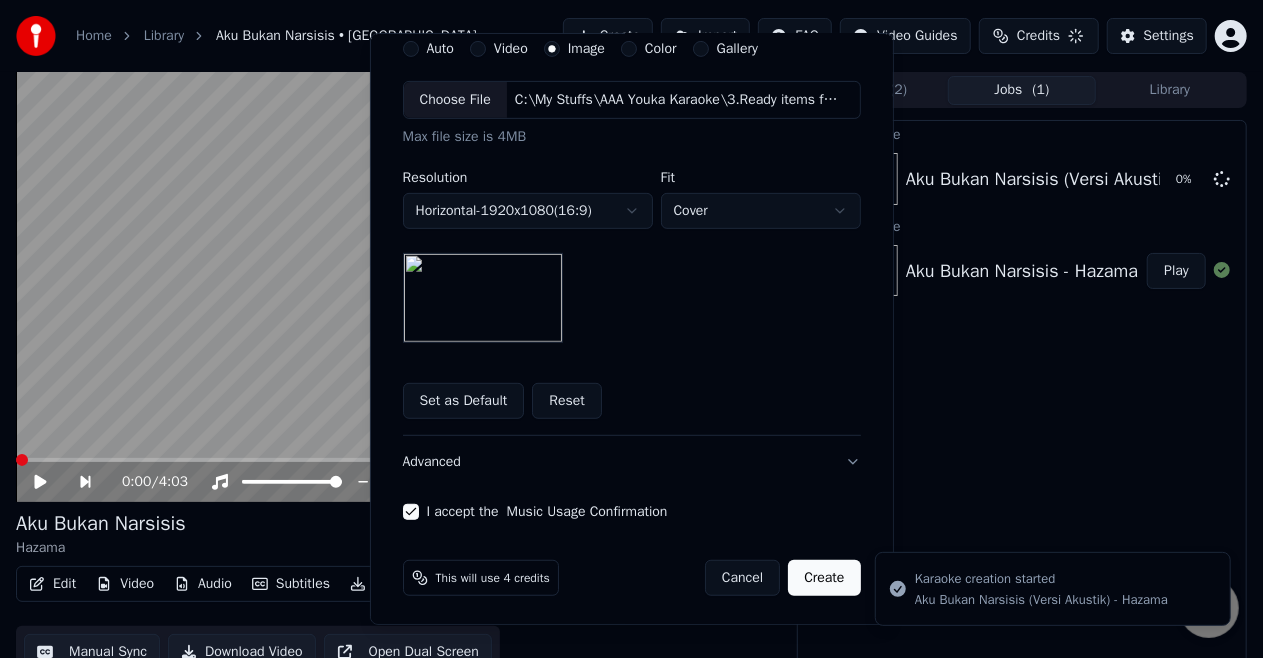scroll, scrollTop: 144, scrollLeft: 0, axis: vertical 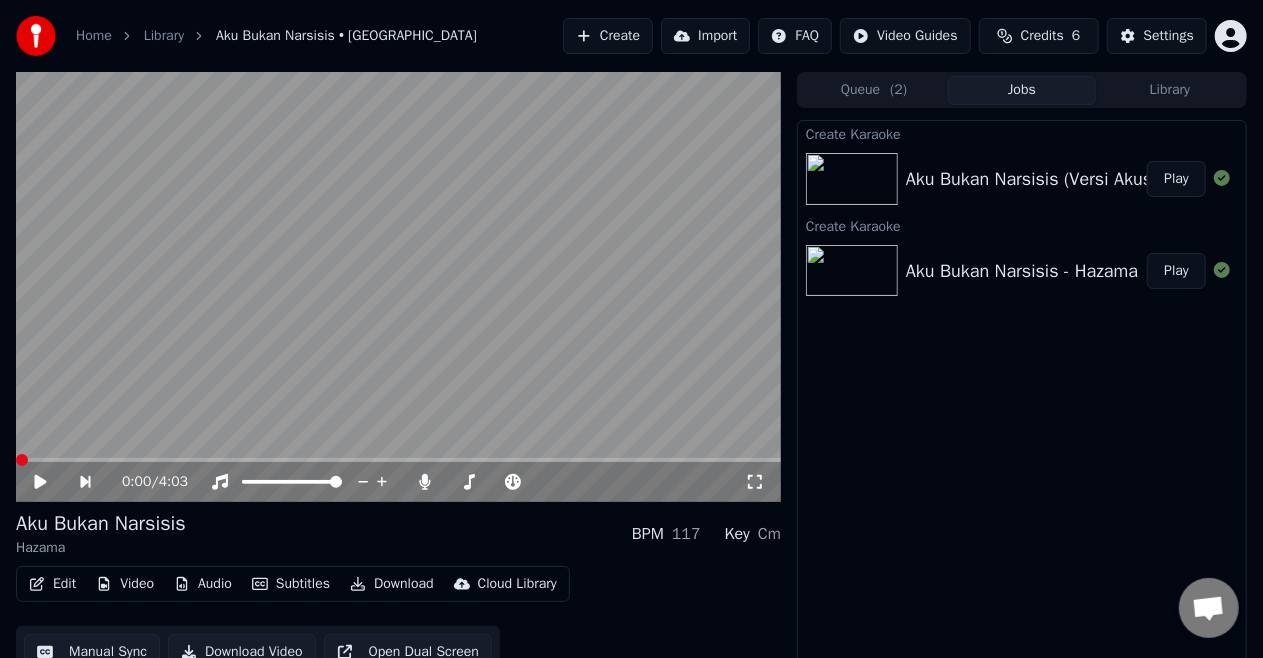 click on "Edit Video Audio Subtitles Download Cloud Library Manual Sync Download Video Open Dual Screen" at bounding box center (398, 622) 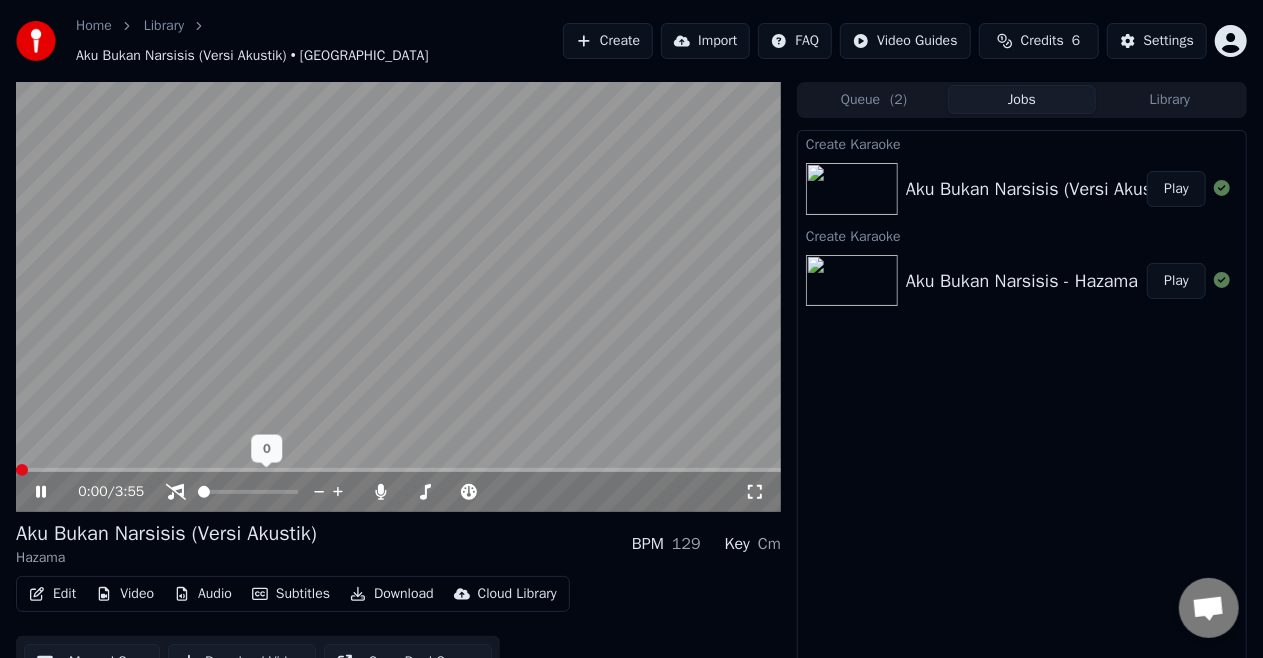 click at bounding box center [204, 492] 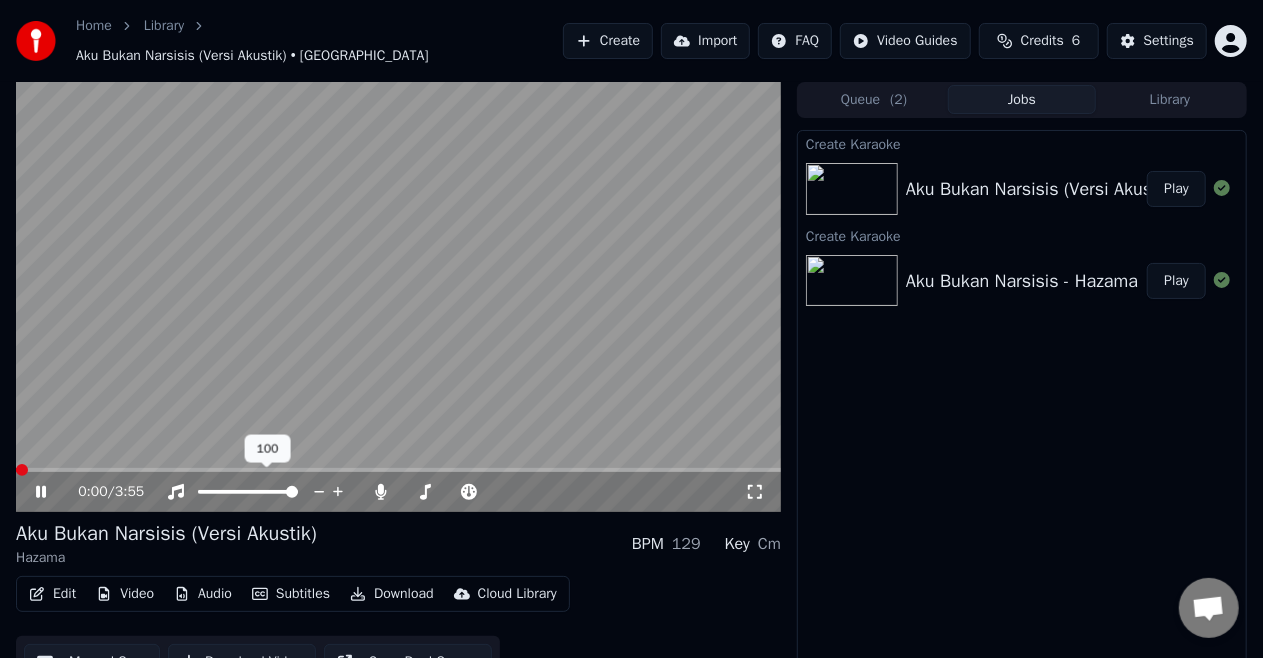 click at bounding box center [292, 492] 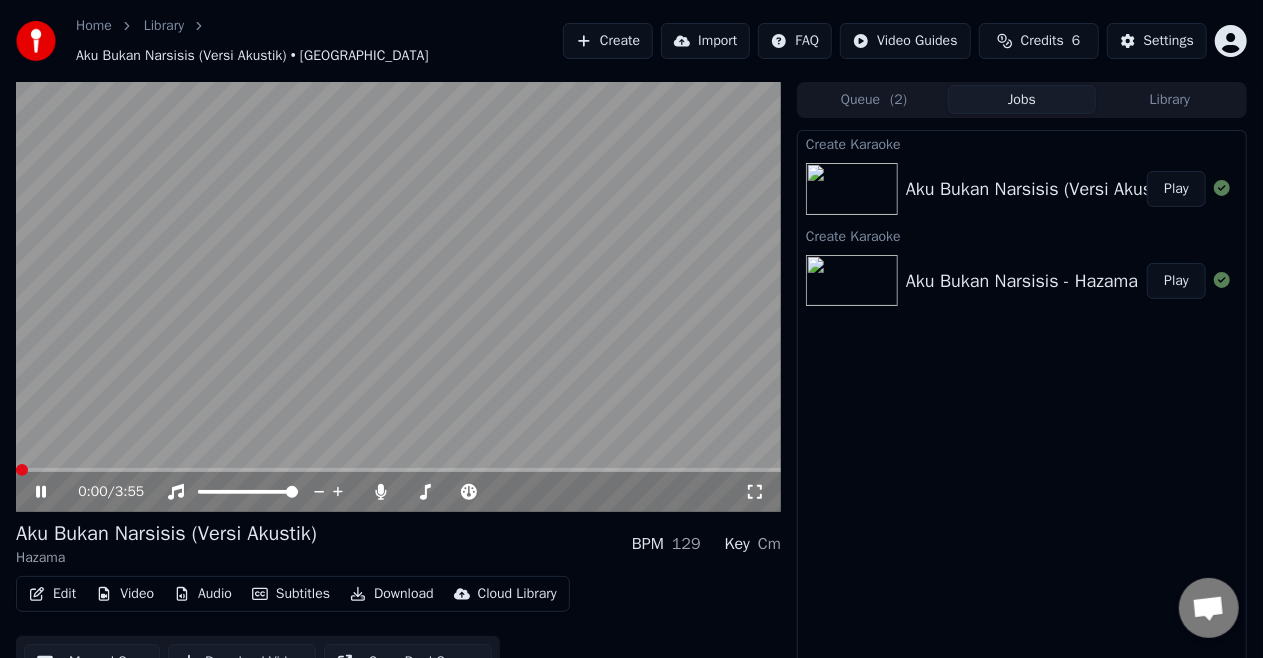 click 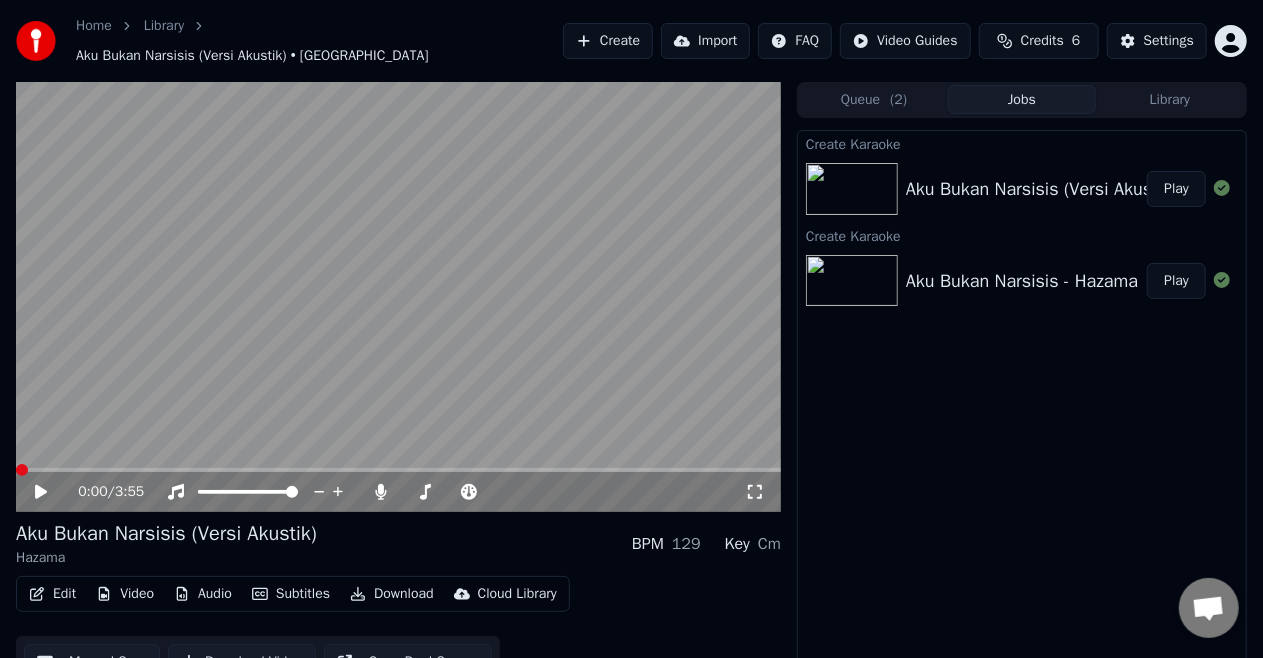 click at bounding box center [398, 297] 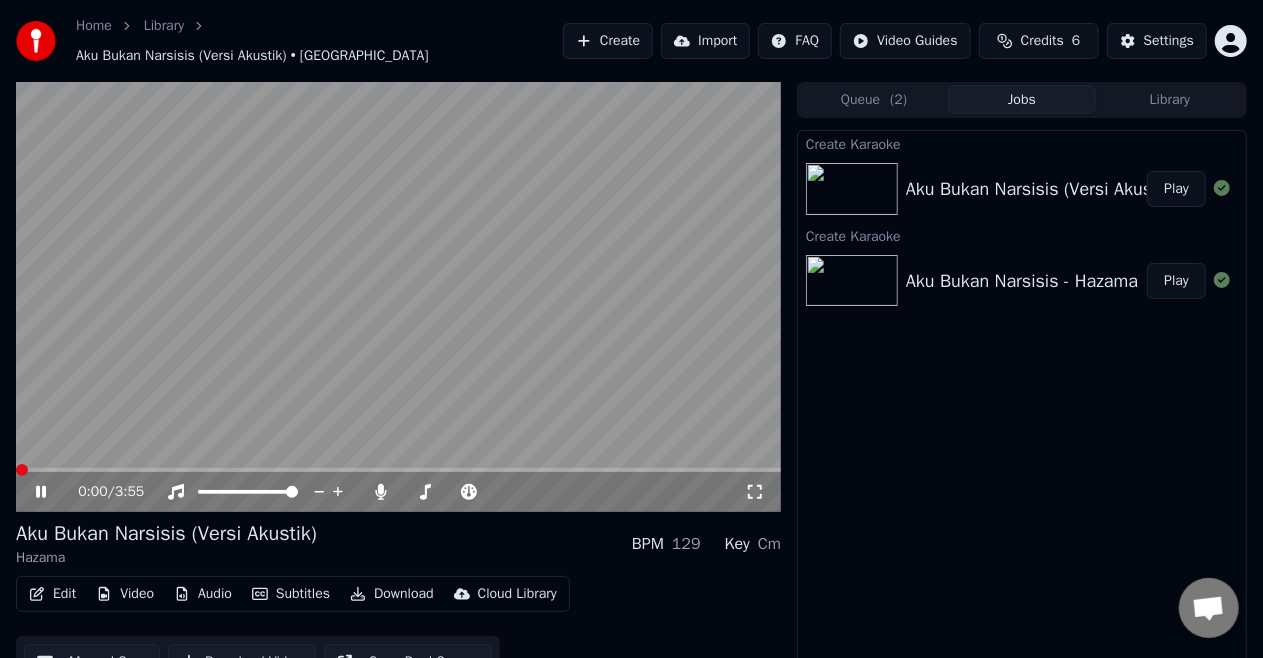 click 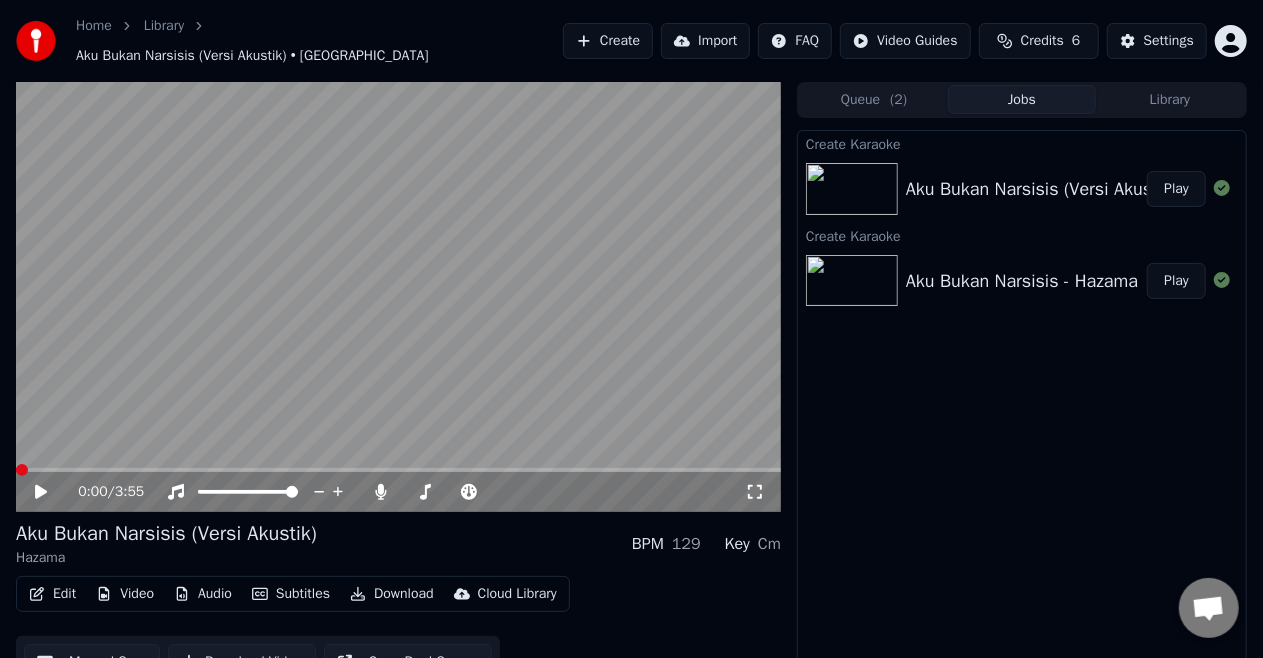 click on "Play" at bounding box center [1176, 281] 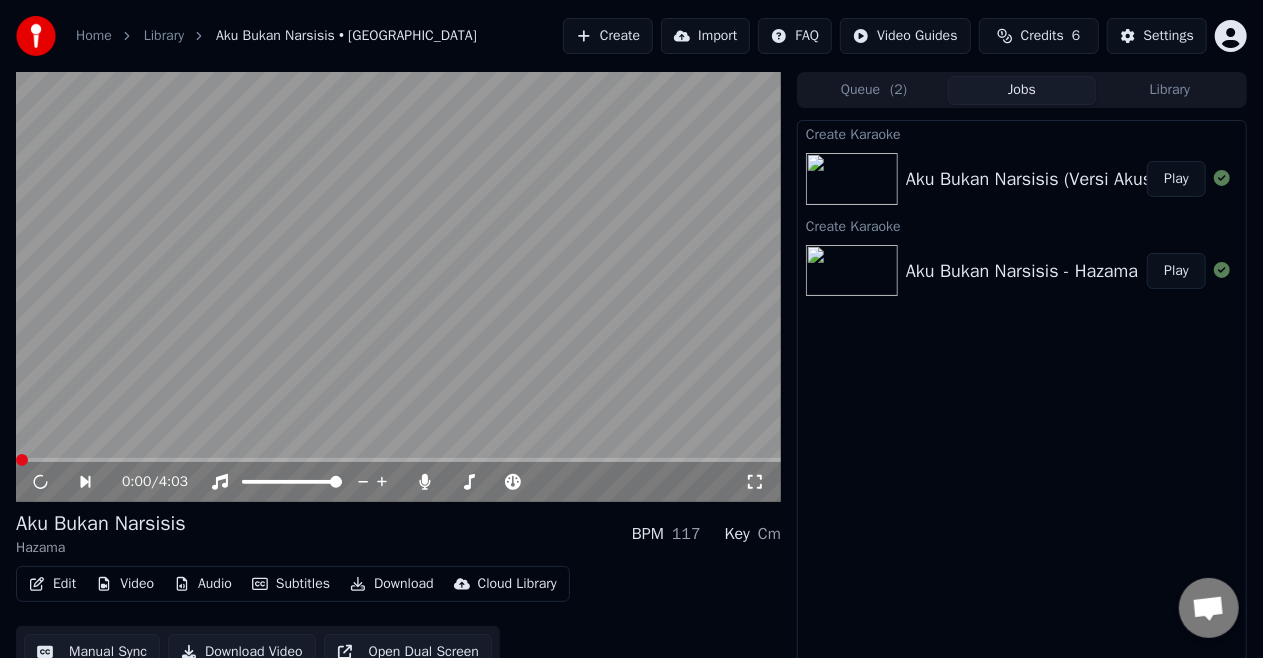 click on "Aku Bukan Narsisis Hazama BPM 117 Key Cm" at bounding box center (398, 534) 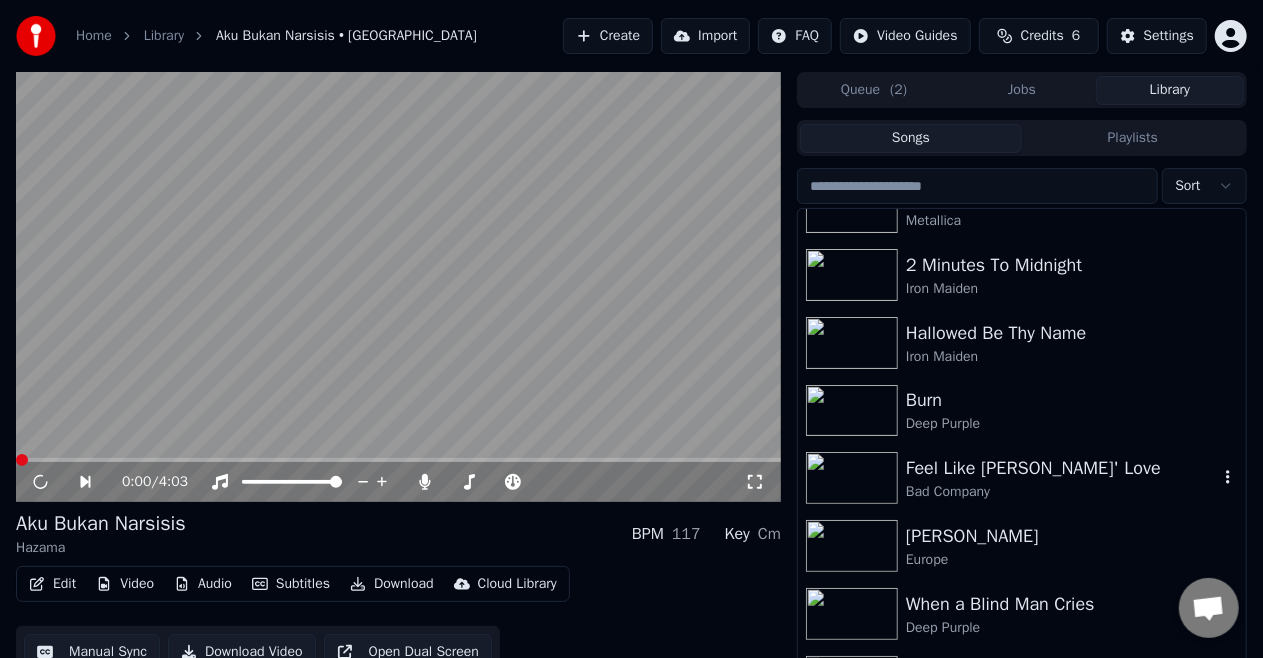 scroll, scrollTop: 500, scrollLeft: 0, axis: vertical 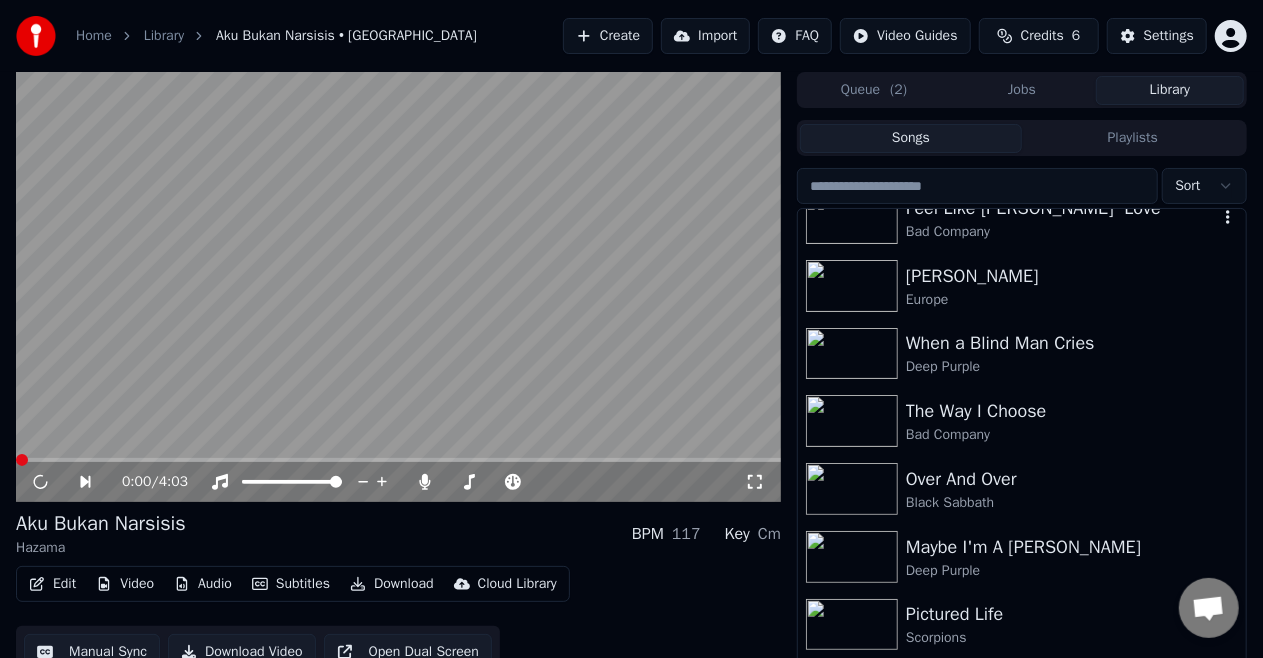 click on "Feel Like [PERSON_NAME]' Love" at bounding box center [1062, 208] 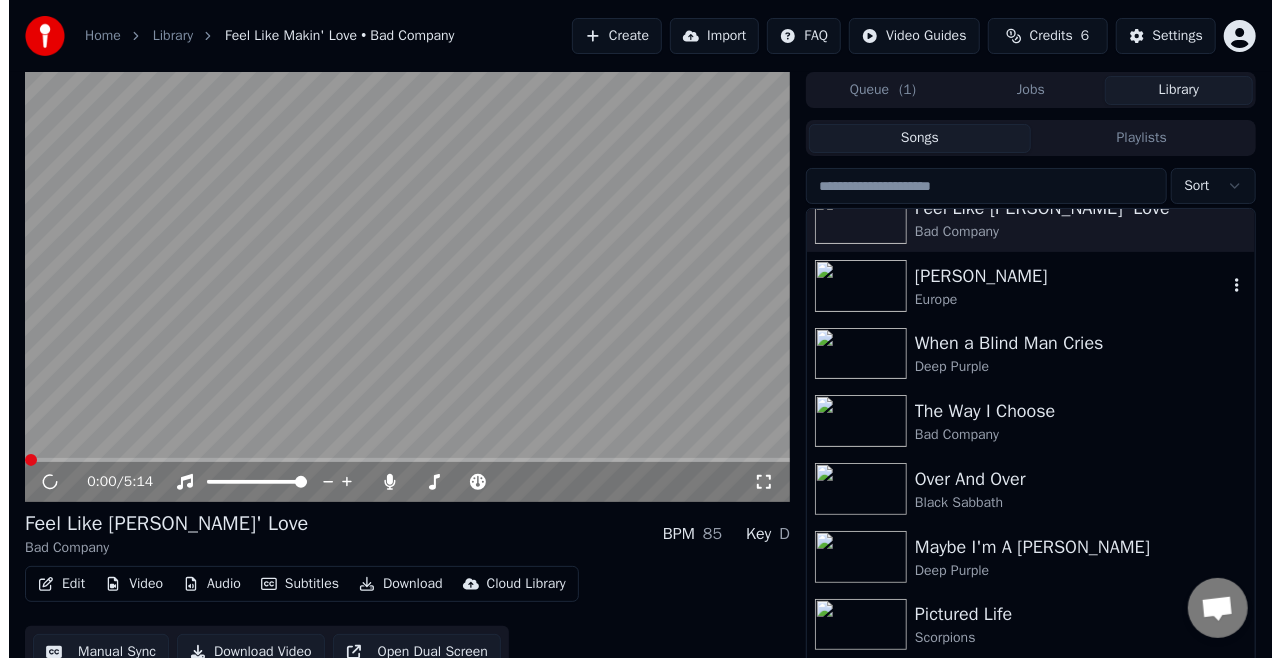 scroll, scrollTop: 200, scrollLeft: 0, axis: vertical 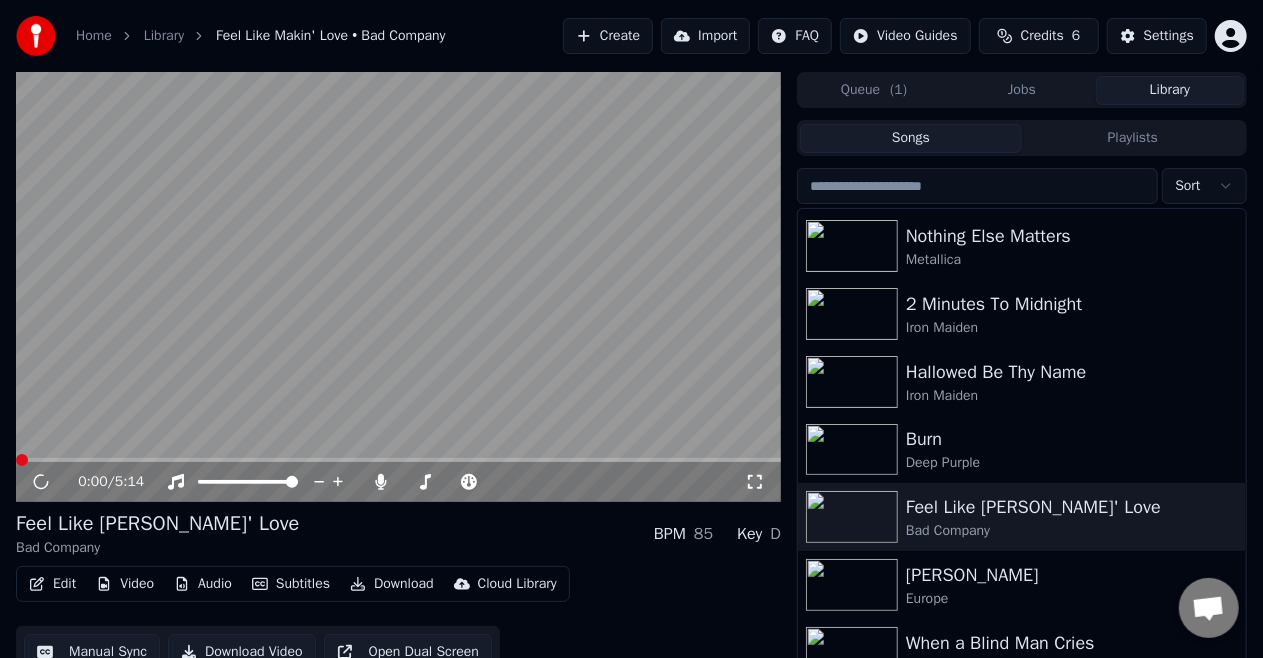 click on "Home Library Feel Like Makin' Love • Bad Company Create Import FAQ Video Guides Credits 6 Settings 0:00  /  5:14 Feel Like Makin' Love Bad Company BPM 85 Key D Edit Video Audio Subtitles Download Cloud Library Manual Sync Download Video Open Dual Screen Queue ( 1 ) Jobs Library Songs Playlists Sort Aku Bukan Narsisis (Versi Akustik) Hazama Aku Bukan Narsisis Hazama The Unforgiven Metallica Nothing Else Matters Metallica 2 Minutes To Midnight Iron Maiden Hallowed Be Thy Name Iron Maiden Burn Deep Purple Feel Like Makin' Love Bad Company Carrie Europe When a Blind Man Cries Deep Purple The Way I Choose Bad Company" at bounding box center (631, 329) 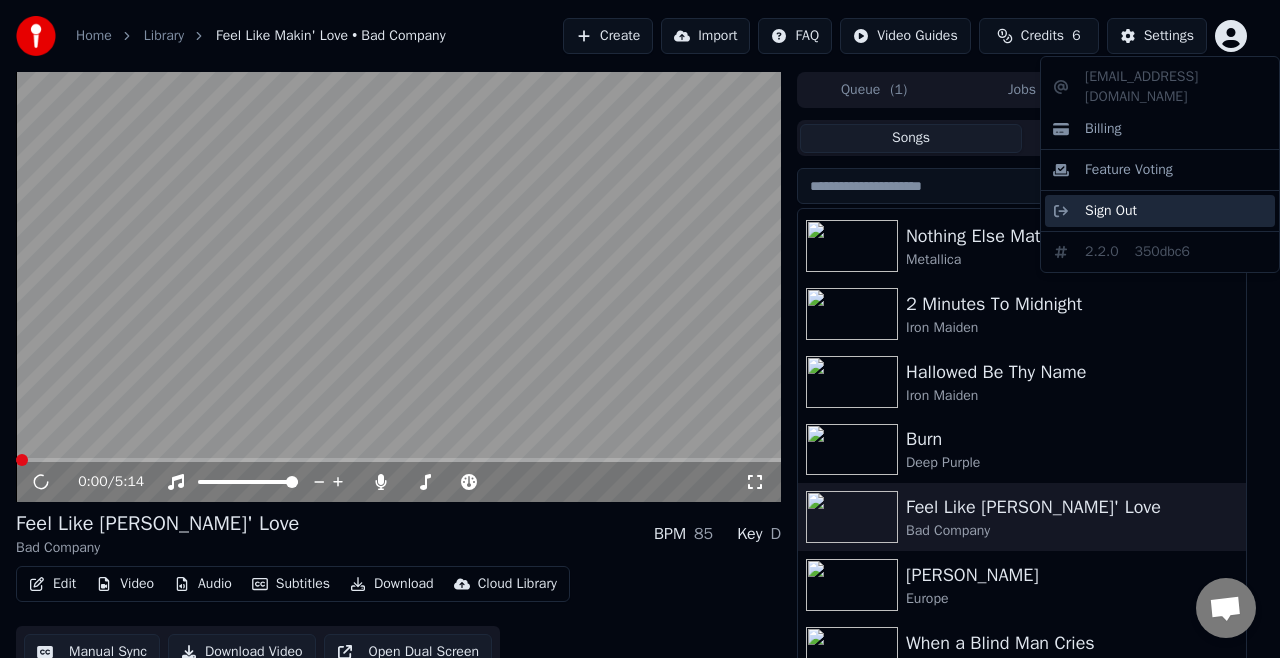 click on "Sign Out" at bounding box center (1111, 211) 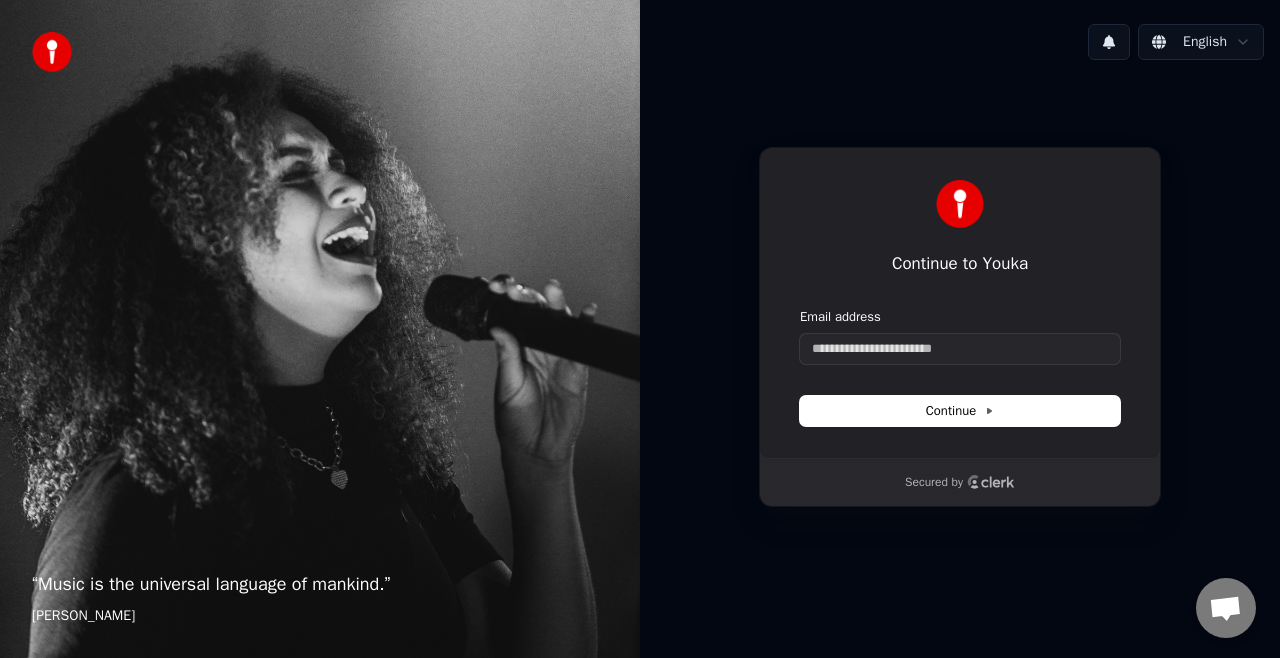 type 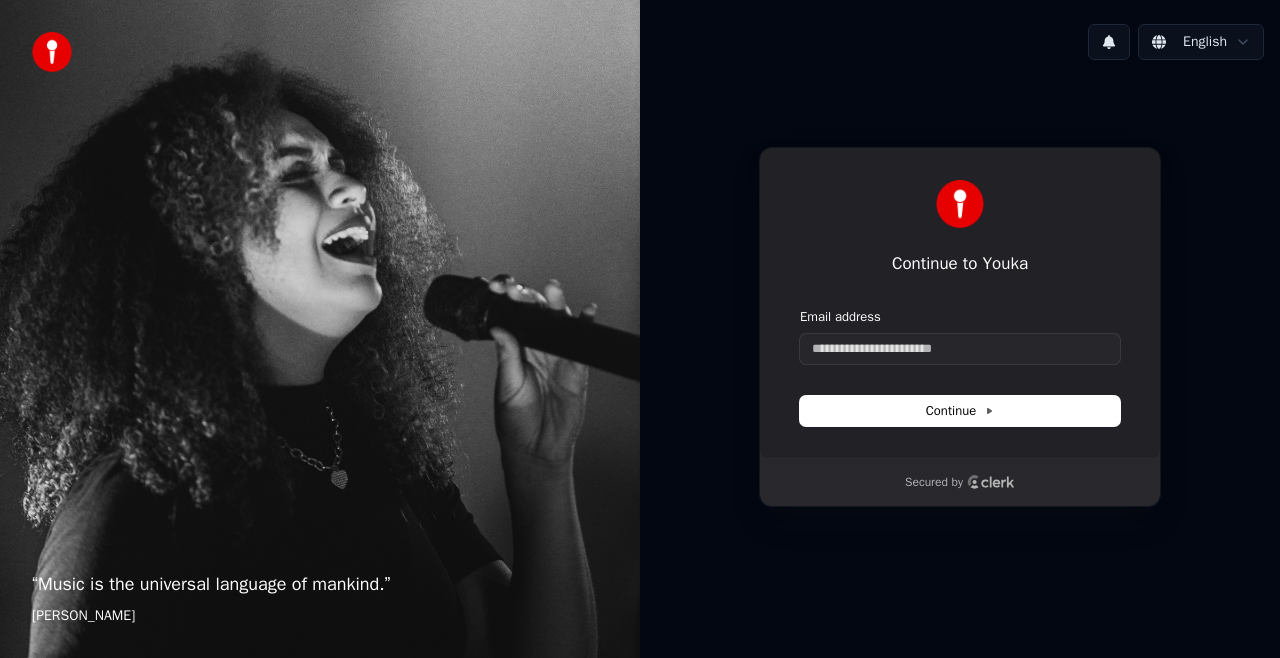 scroll, scrollTop: 0, scrollLeft: 0, axis: both 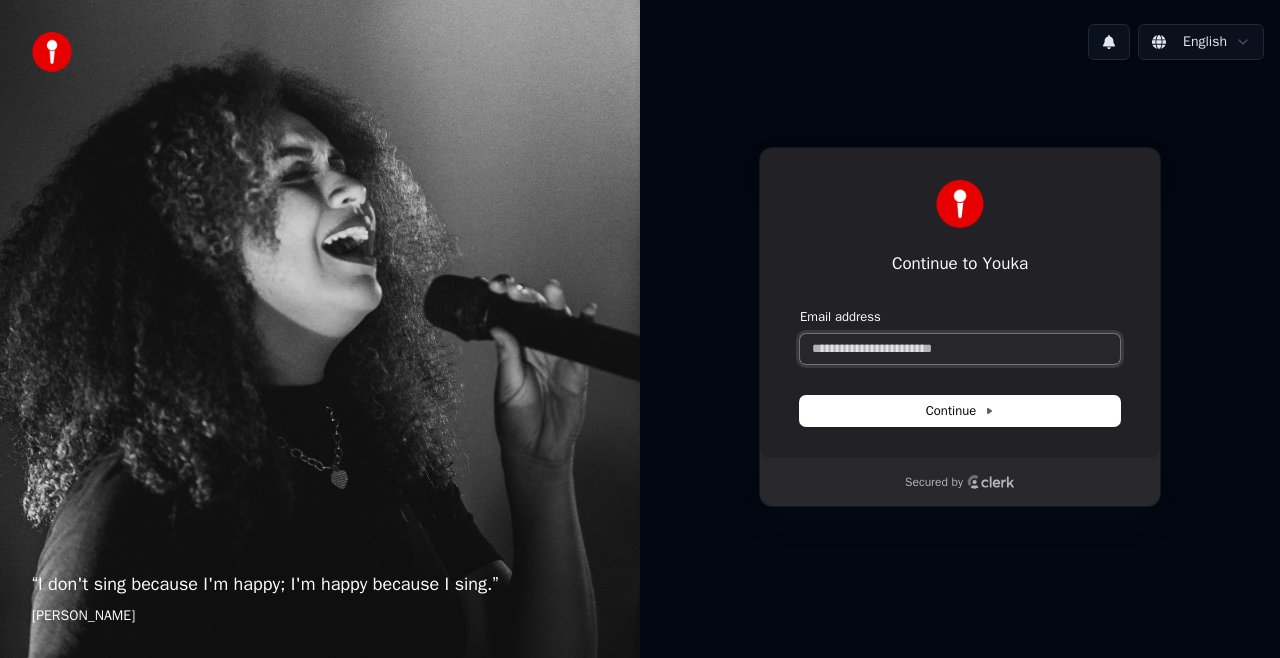 click on "Email address" at bounding box center (960, 349) 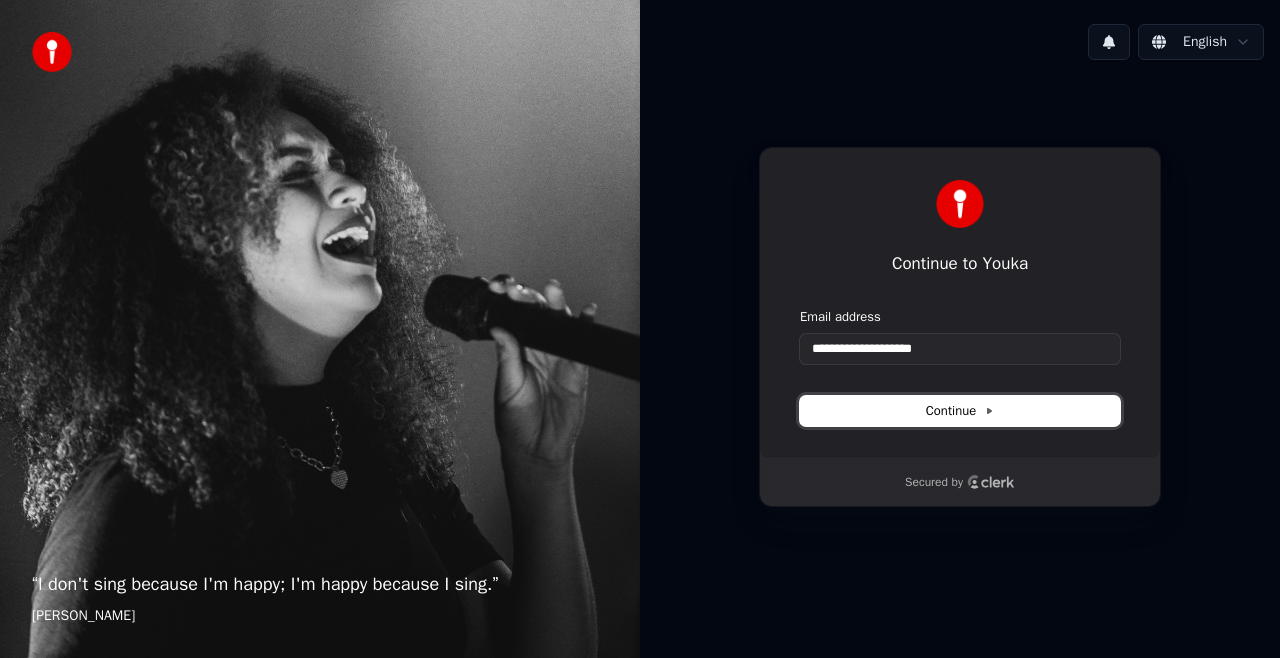 click on "Continue" at bounding box center [960, 411] 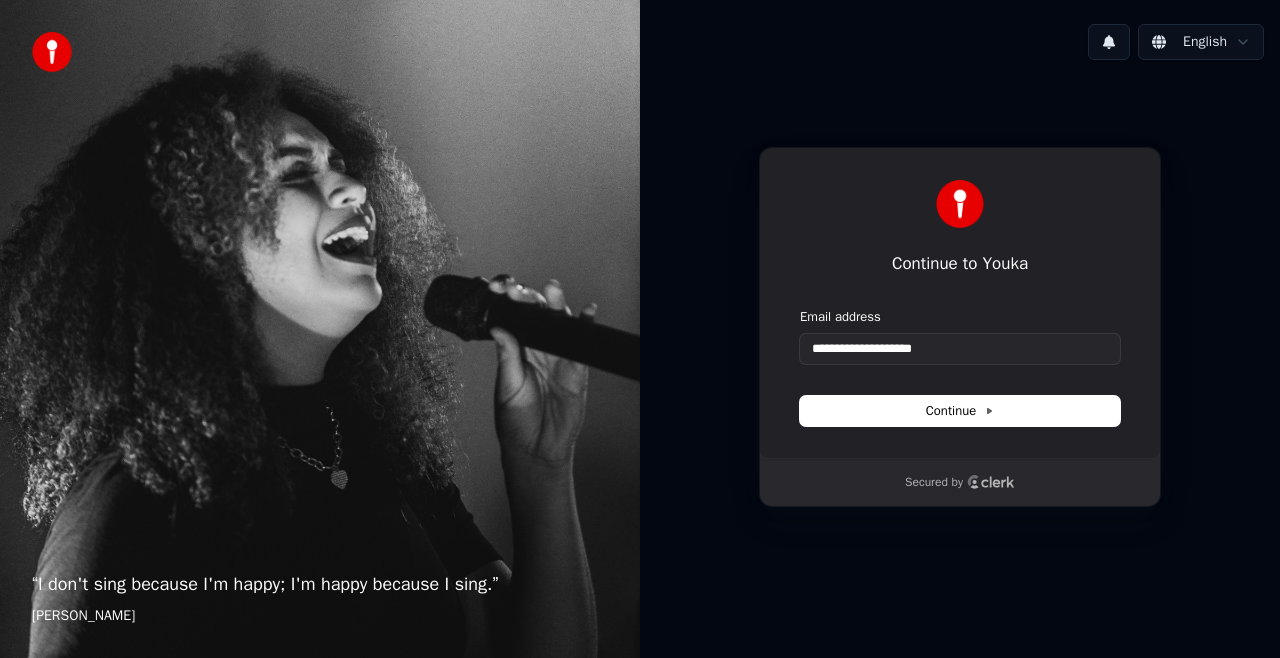 type on "**********" 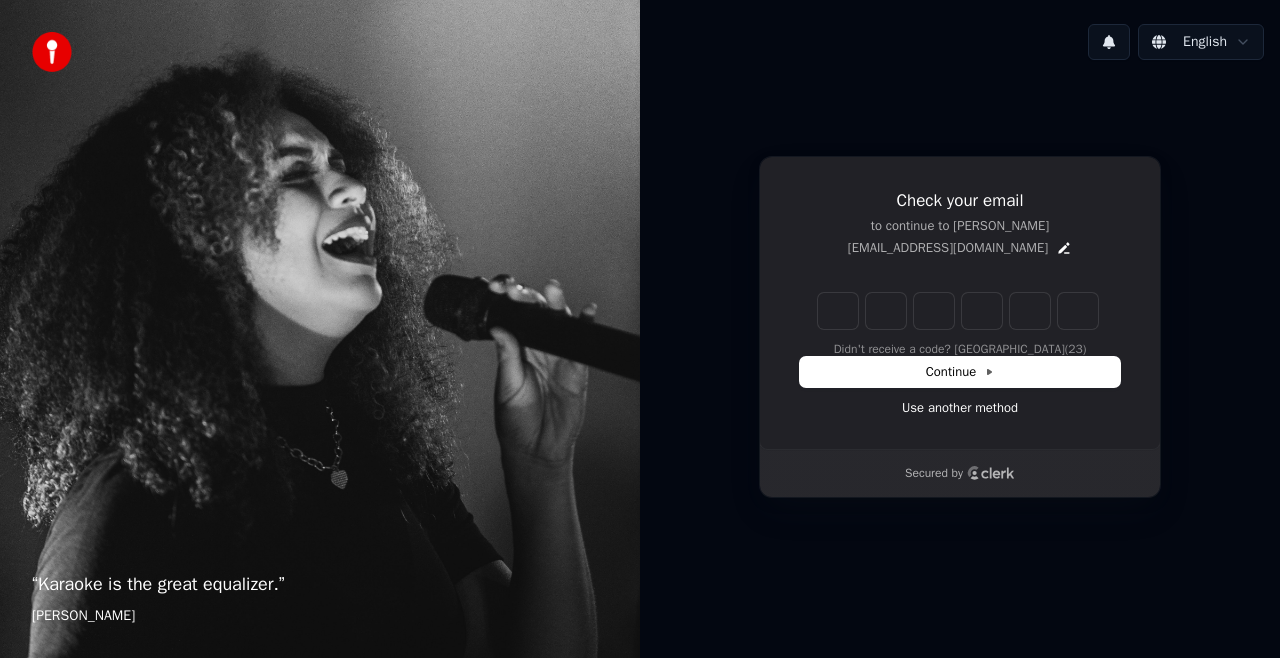 click on "Check your email to continue to Youka ceejingkop@gmail.com Didn't receive a code? Resend  (23) Continue Use another method Secured by" at bounding box center (960, 327) 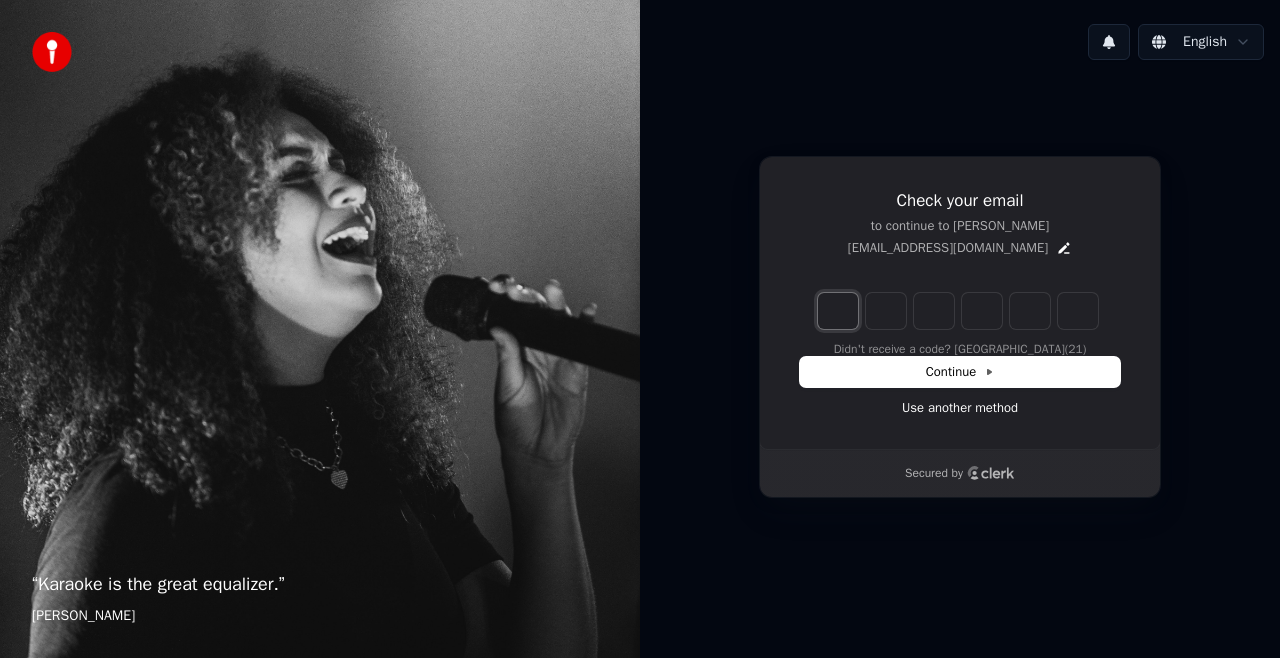 click at bounding box center (838, 311) 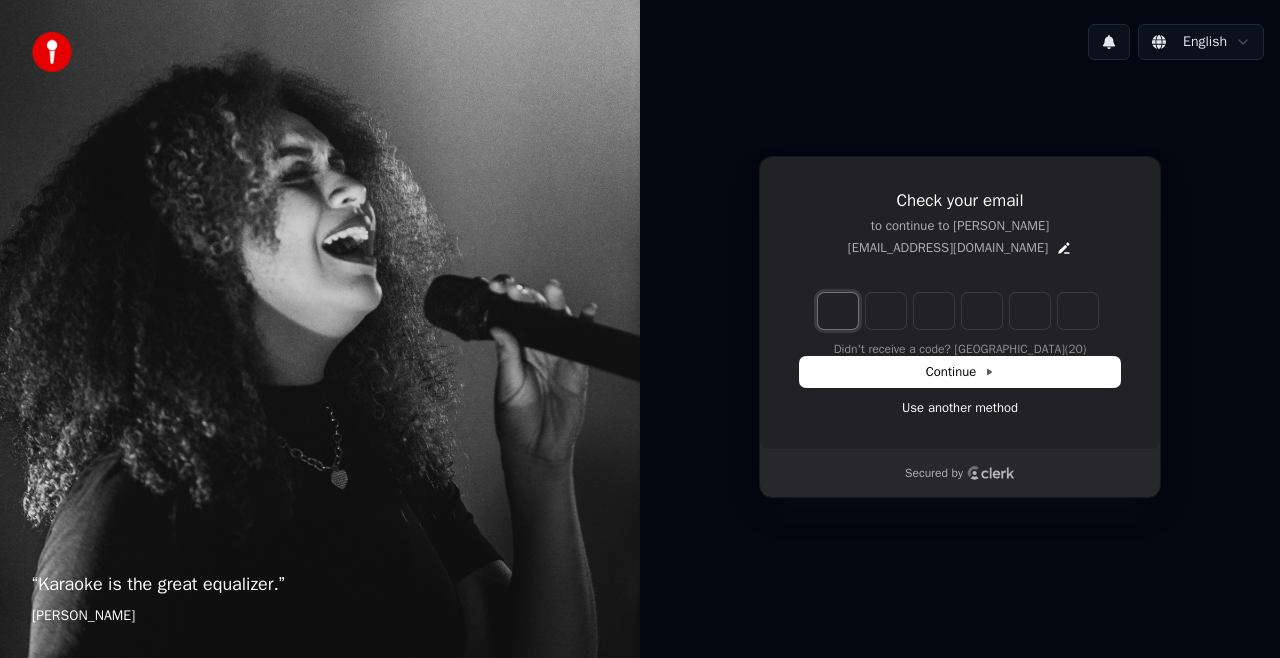 type on "*" 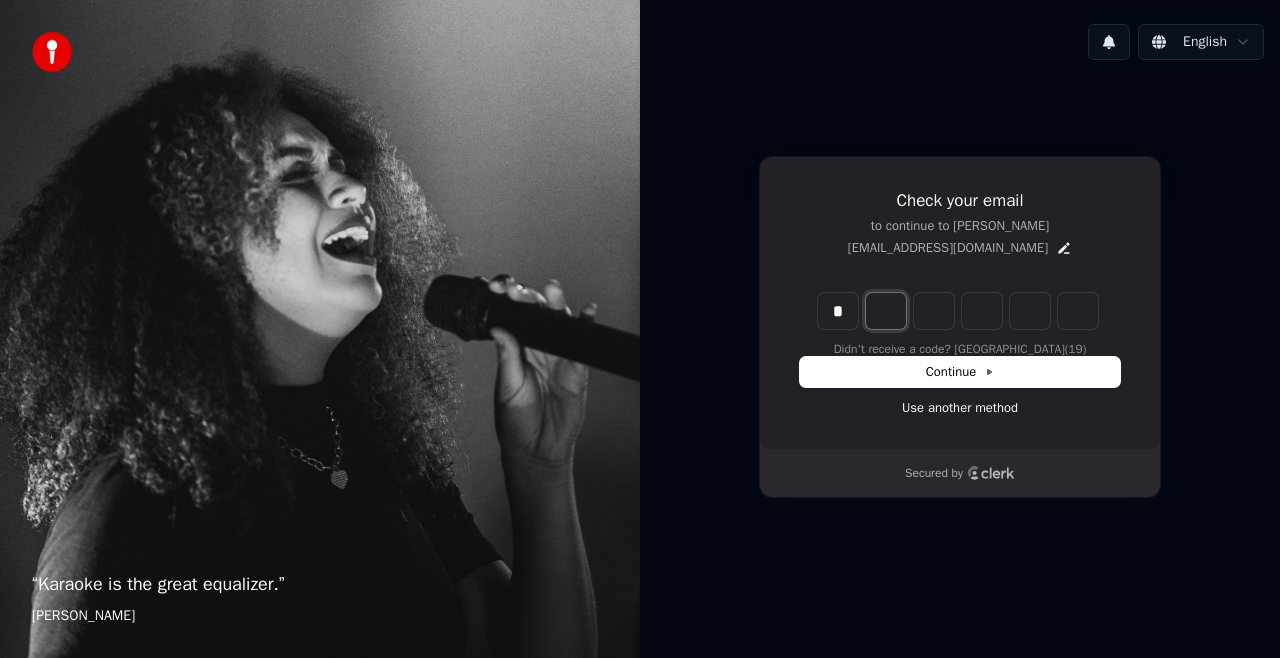 type on "*" 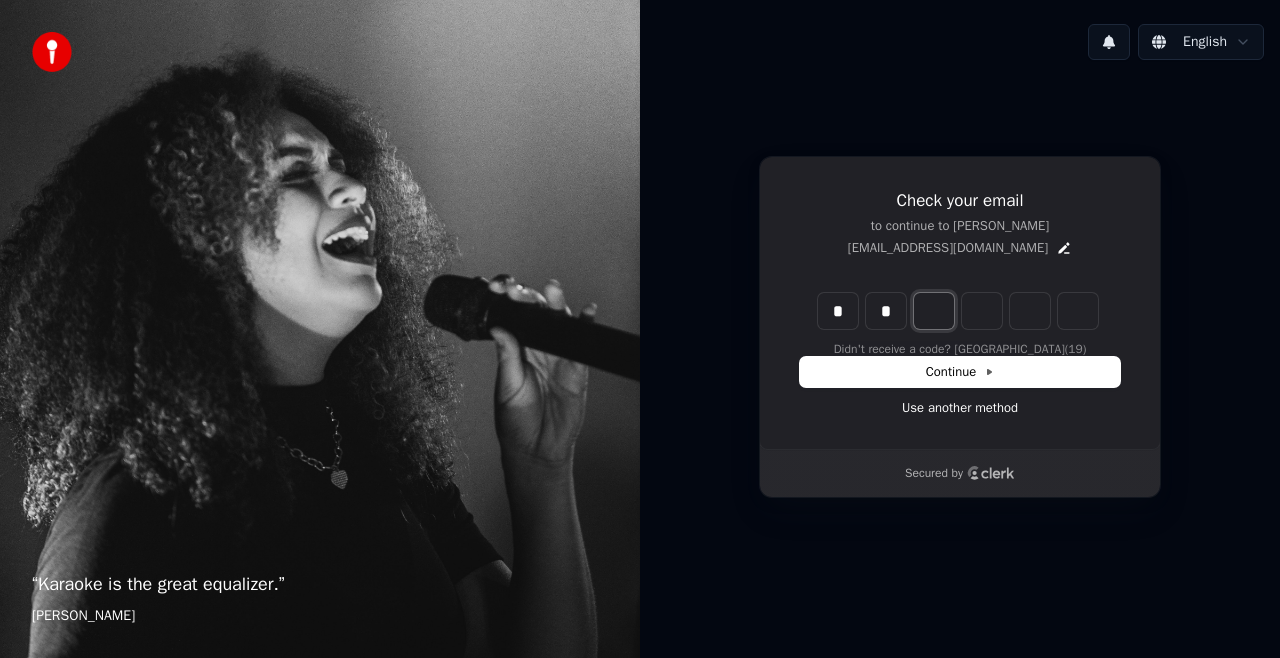 type on "**" 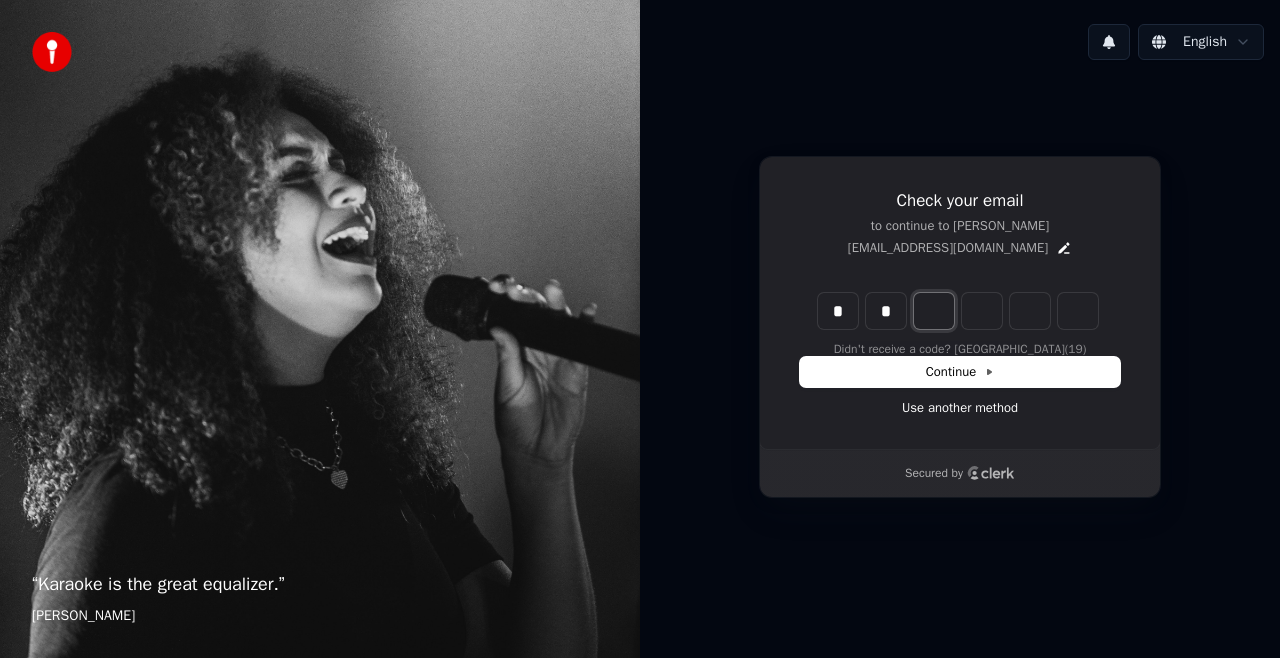 type on "*" 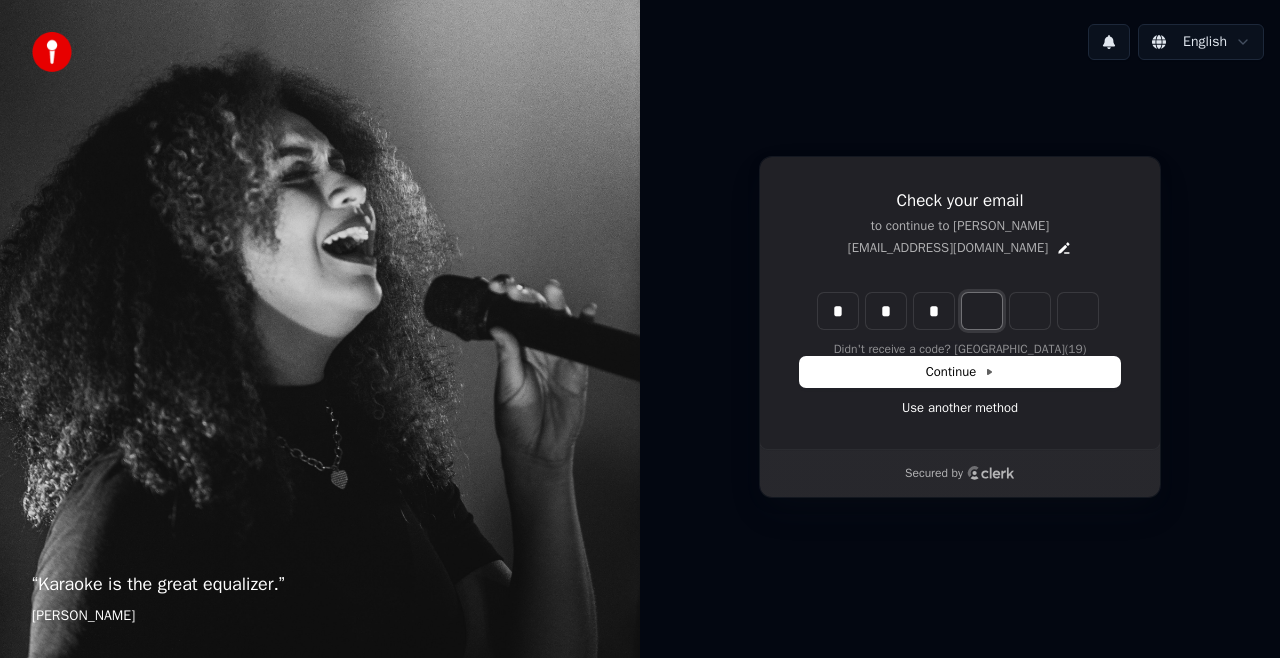 type on "***" 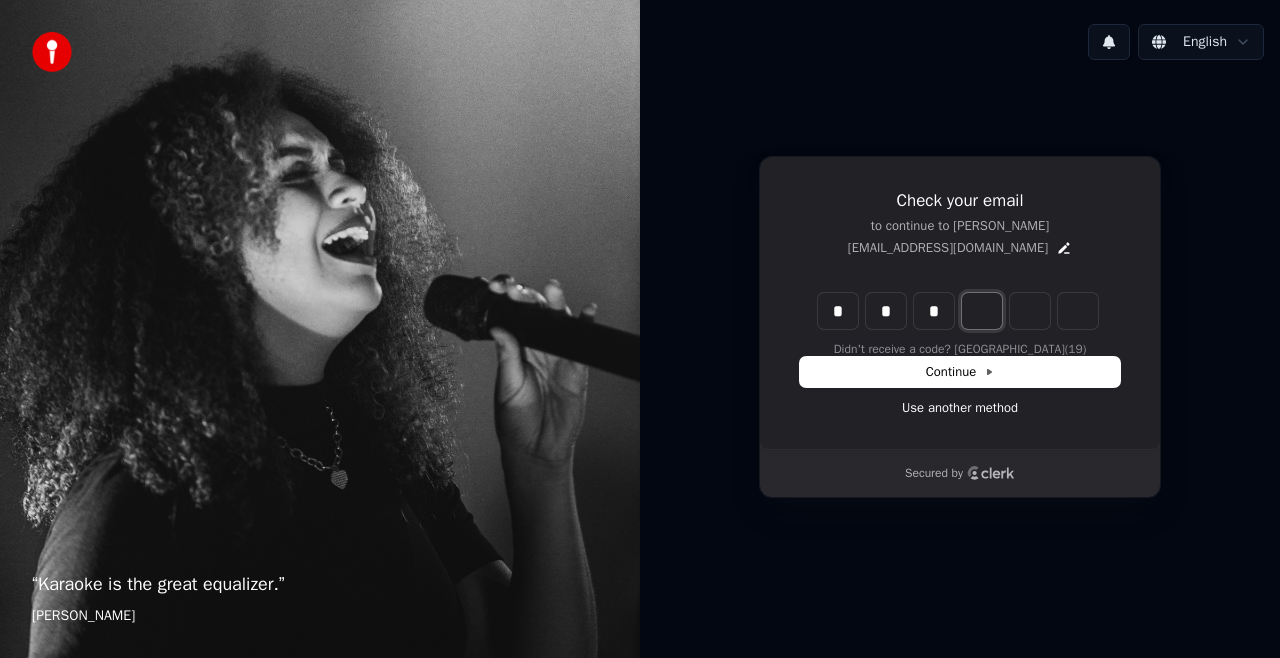 type on "*" 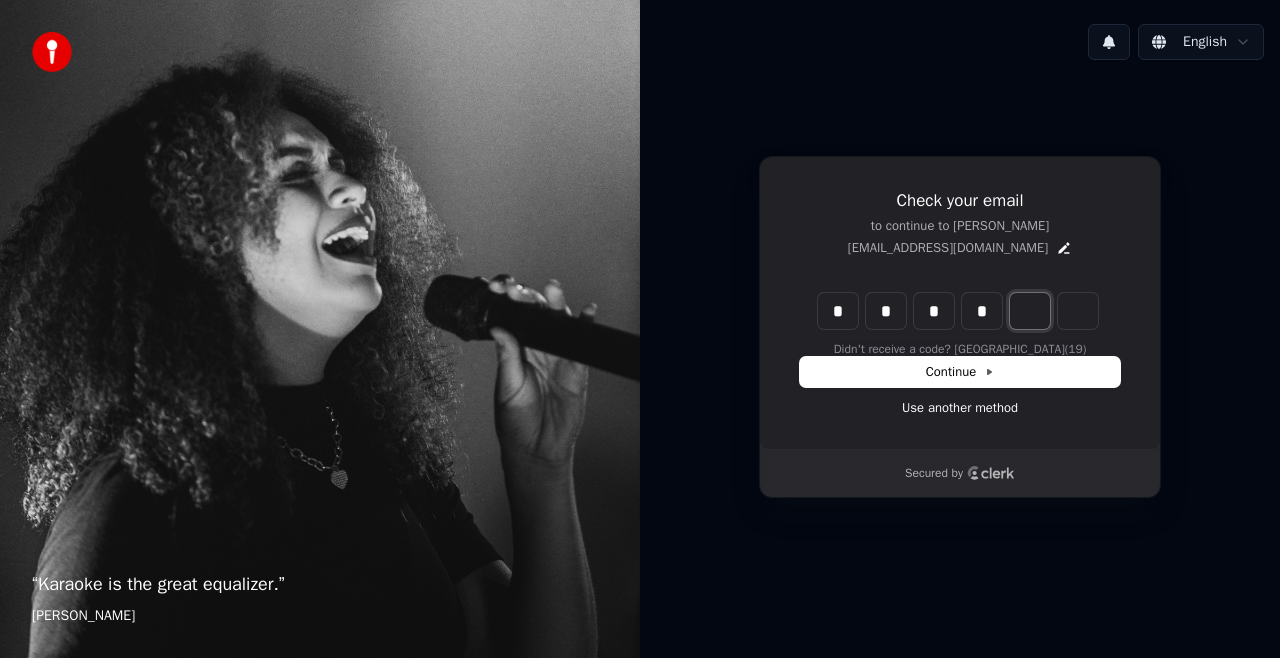 type on "****" 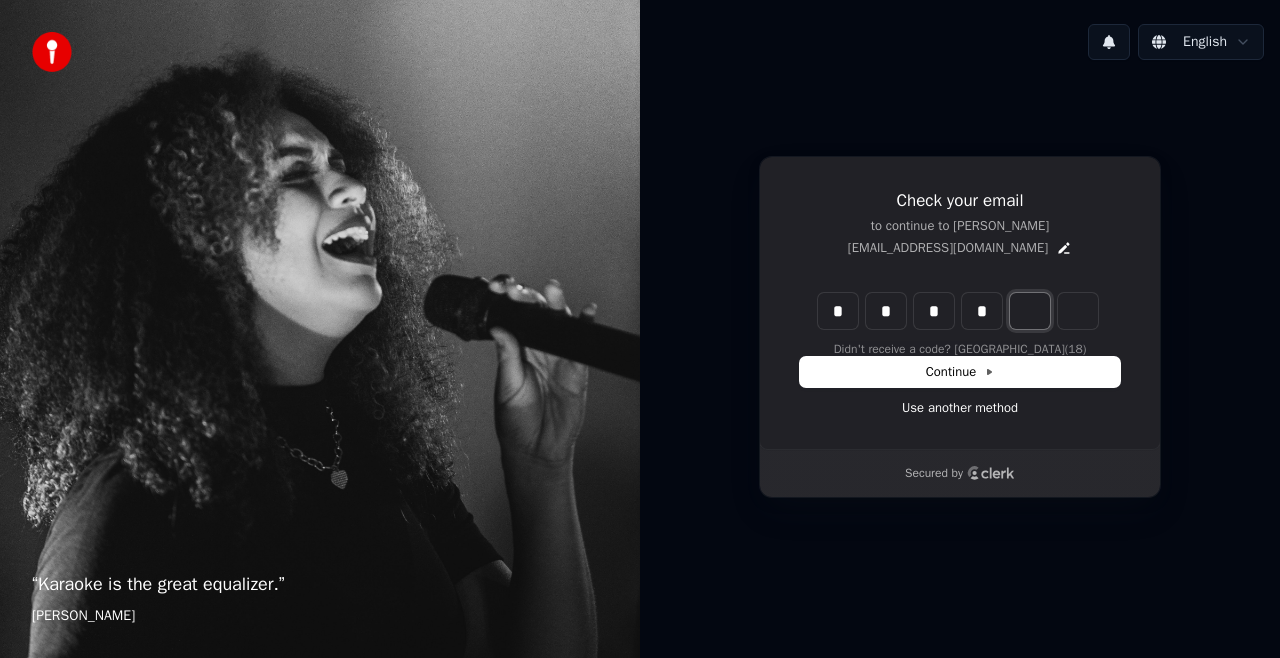type on "*" 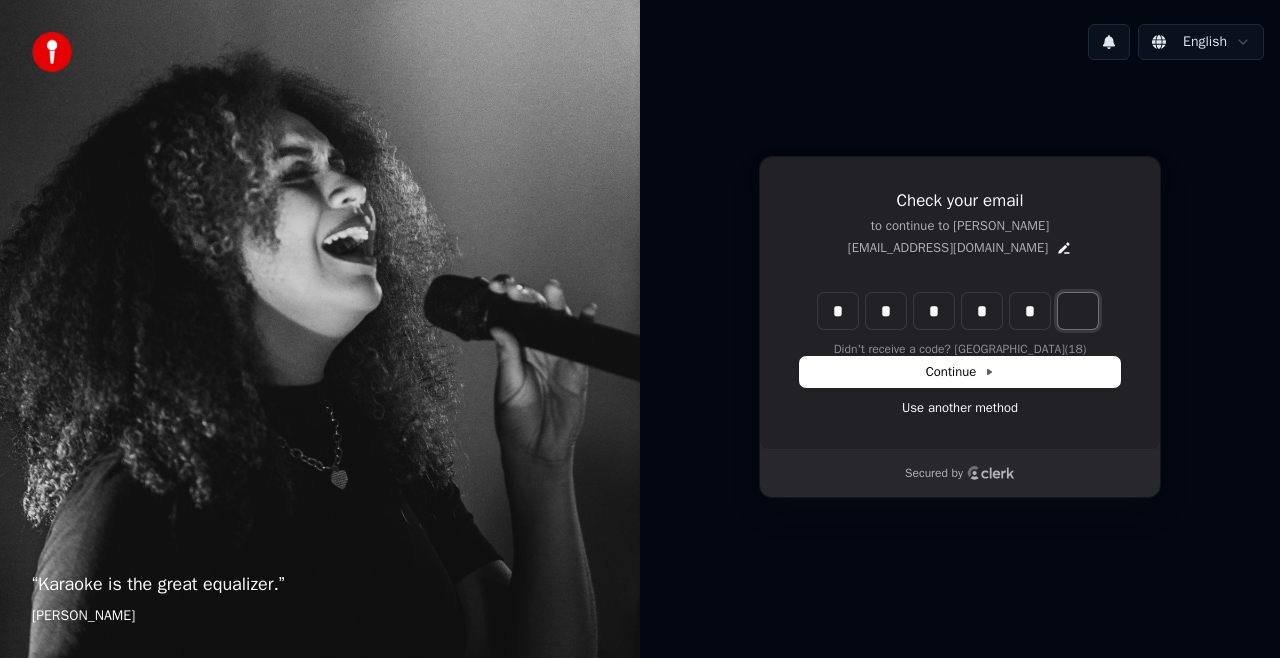 type on "******" 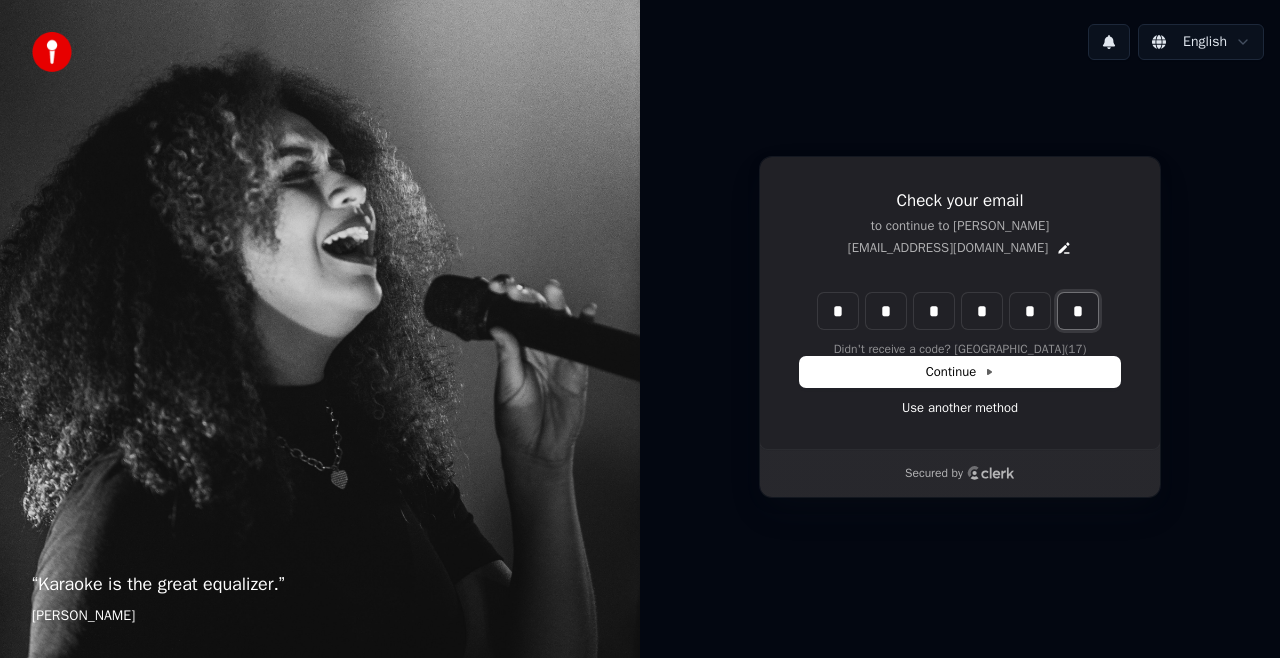 type on "*" 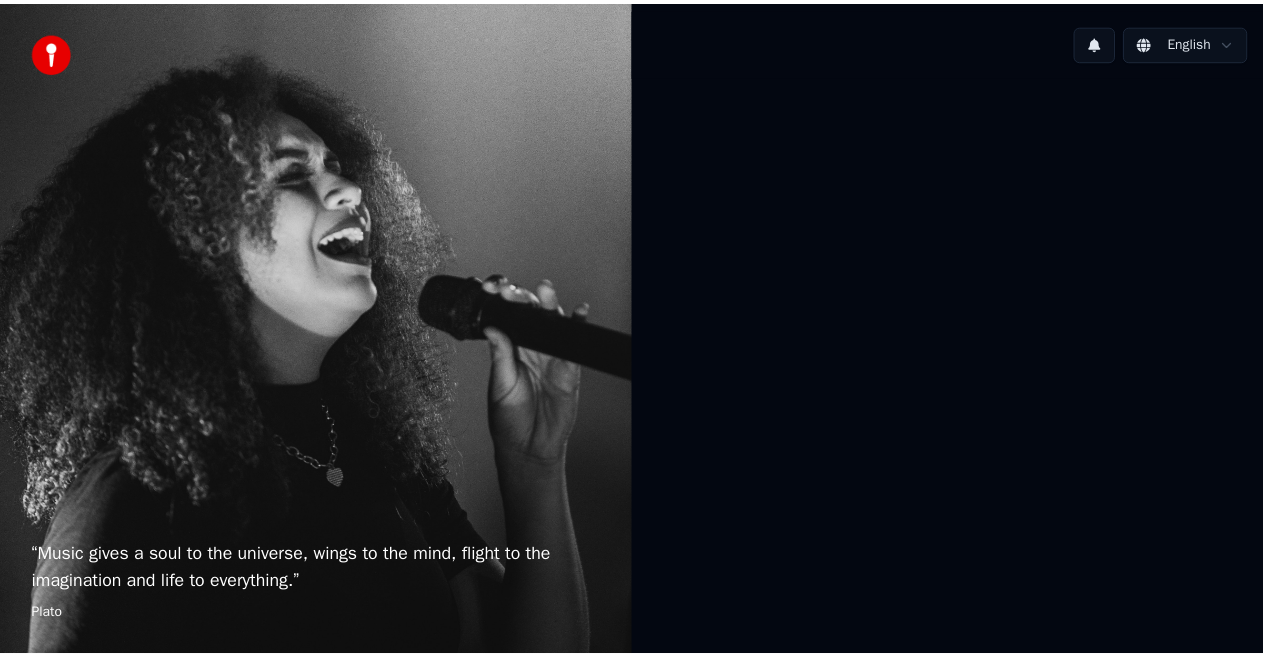 scroll, scrollTop: 0, scrollLeft: 0, axis: both 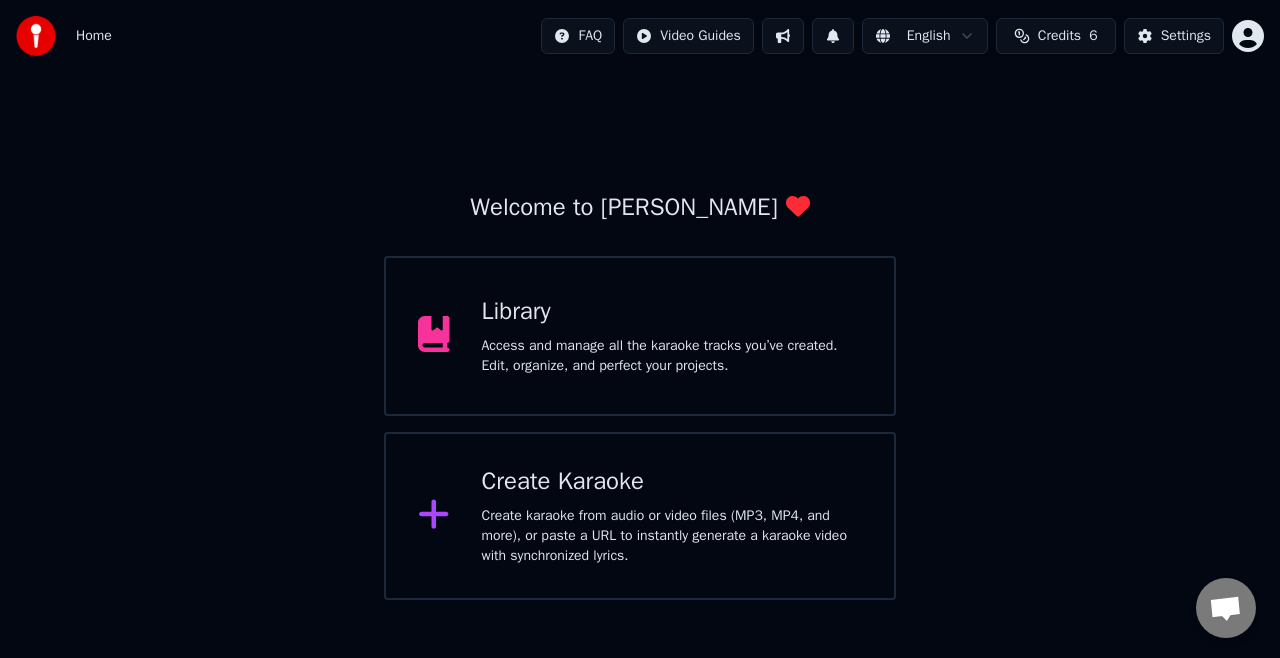 click on "Library" at bounding box center [672, 312] 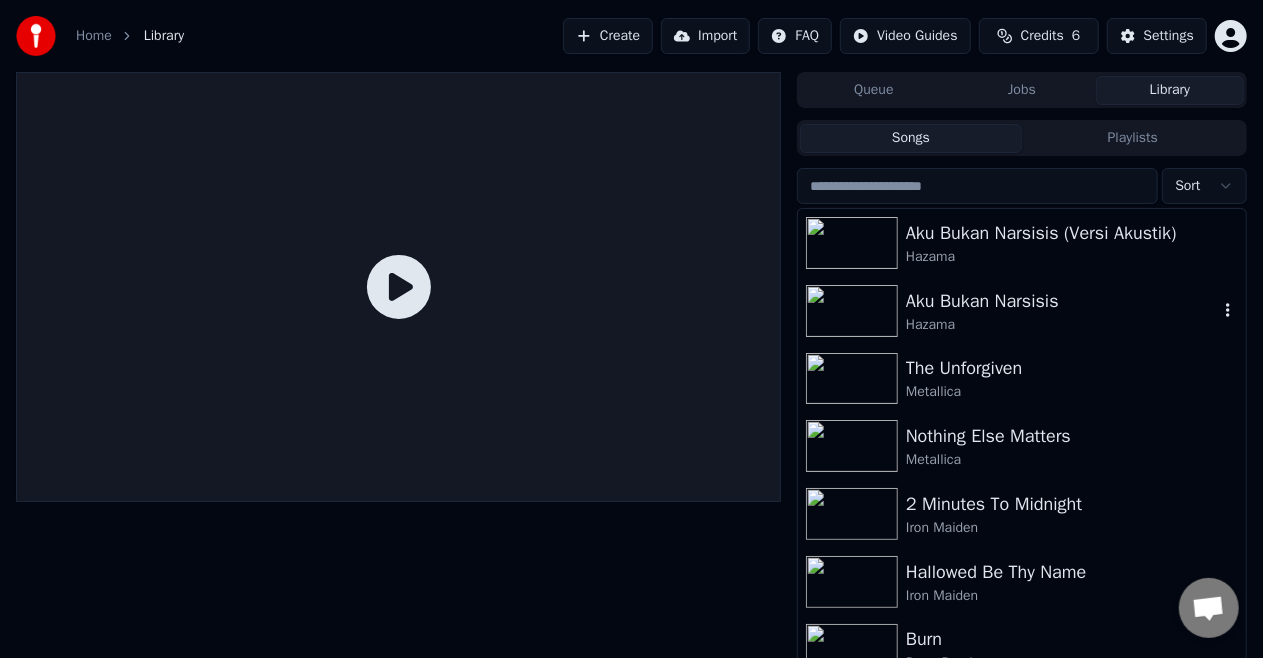 click on "Aku Bukan Narsisis" at bounding box center [1062, 301] 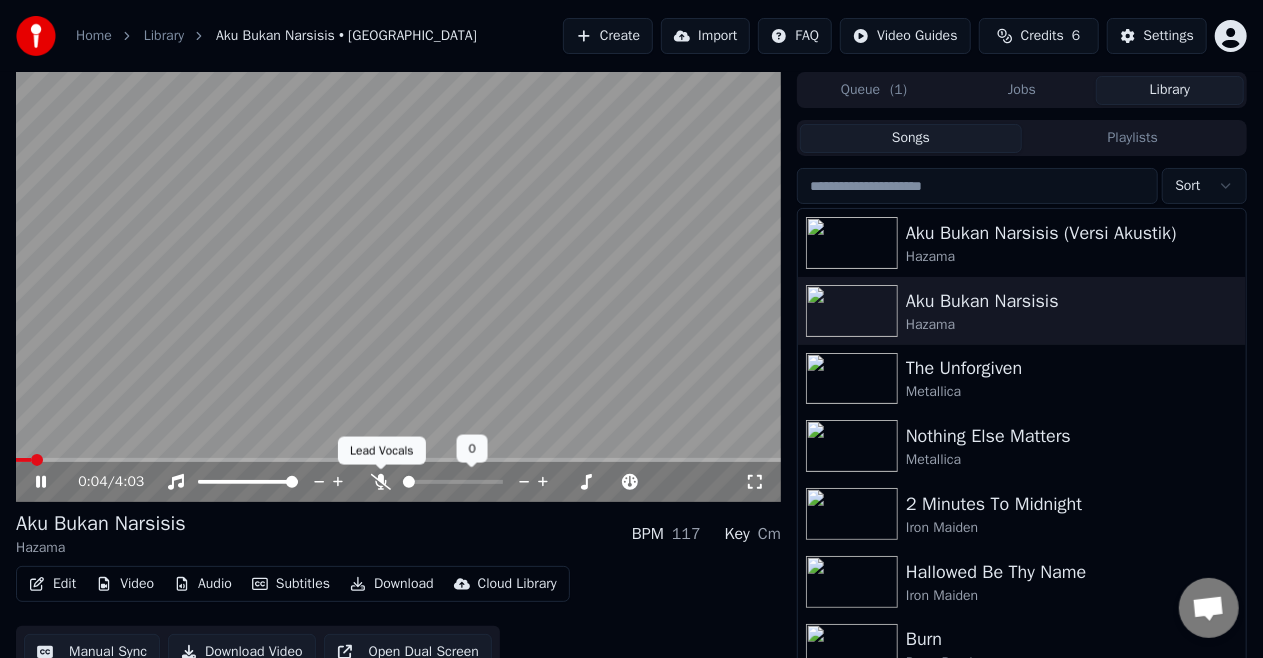 click 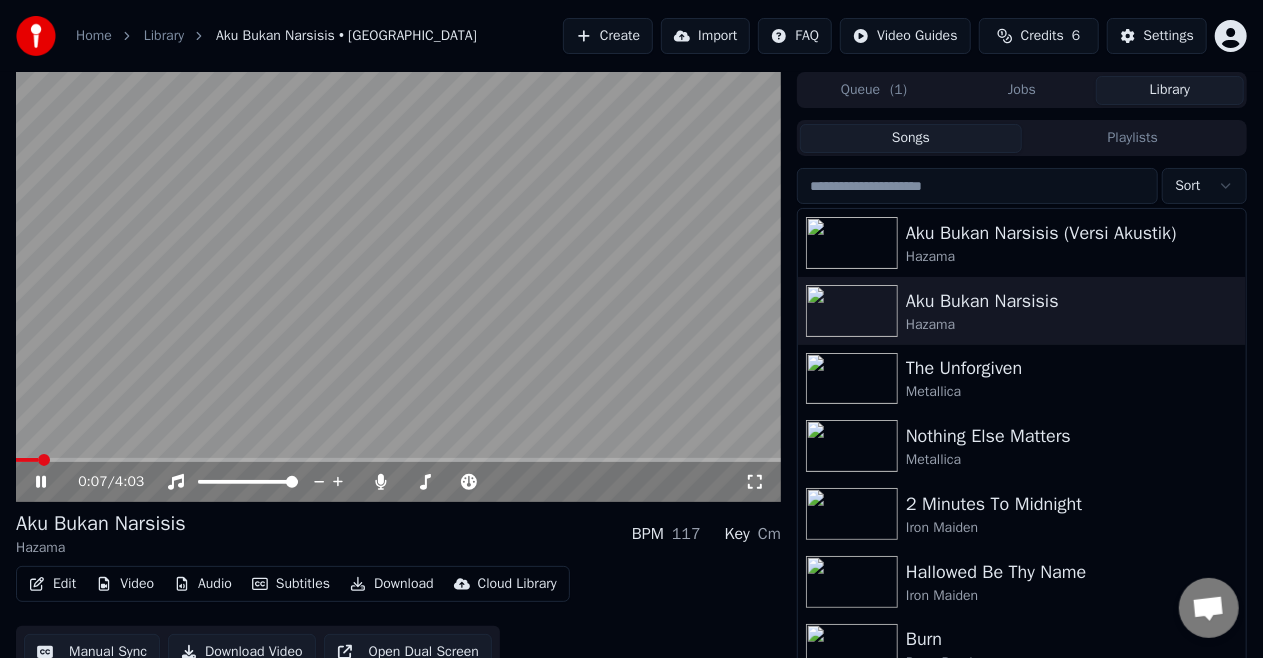 click on "Manual Sync" at bounding box center (92, 652) 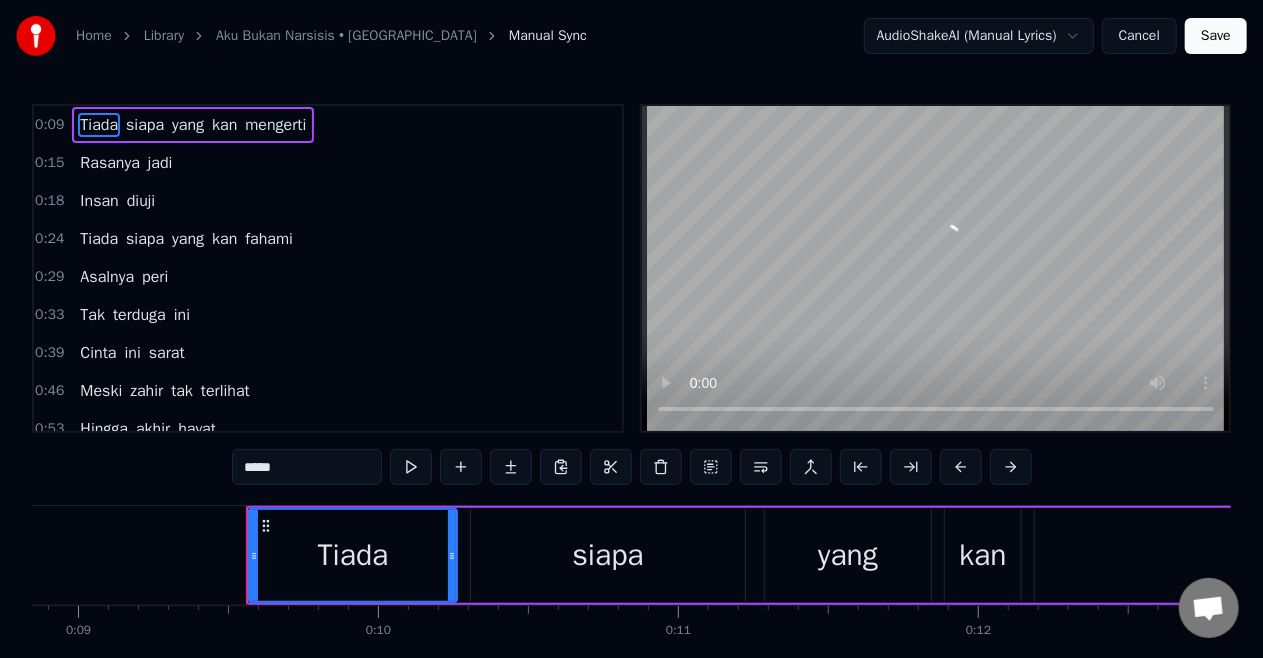scroll, scrollTop: 0, scrollLeft: 2768, axis: horizontal 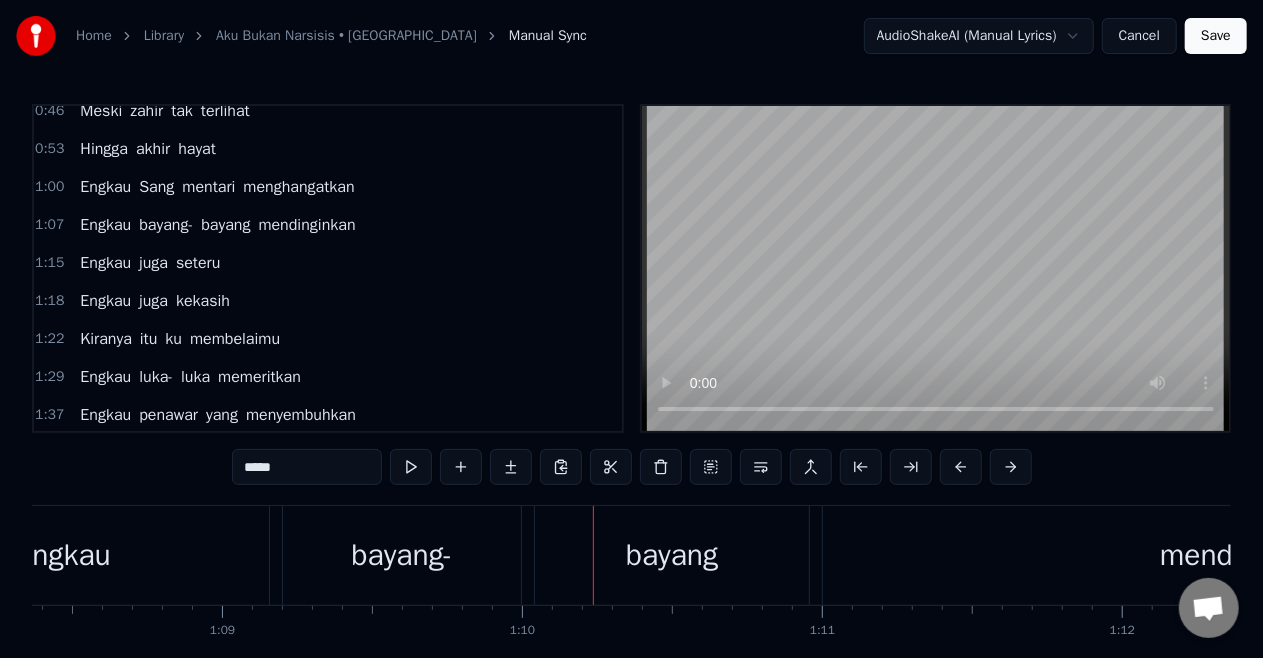 click on "bayang" at bounding box center (225, 225) 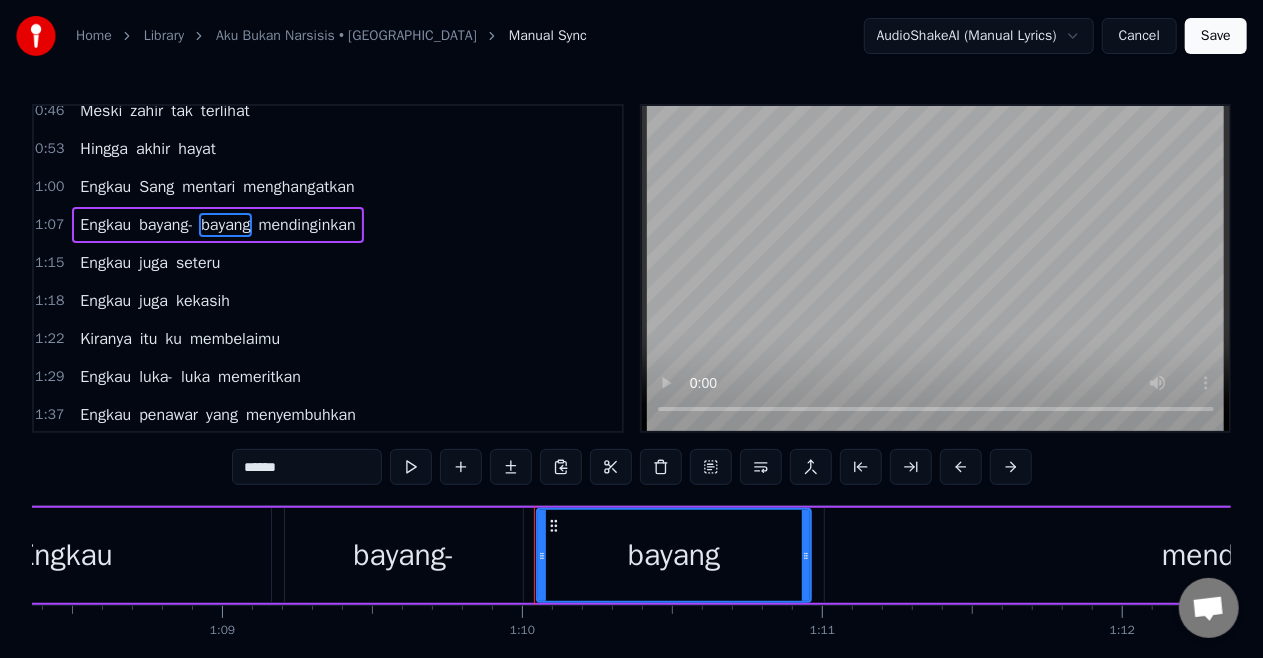 scroll, scrollTop: 229, scrollLeft: 0, axis: vertical 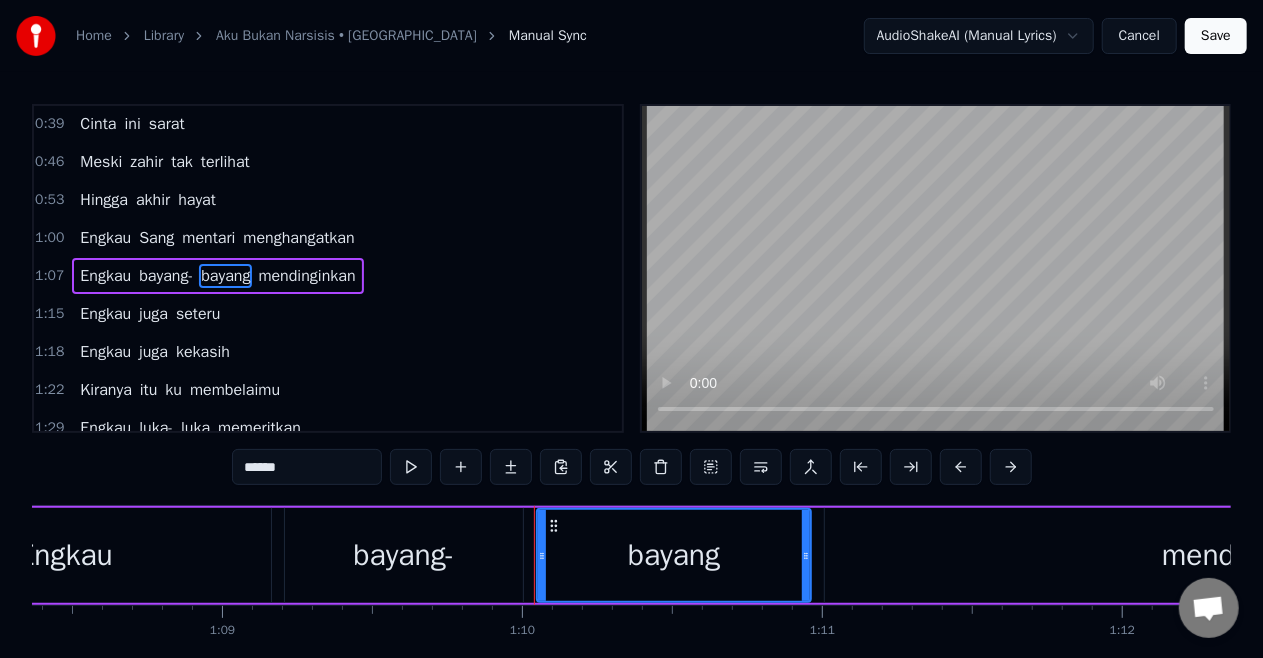 click on "******" at bounding box center (307, 467) 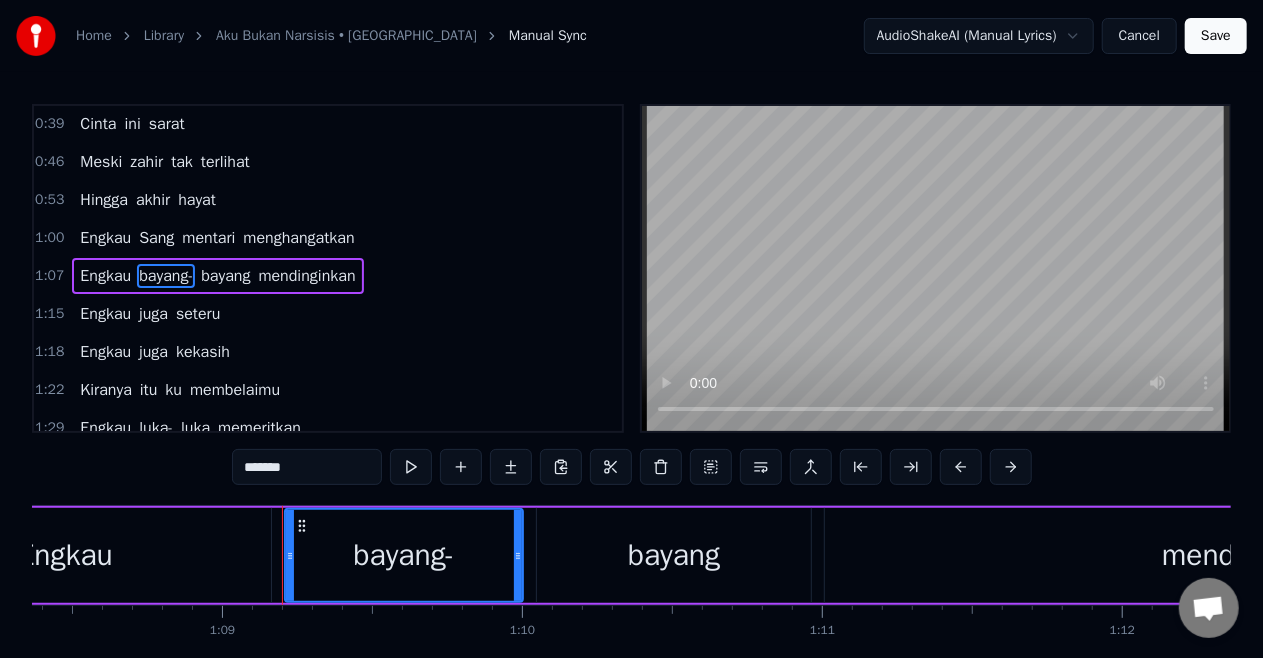 click on "Engkau" at bounding box center [105, 276] 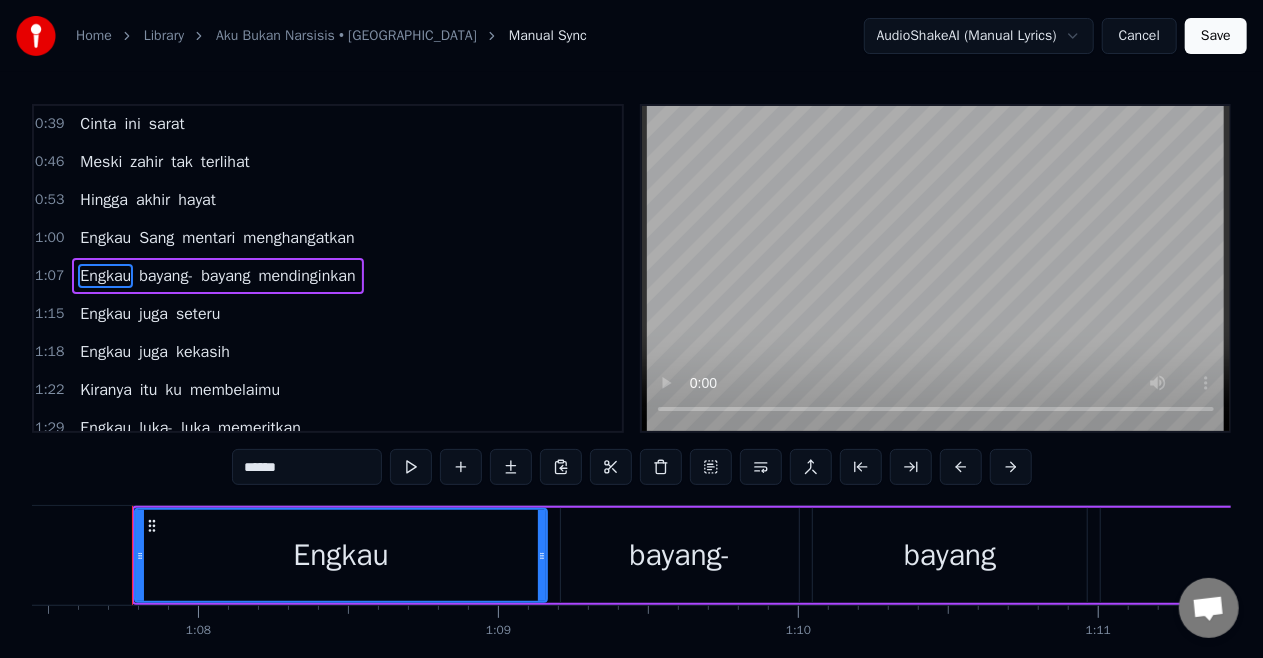scroll, scrollTop: 0, scrollLeft: 20234, axis: horizontal 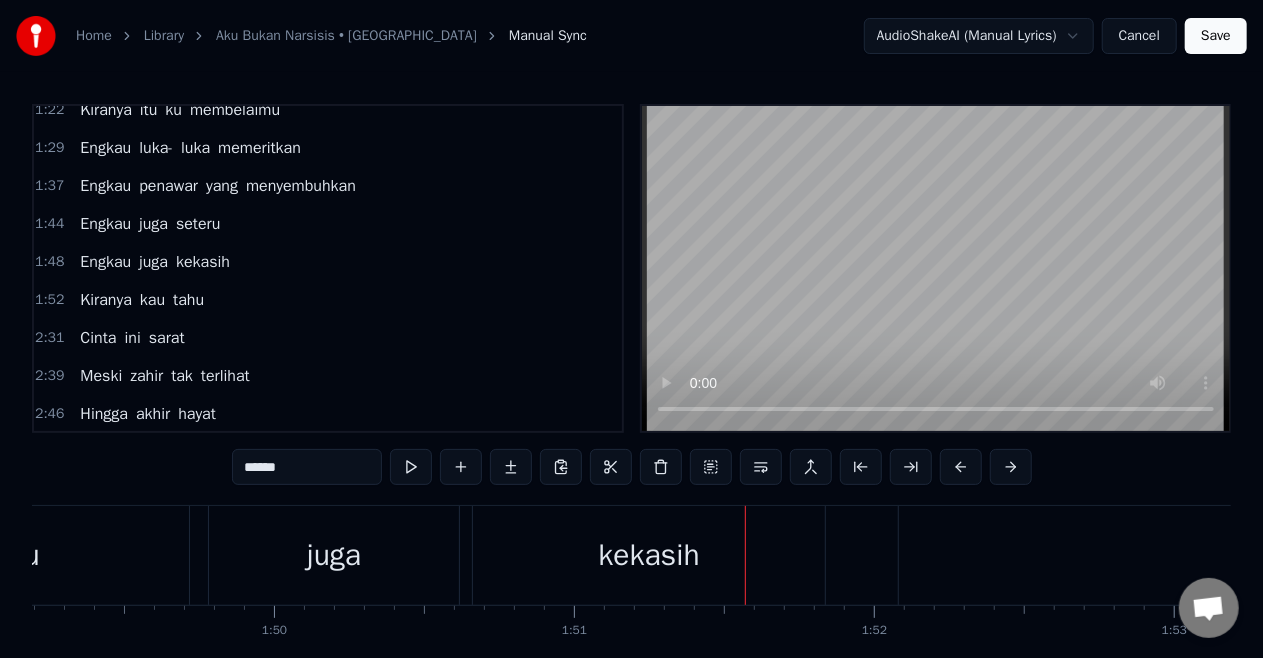 click on "Kiranya" at bounding box center (105, 300) 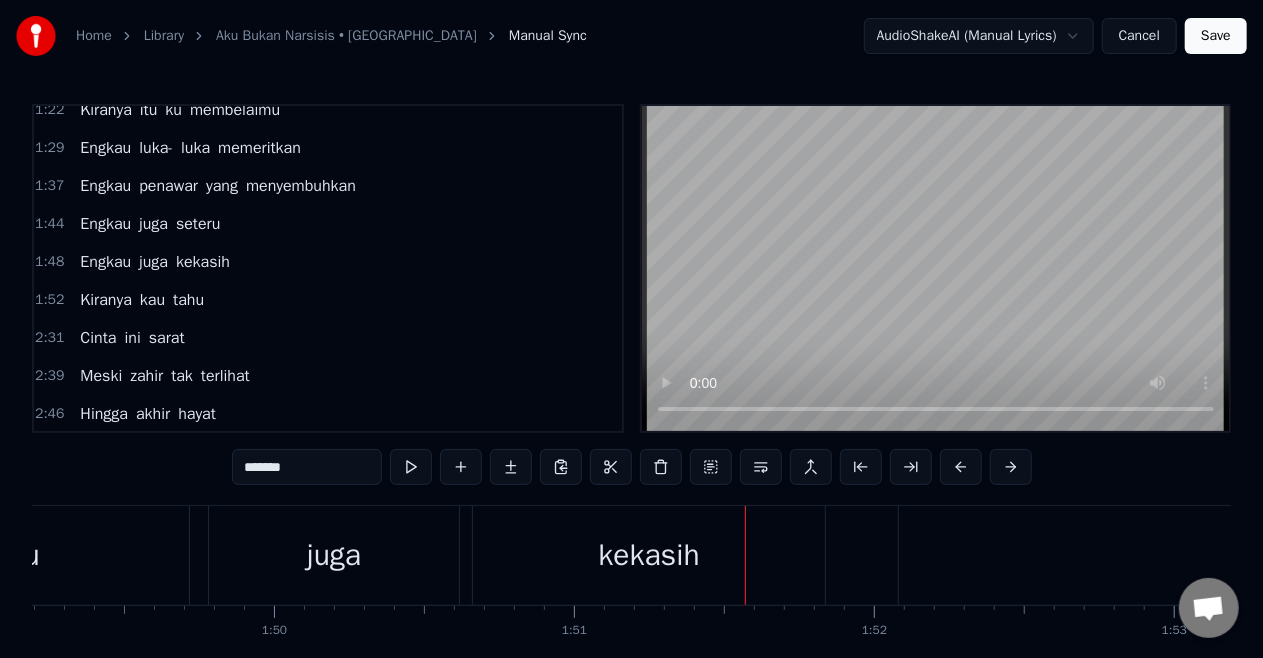 scroll, scrollTop: 528, scrollLeft: 0, axis: vertical 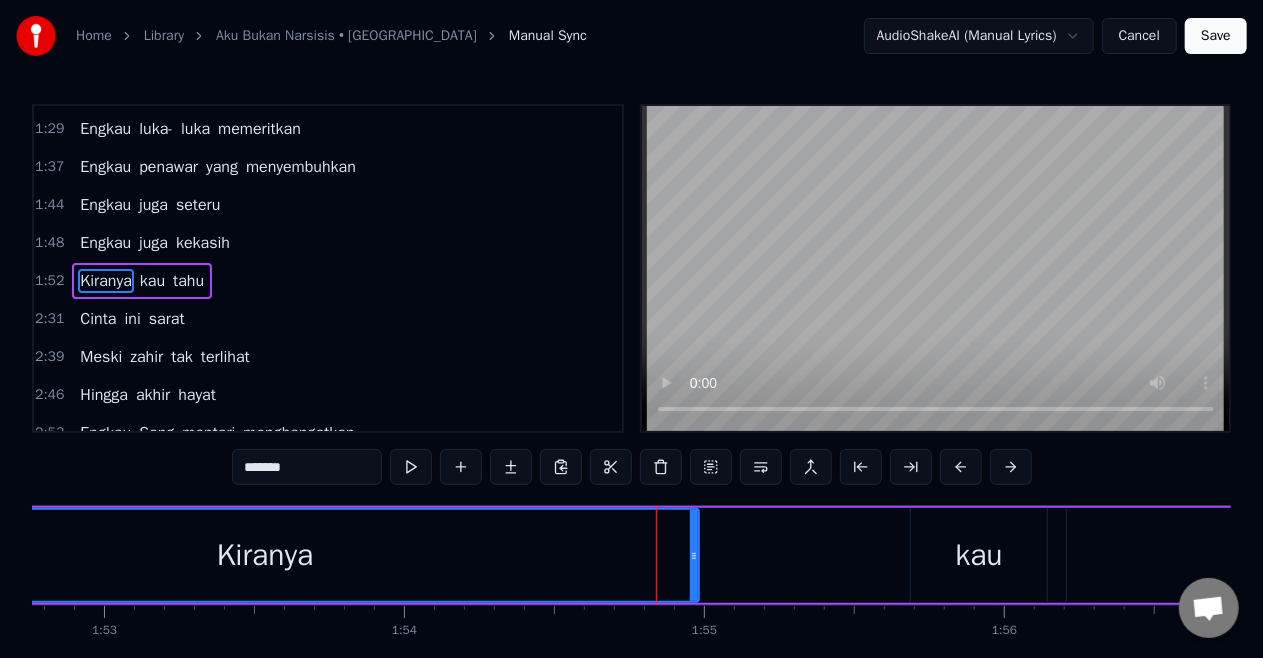 click on "Kiranya" at bounding box center [105, 281] 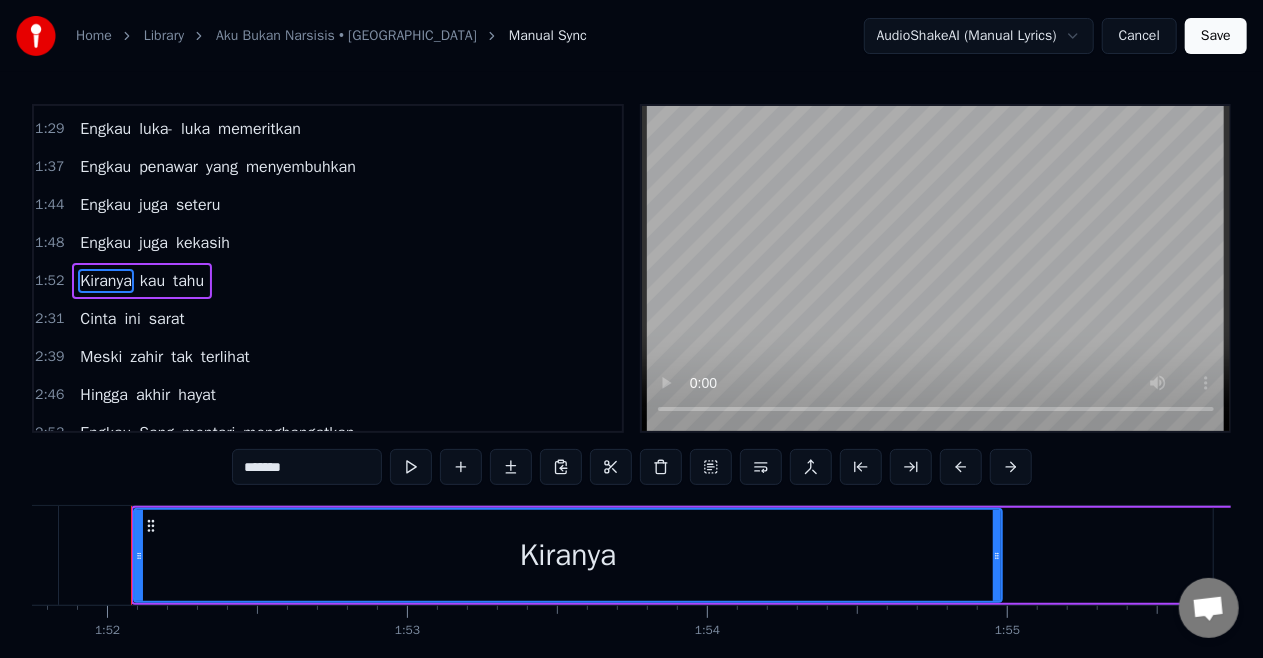 scroll, scrollTop: 0, scrollLeft: 33524, axis: horizontal 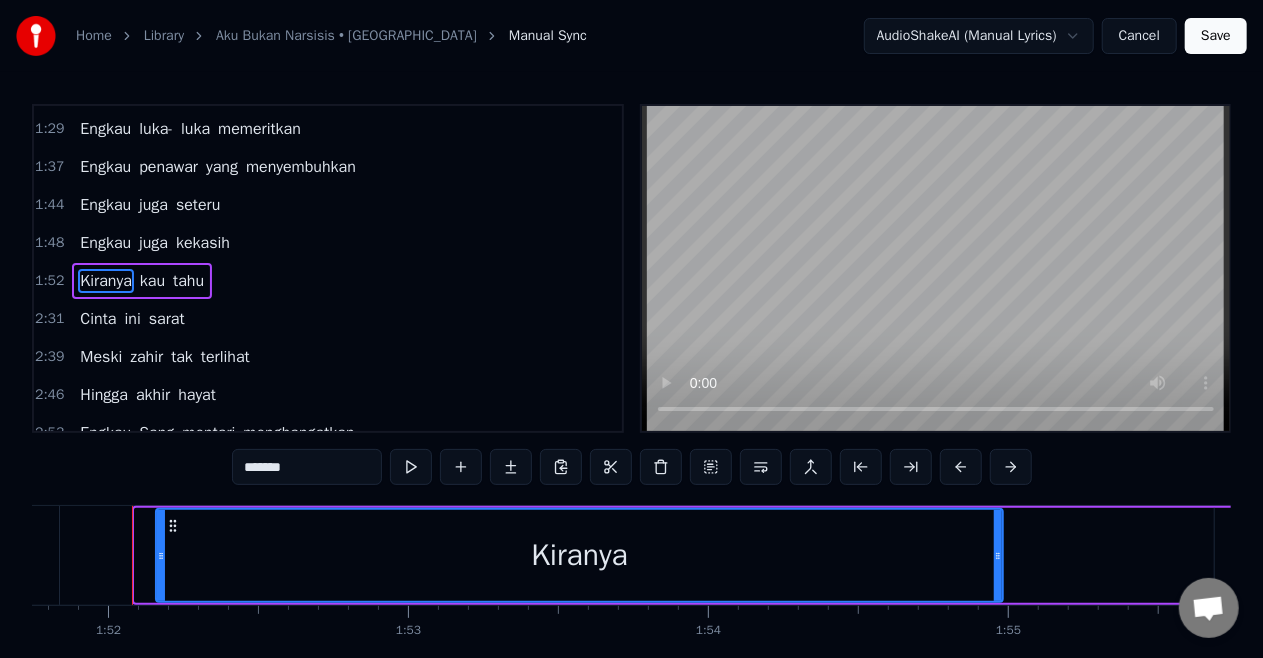 drag, startPoint x: 138, startPoint y: 551, endPoint x: 159, endPoint y: 552, distance: 21.023796 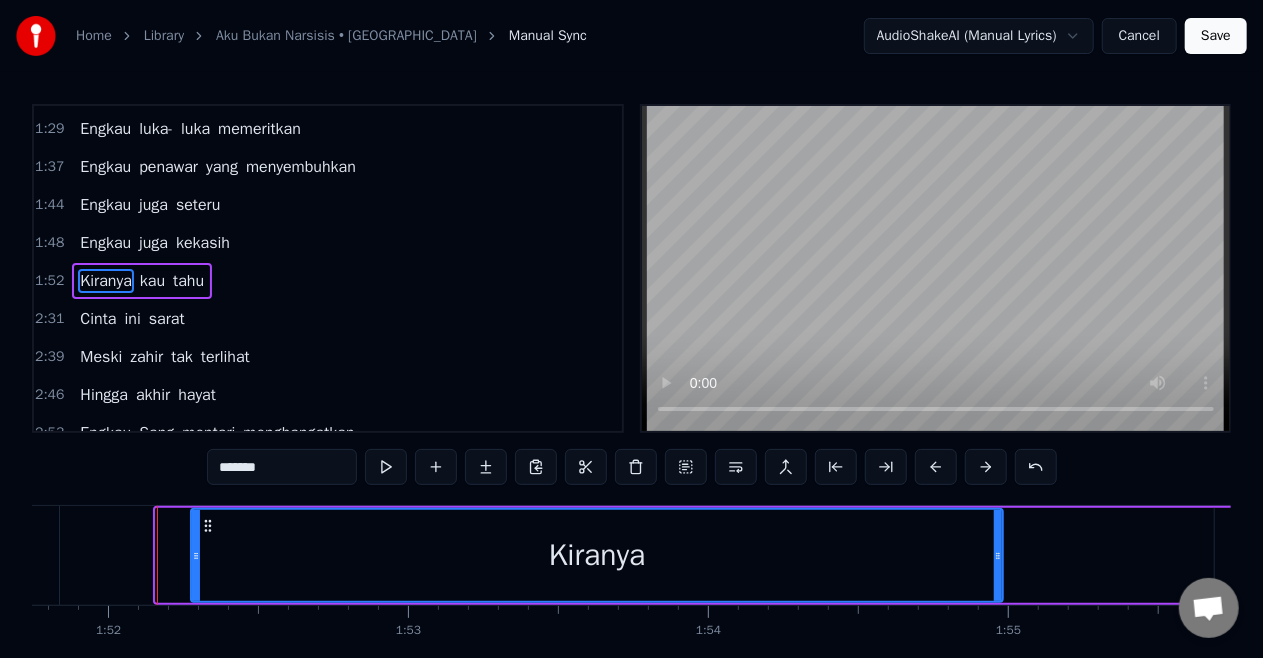 drag, startPoint x: 159, startPoint y: 552, endPoint x: 194, endPoint y: 560, distance: 35.902645 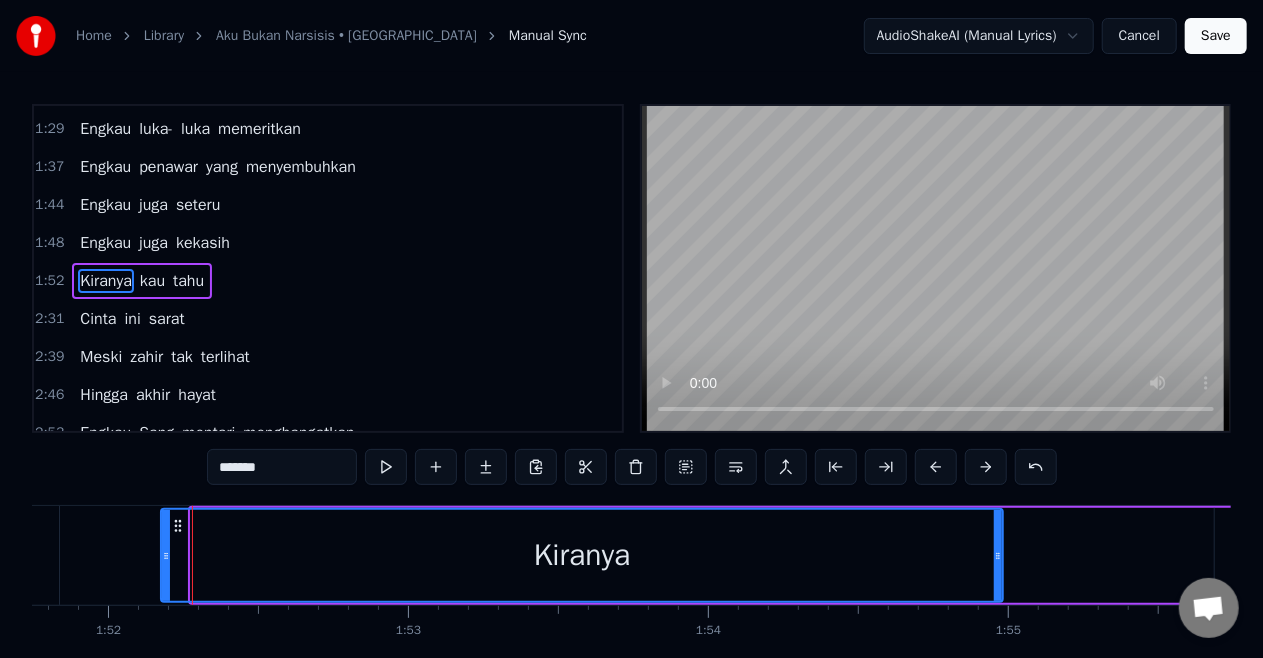 drag, startPoint x: 194, startPoint y: 560, endPoint x: 164, endPoint y: 567, distance: 30.805843 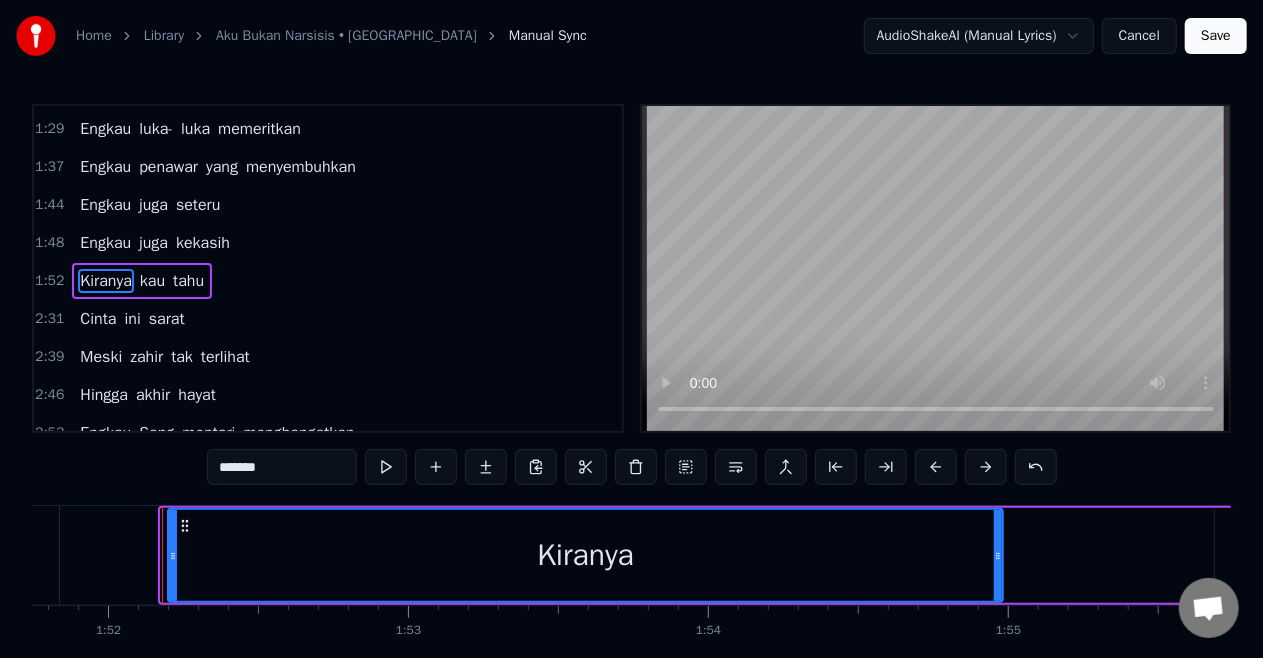 click at bounding box center [173, 555] 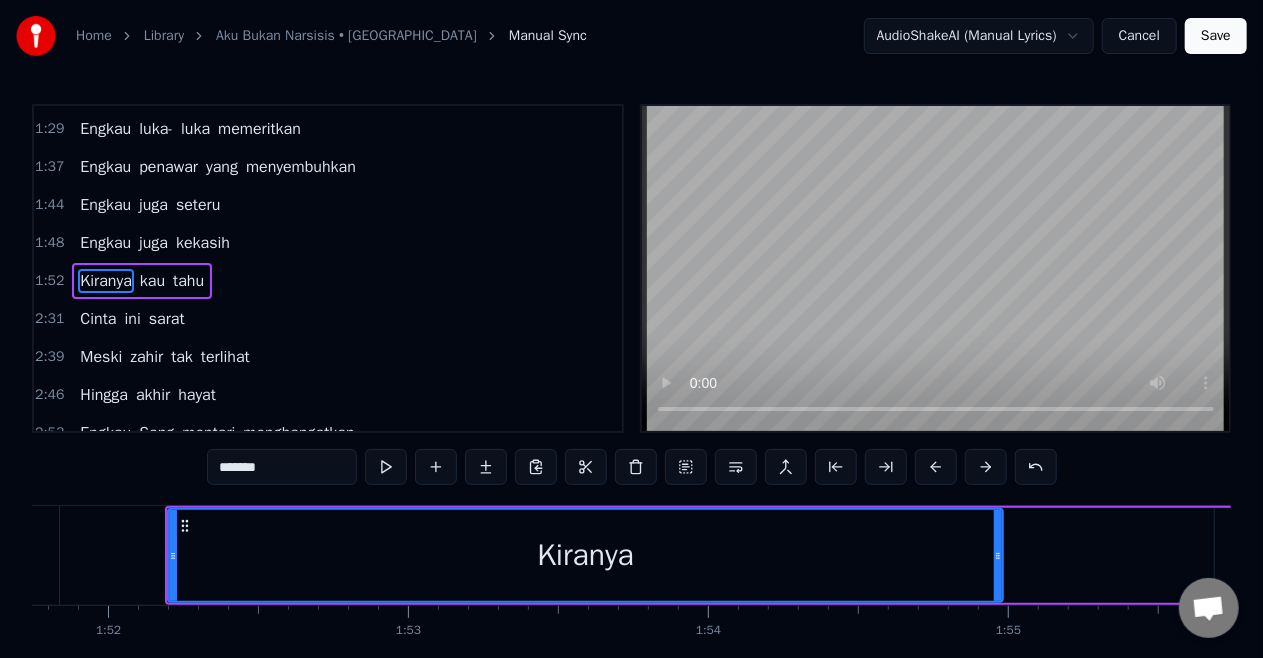 click on "Engkau" at bounding box center [105, 243] 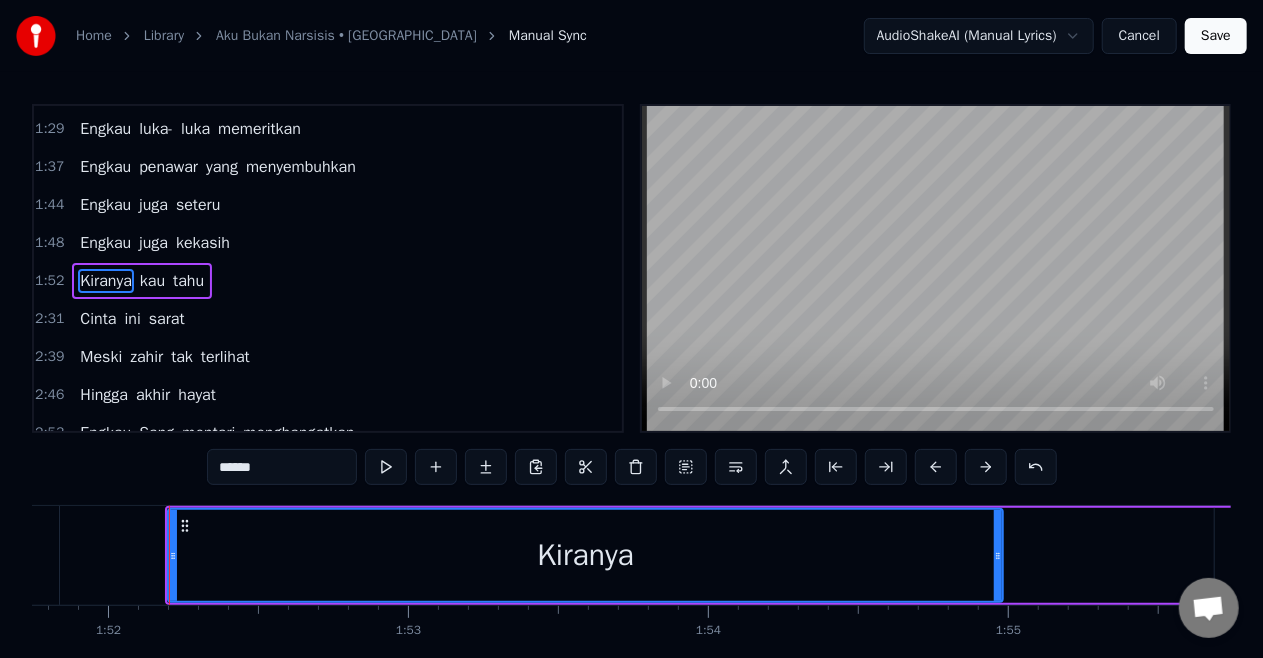 scroll, scrollTop: 527, scrollLeft: 0, axis: vertical 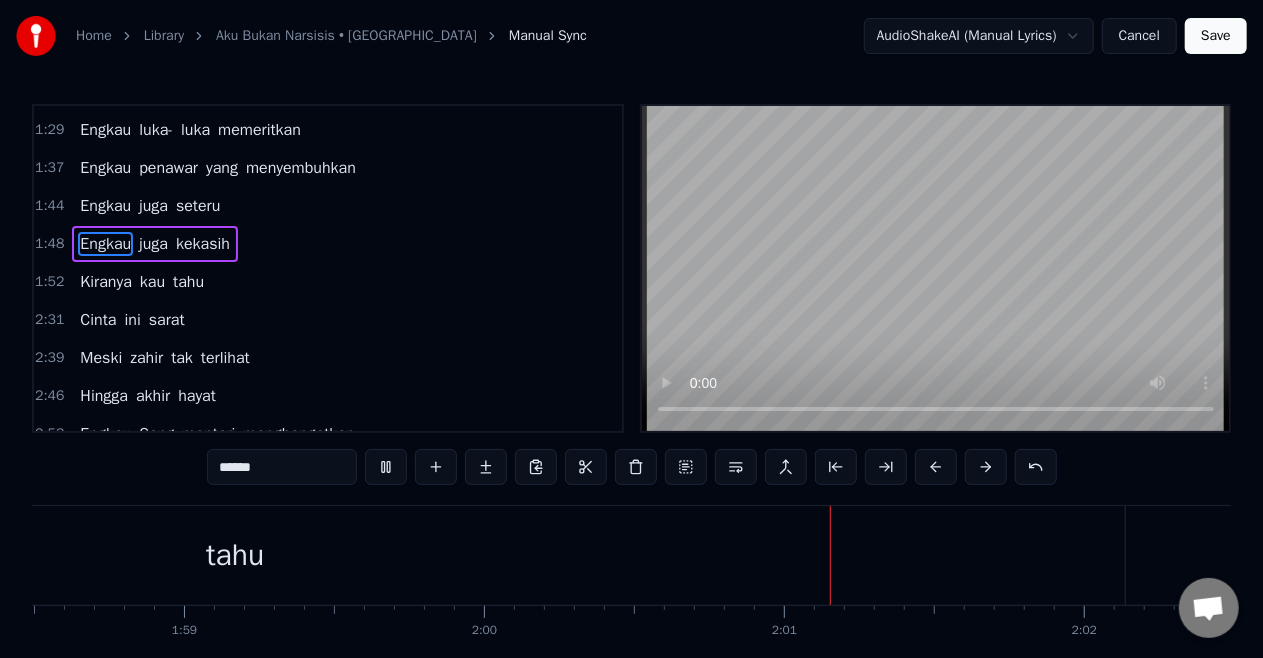 click on "Engkau" at bounding box center [105, 168] 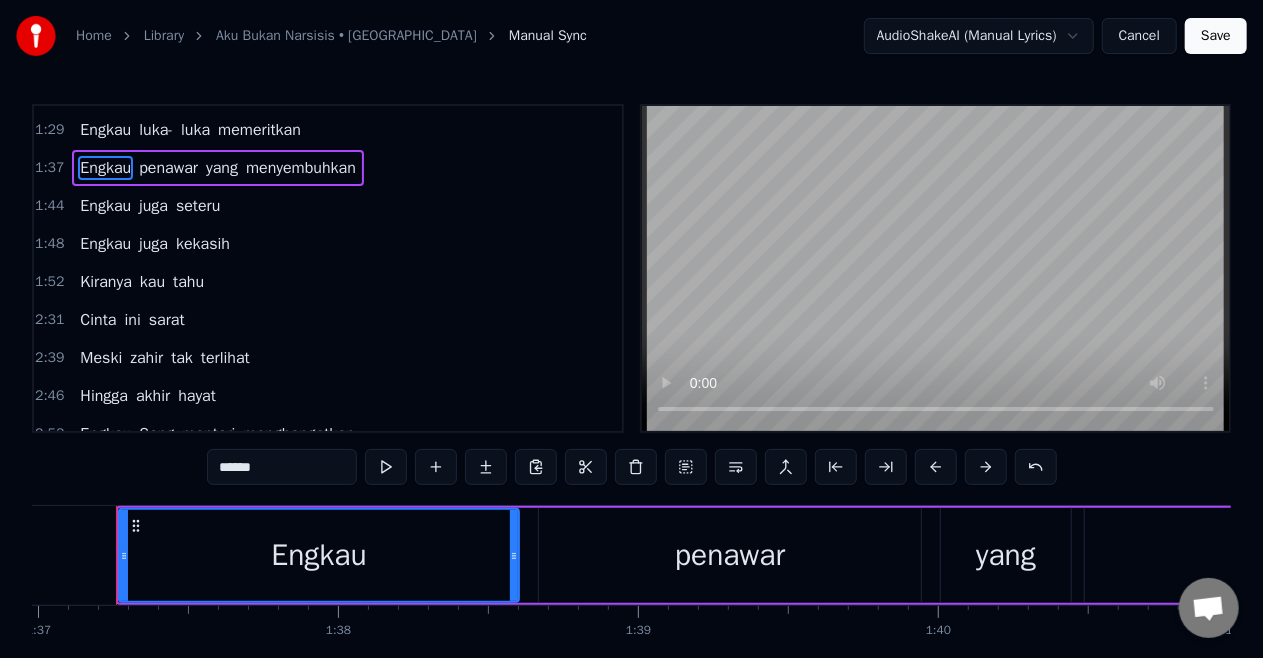 scroll, scrollTop: 0, scrollLeft: 29078, axis: horizontal 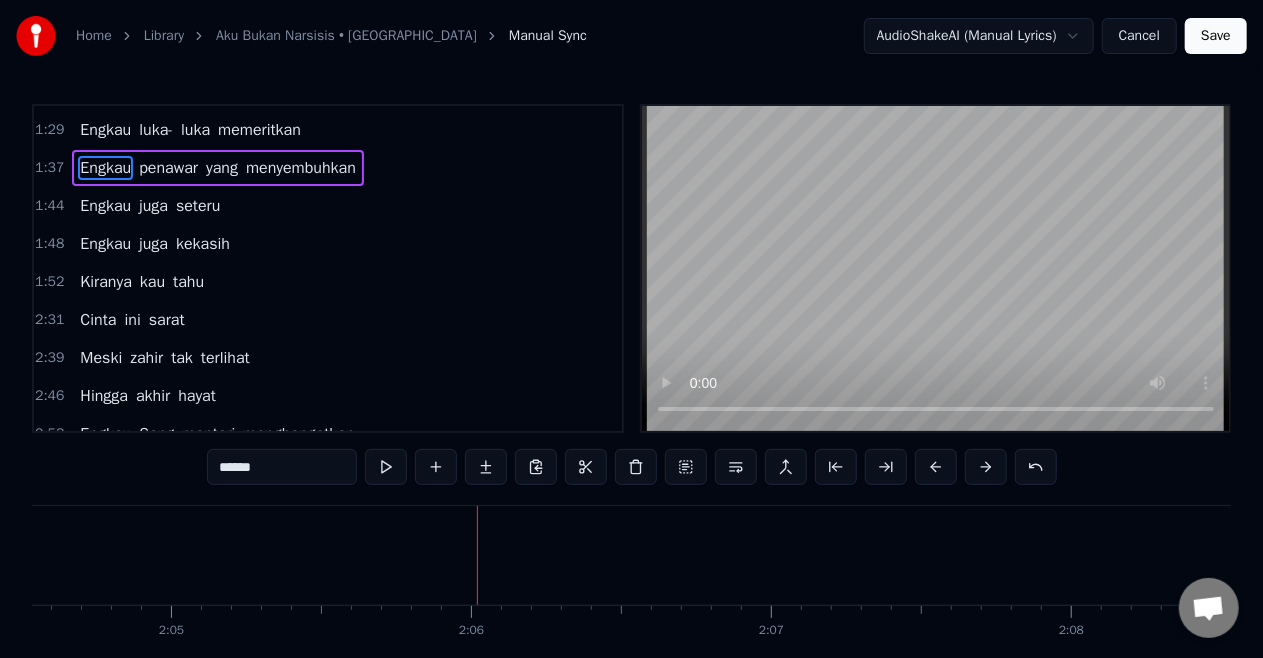 click on "tahu" at bounding box center [188, 282] 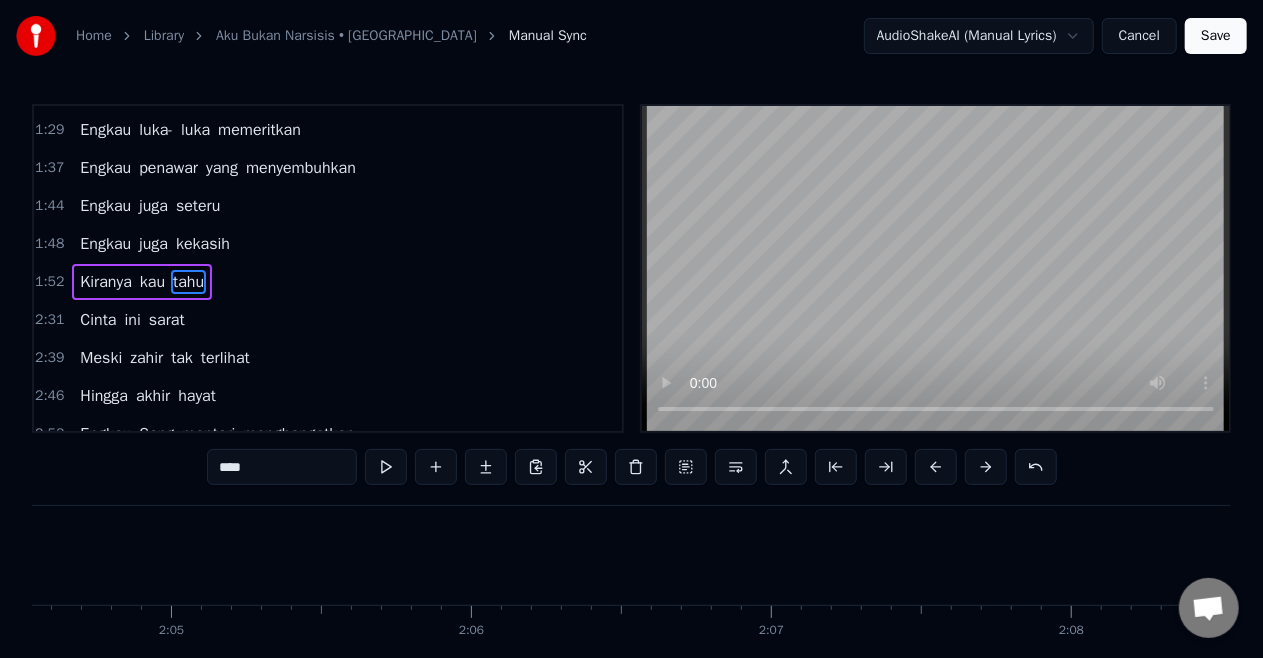 scroll, scrollTop: 528, scrollLeft: 0, axis: vertical 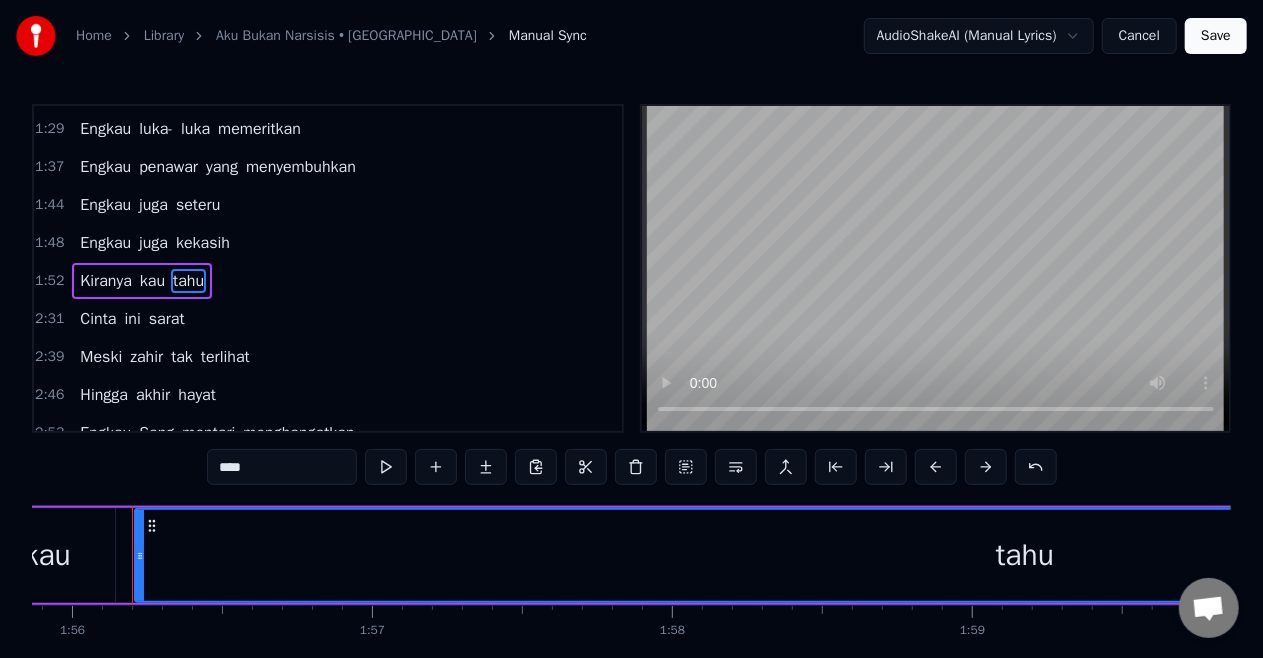 click on "tahu" at bounding box center [1025, 555] 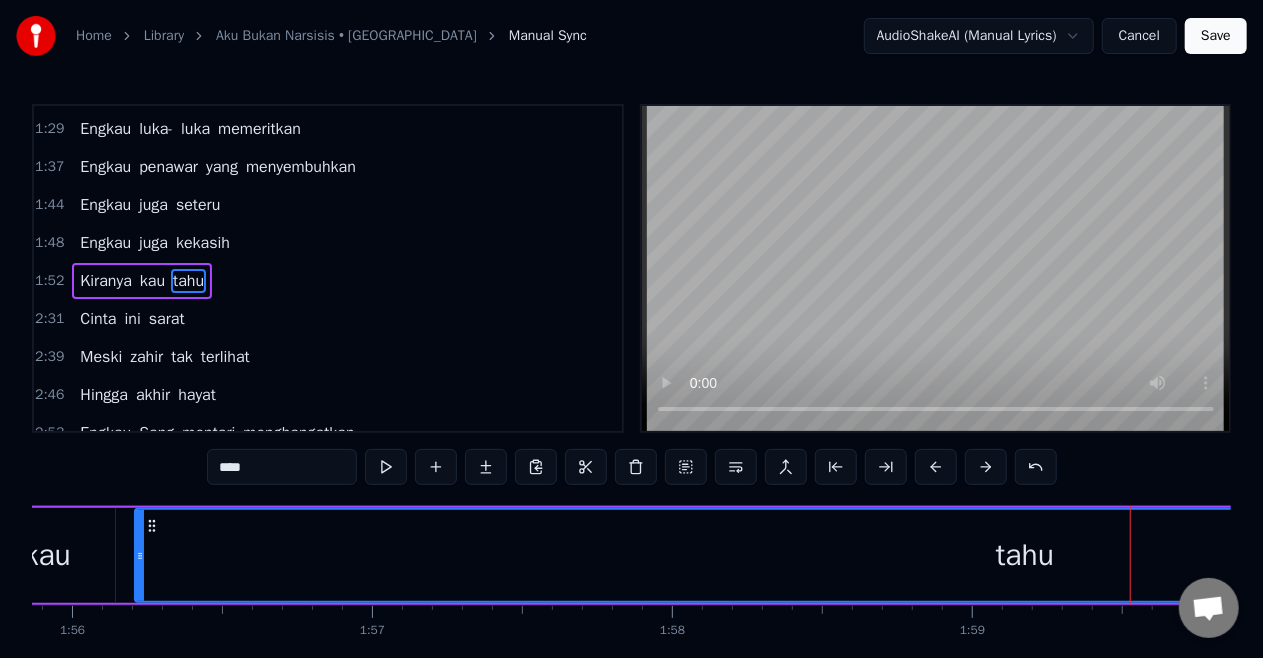 click on "tahu" at bounding box center (1025, 555) 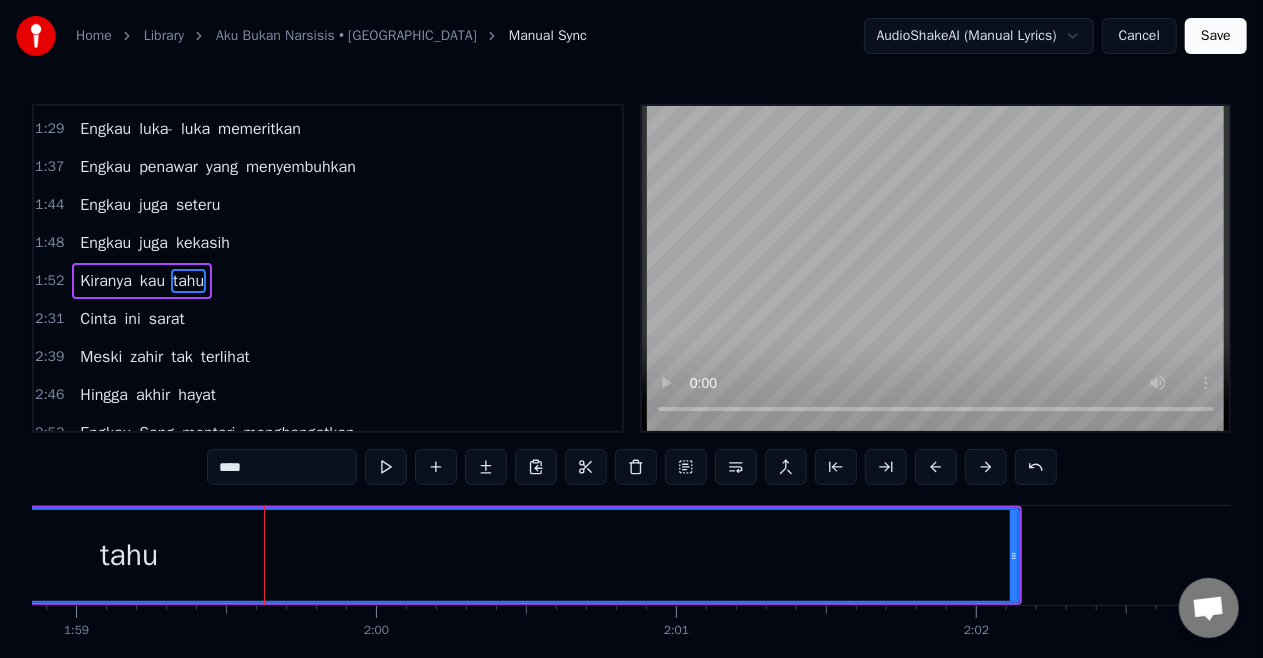 scroll, scrollTop: 0, scrollLeft: 35788, axis: horizontal 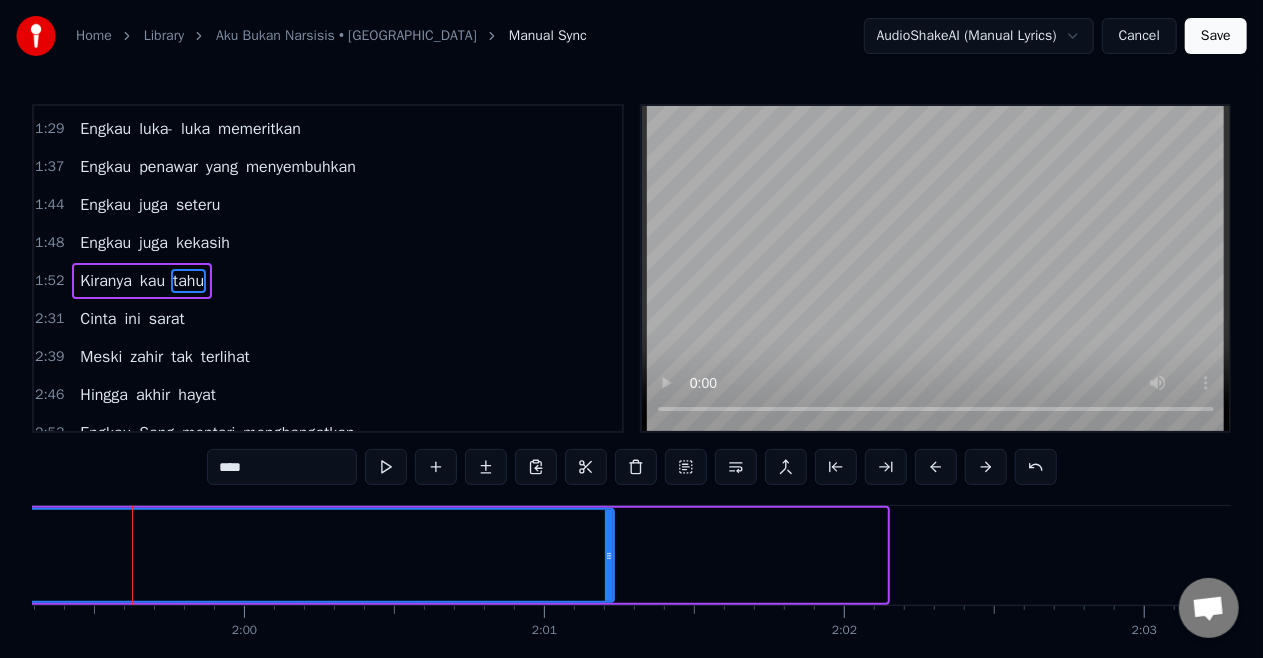 drag, startPoint x: 880, startPoint y: 552, endPoint x: 607, endPoint y: 572, distance: 273.73163 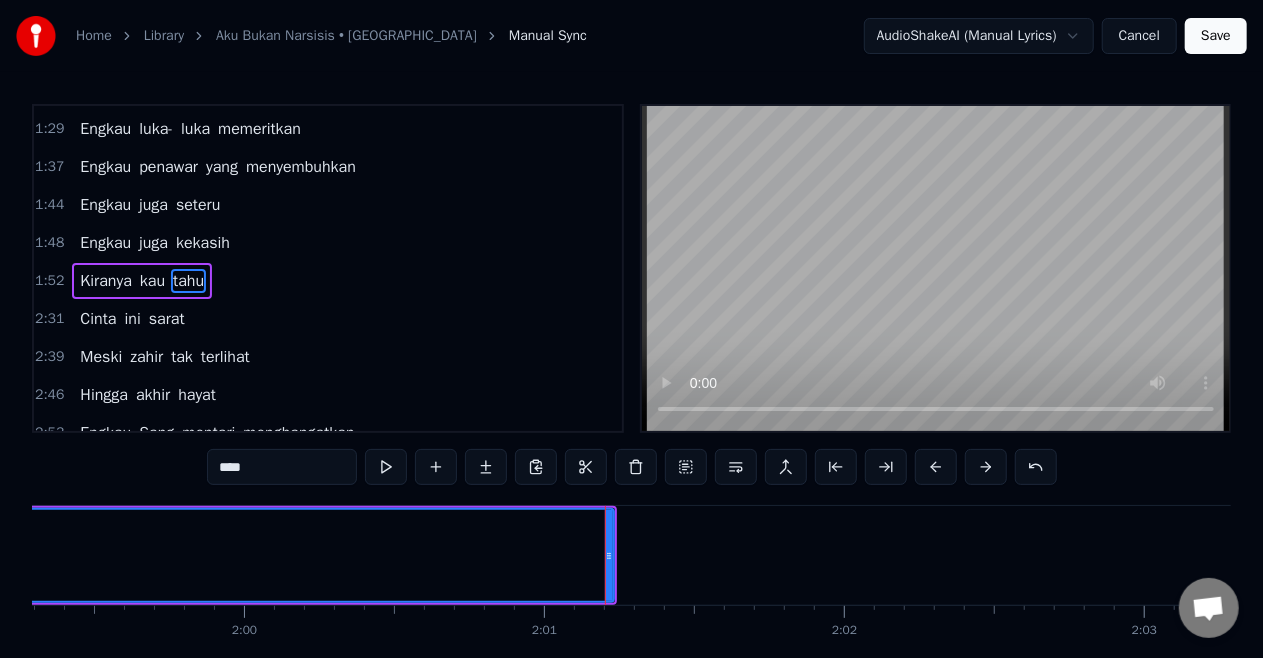 click on "Engkau" at bounding box center (105, 167) 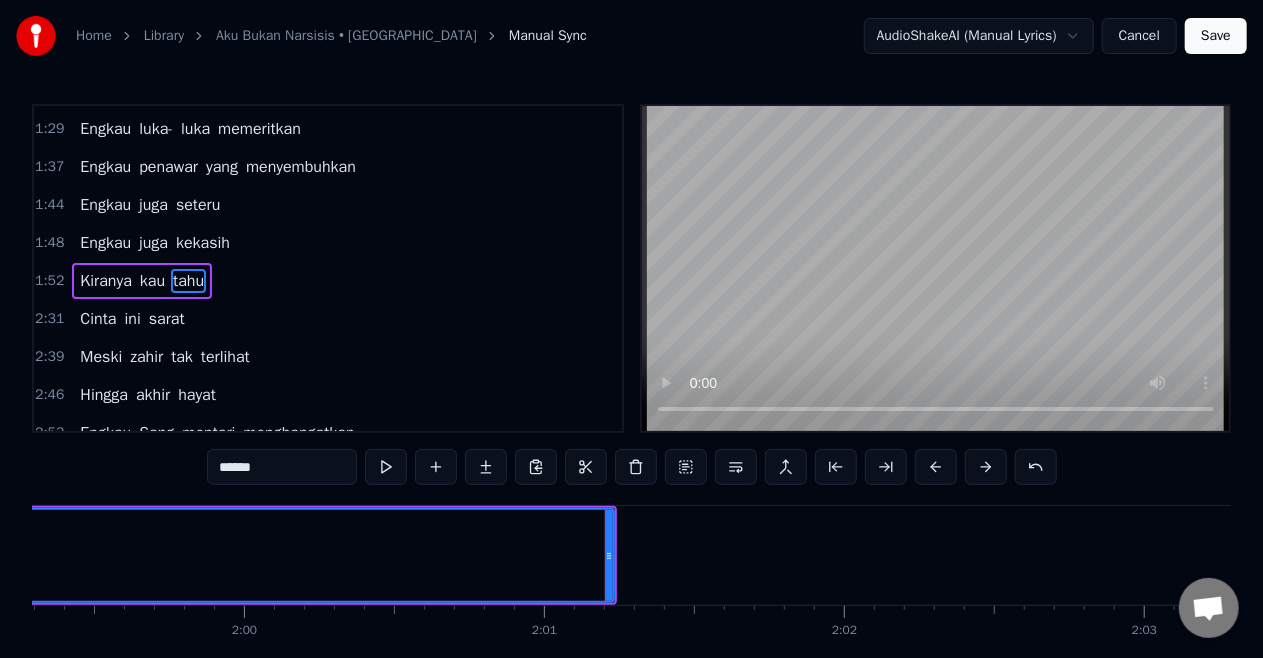 scroll, scrollTop: 493, scrollLeft: 0, axis: vertical 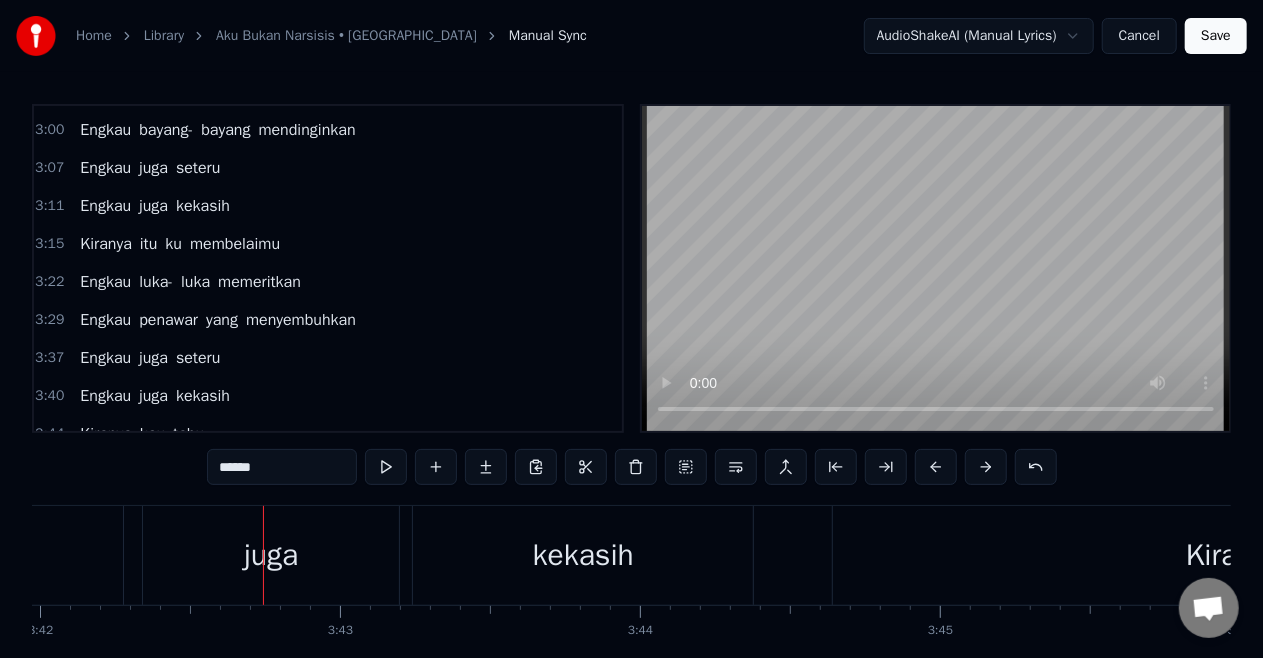 click on "Kiranya" at bounding box center [105, 434] 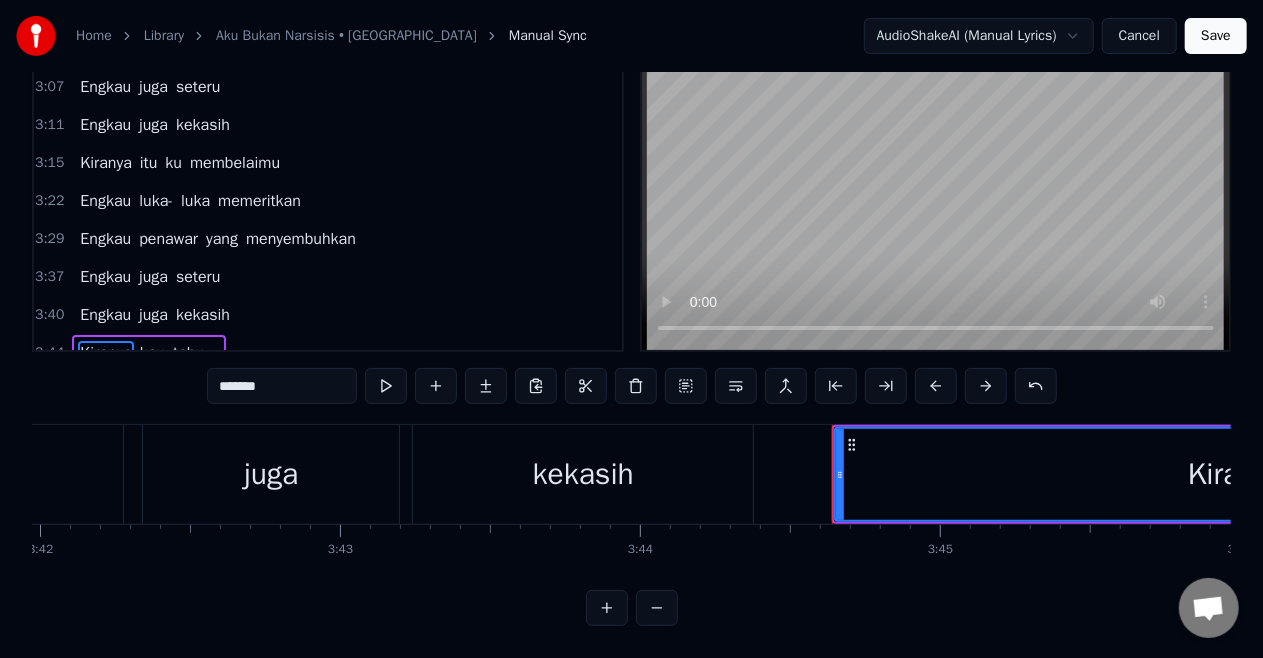 scroll, scrollTop: 83, scrollLeft: 0, axis: vertical 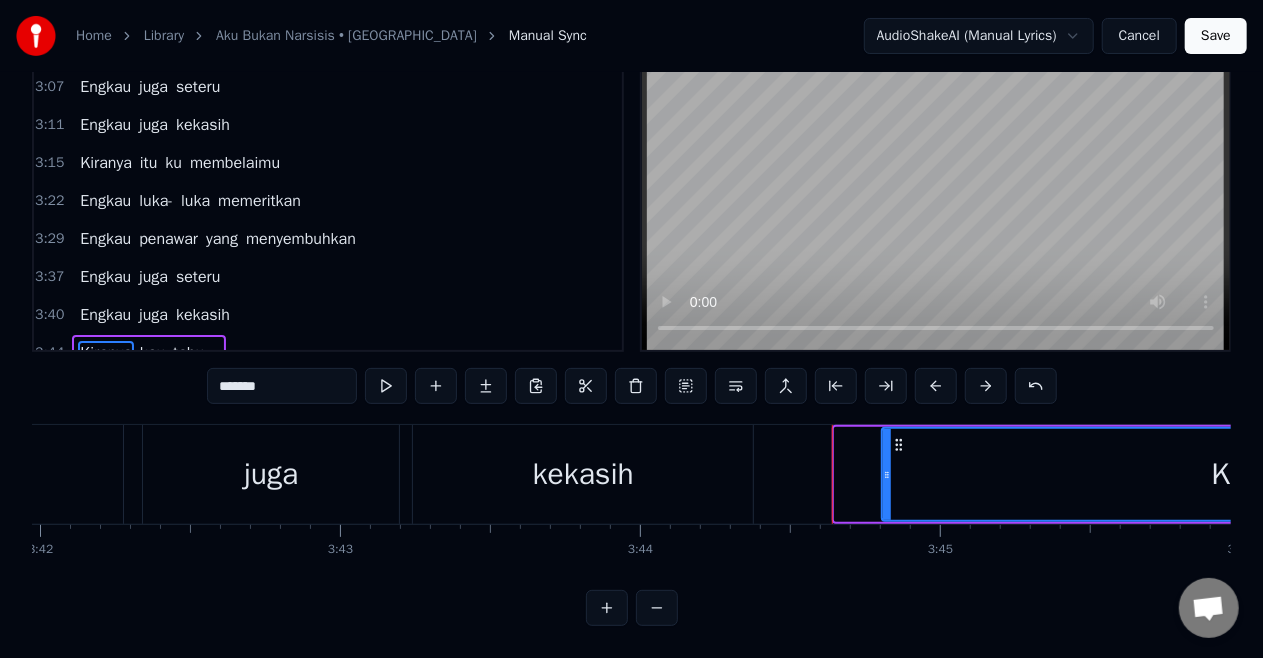 drag, startPoint x: 838, startPoint y: 481, endPoint x: 885, endPoint y: 477, distance: 47.169907 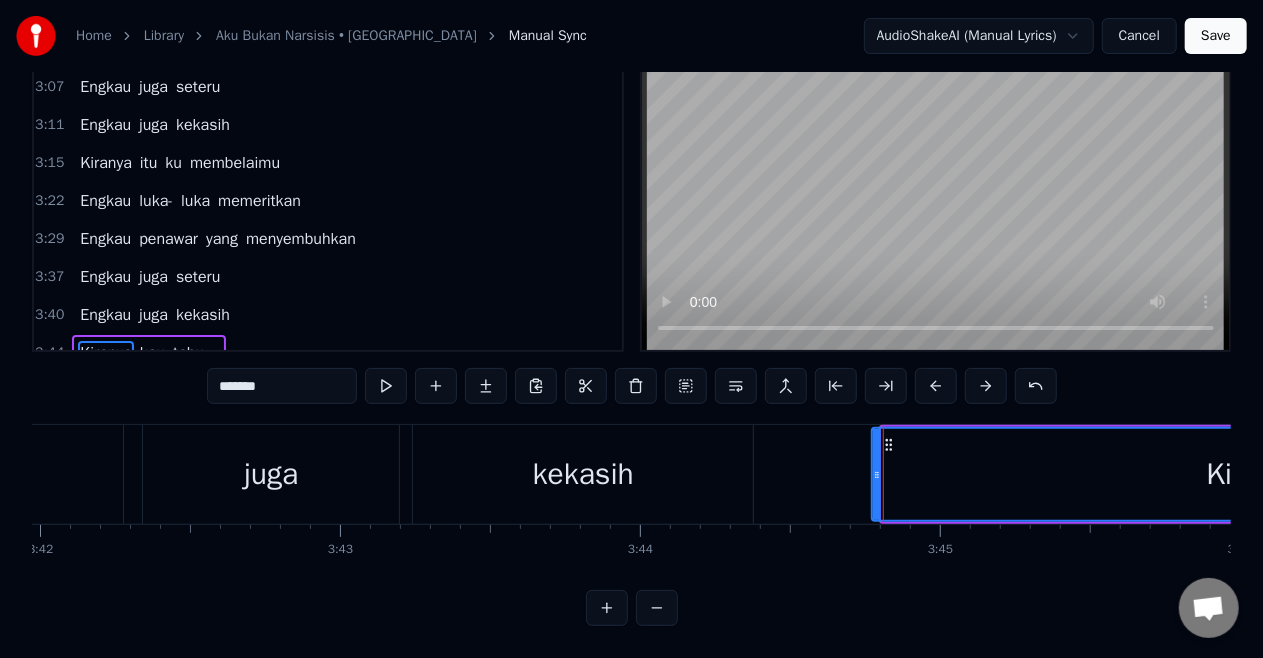 drag, startPoint x: 885, startPoint y: 477, endPoint x: 875, endPoint y: 482, distance: 11.18034 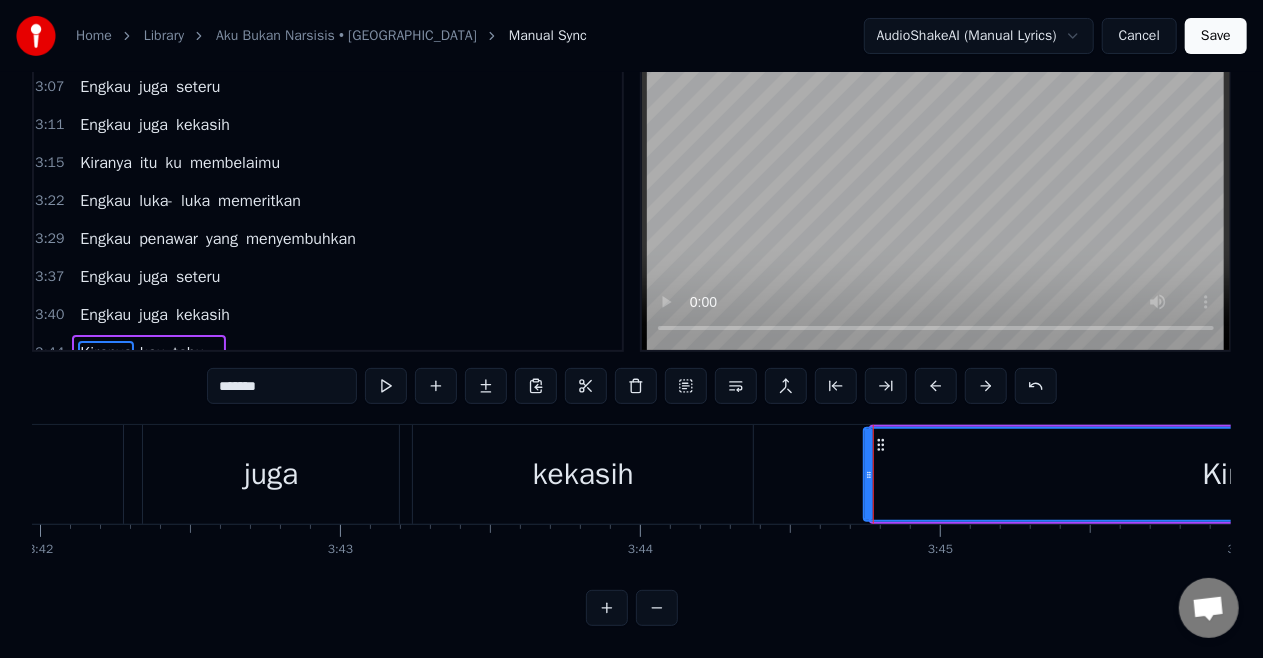 click at bounding box center (869, 474) 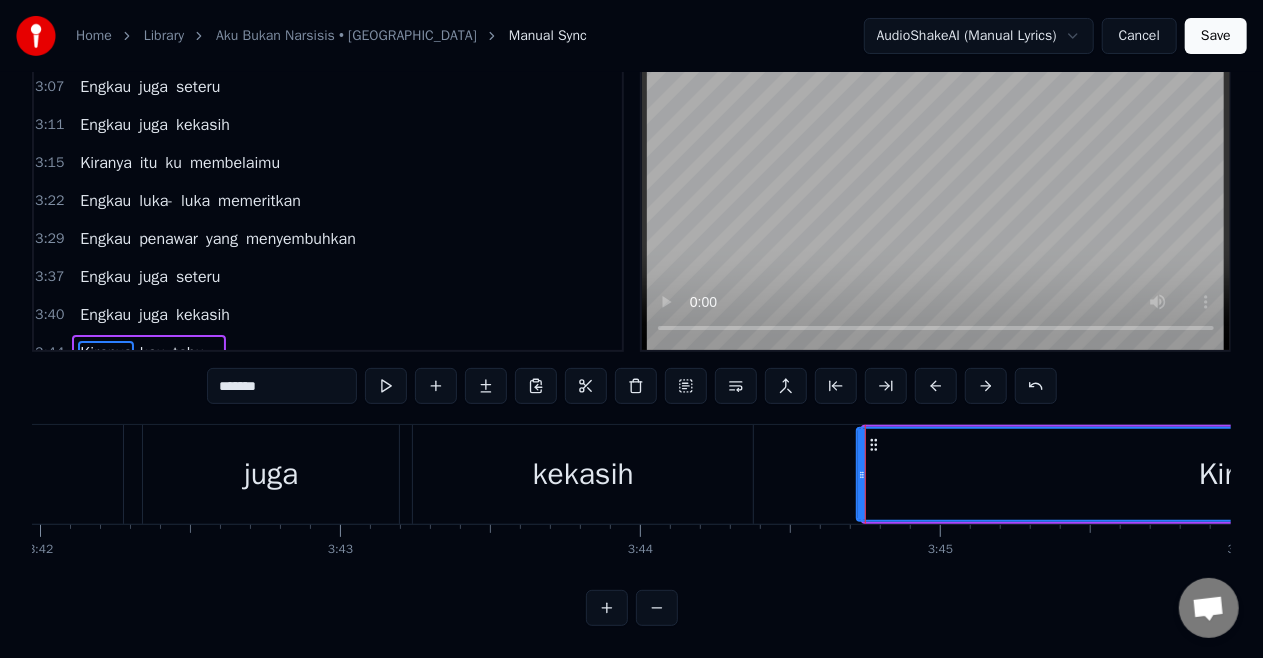 click at bounding box center [862, 474] 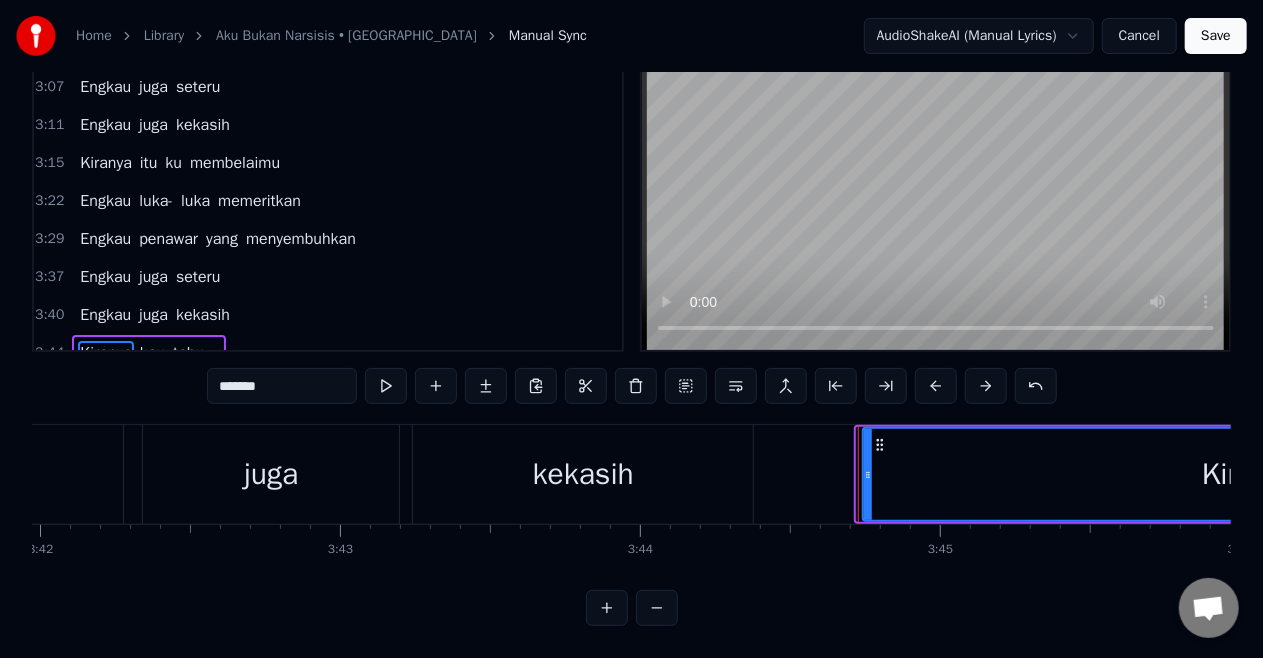 click at bounding box center (868, 474) 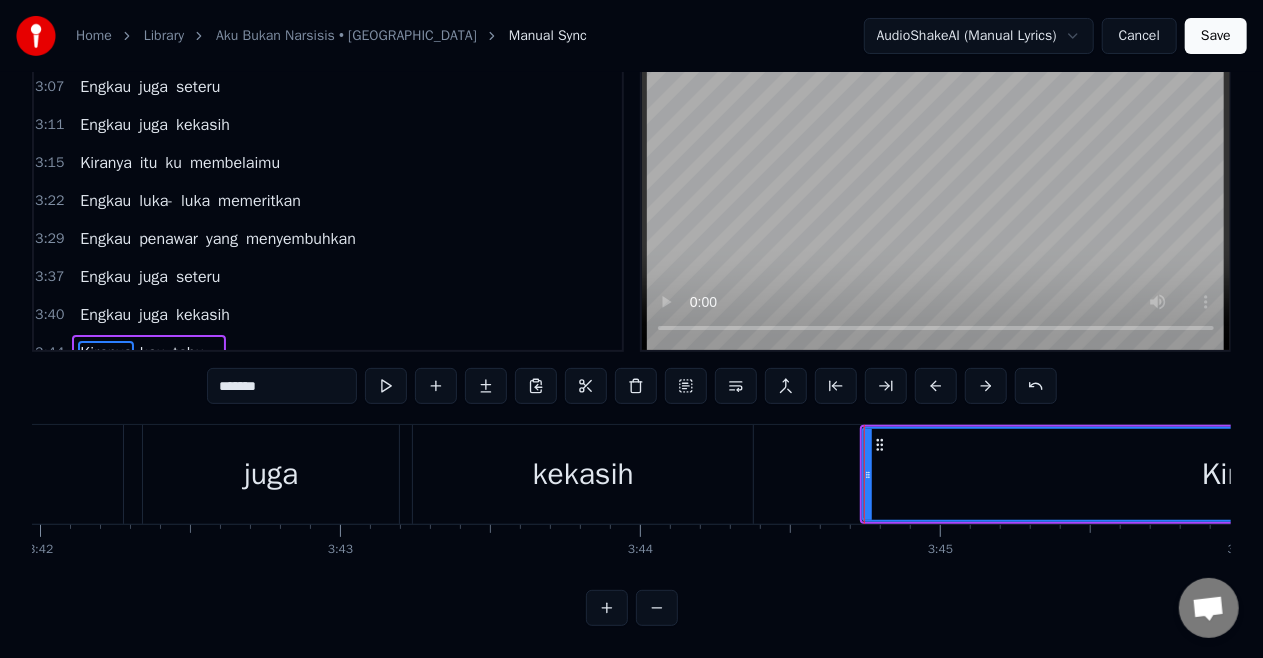 click on "Engkau" at bounding box center [105, 239] 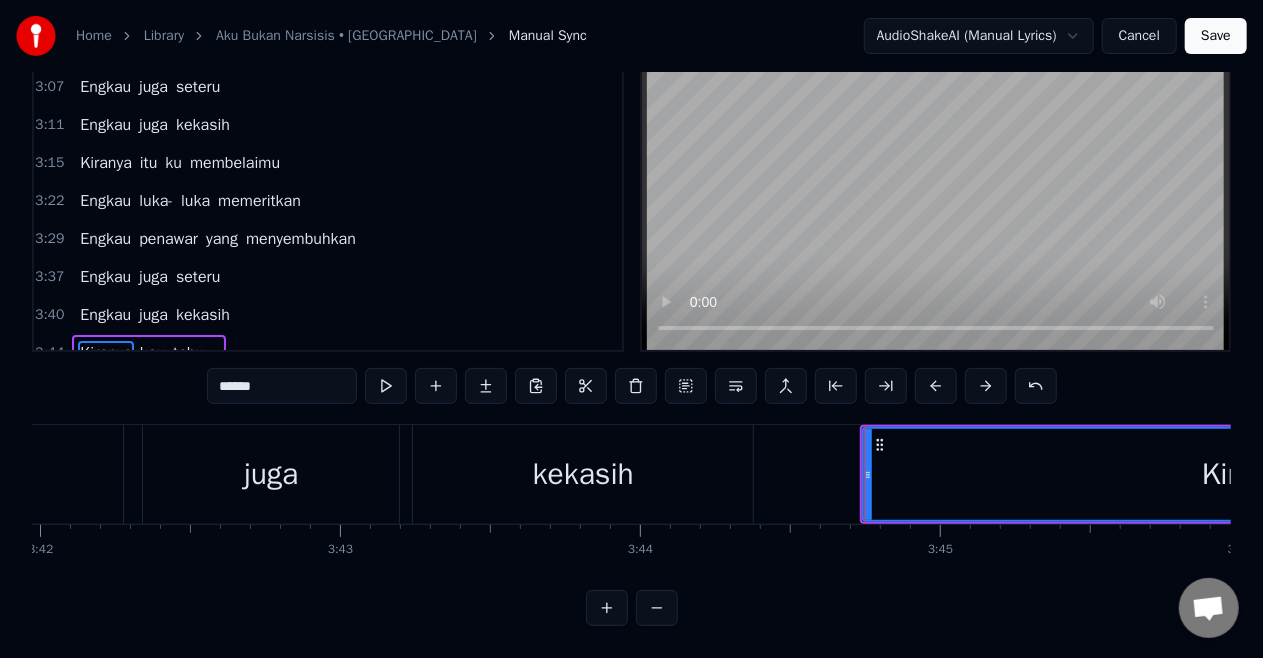 scroll, scrollTop: 48, scrollLeft: 0, axis: vertical 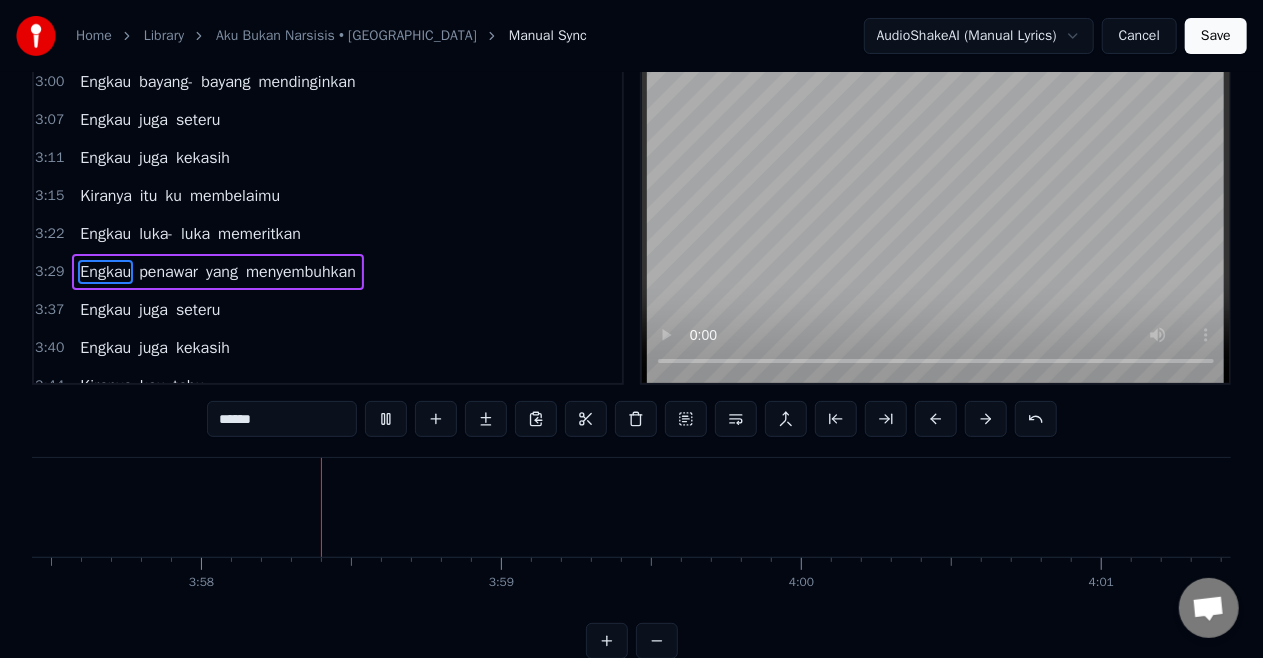click on "tahu..." at bounding box center [195, 386] 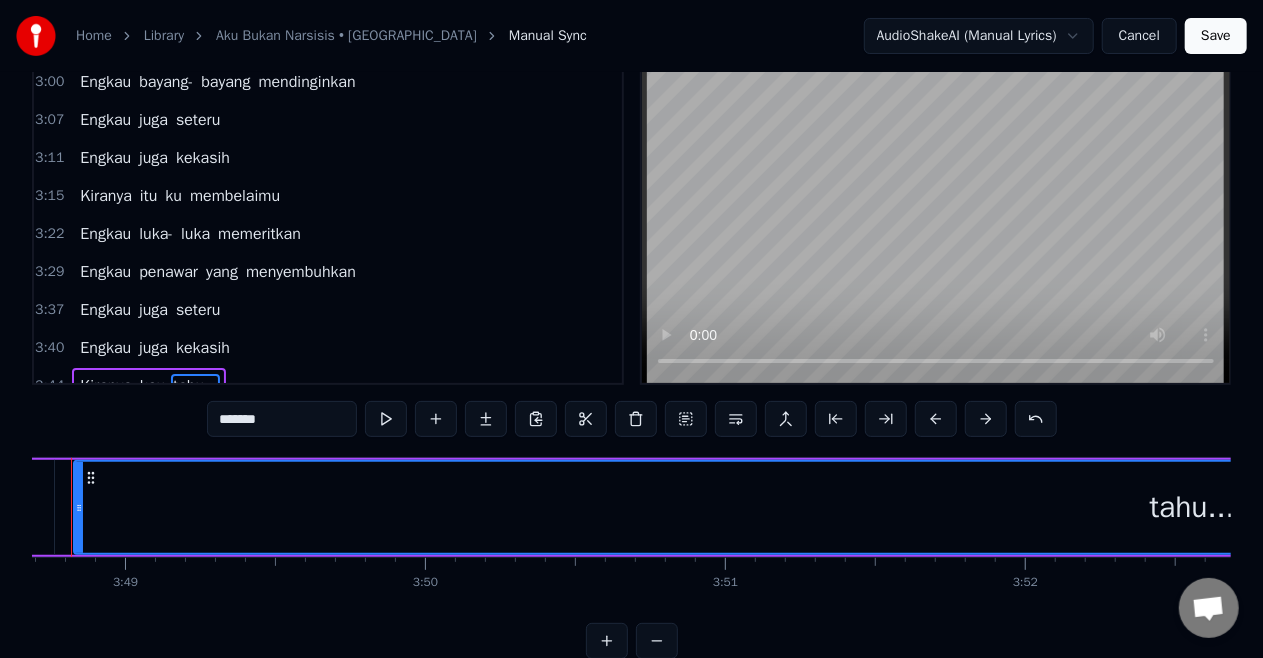 scroll, scrollTop: 0, scrollLeft: 68546, axis: horizontal 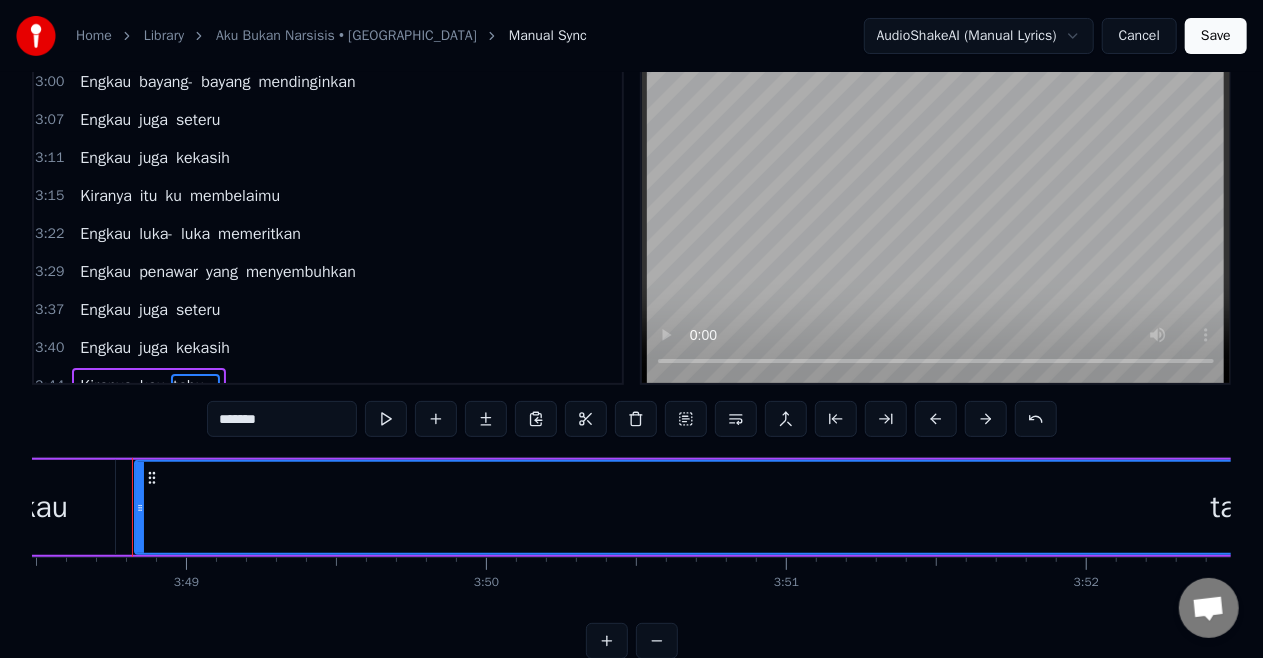 click on "tahu..." at bounding box center [1253, 507] 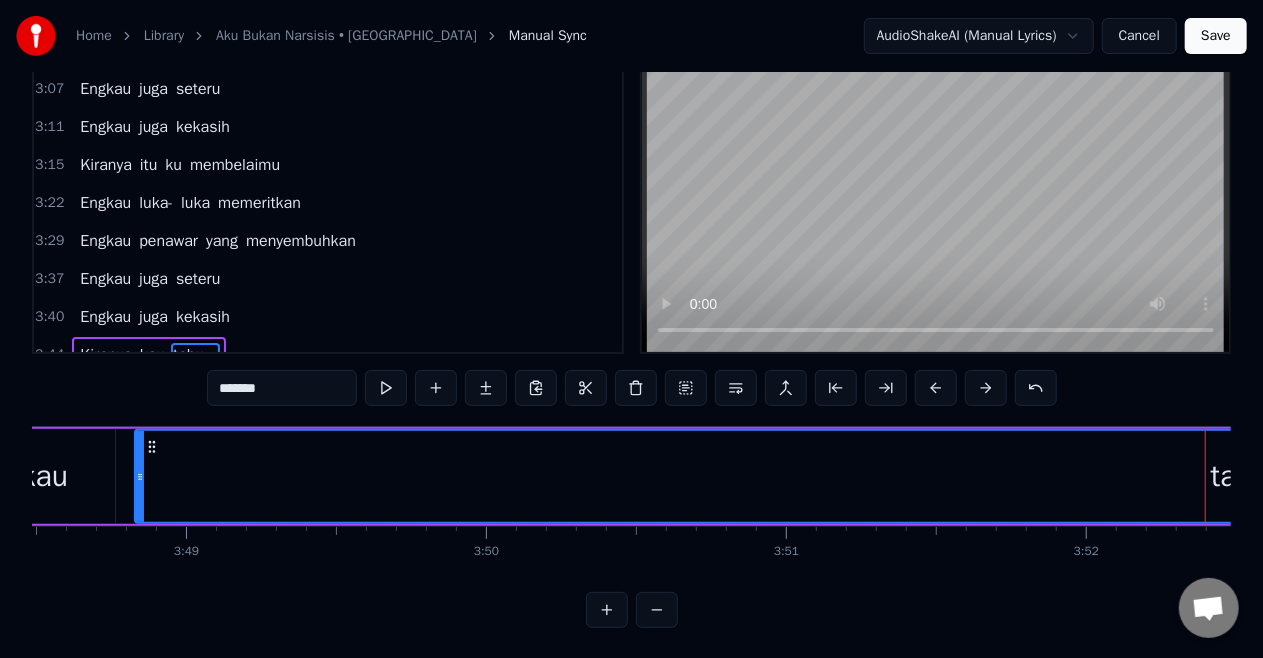 scroll, scrollTop: 83, scrollLeft: 0, axis: vertical 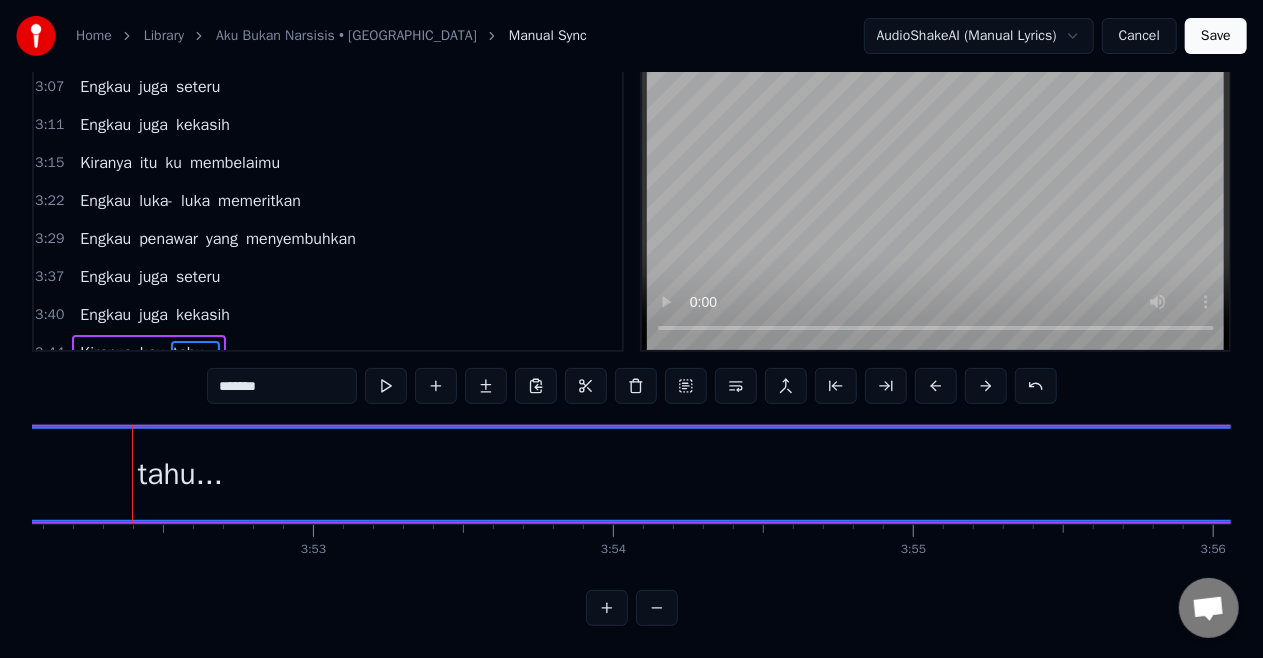 click on "tahu..." at bounding box center [180, 474] 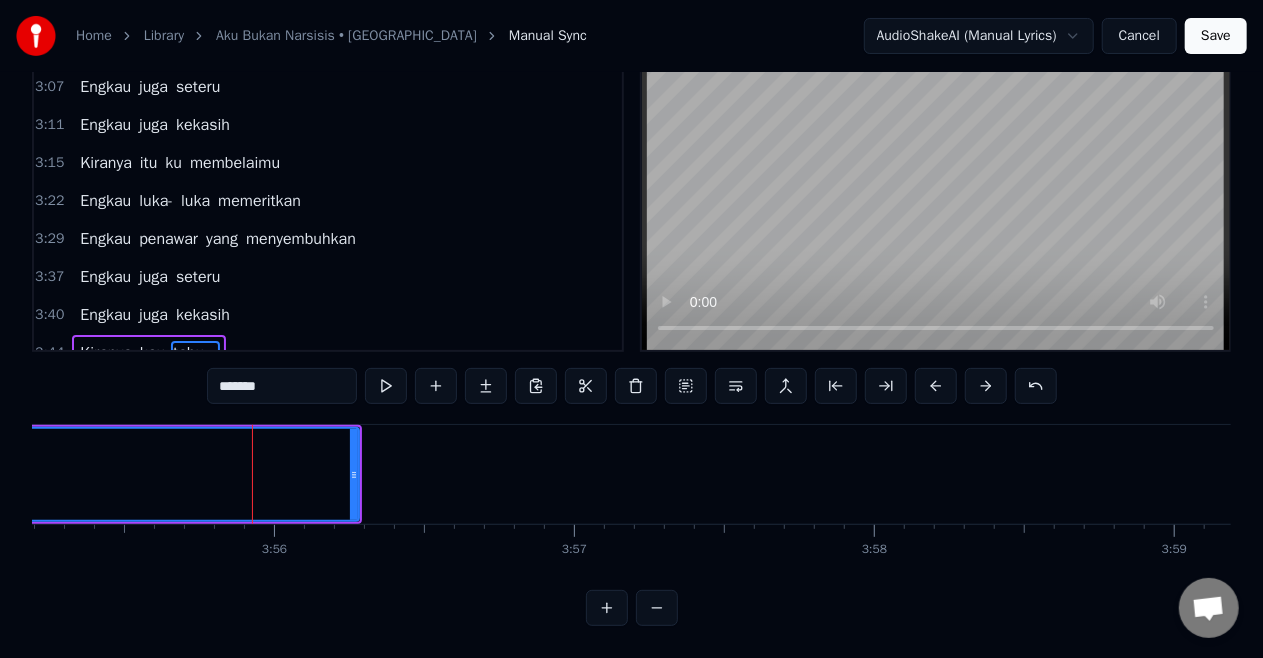 scroll, scrollTop: 0, scrollLeft: 70678, axis: horizontal 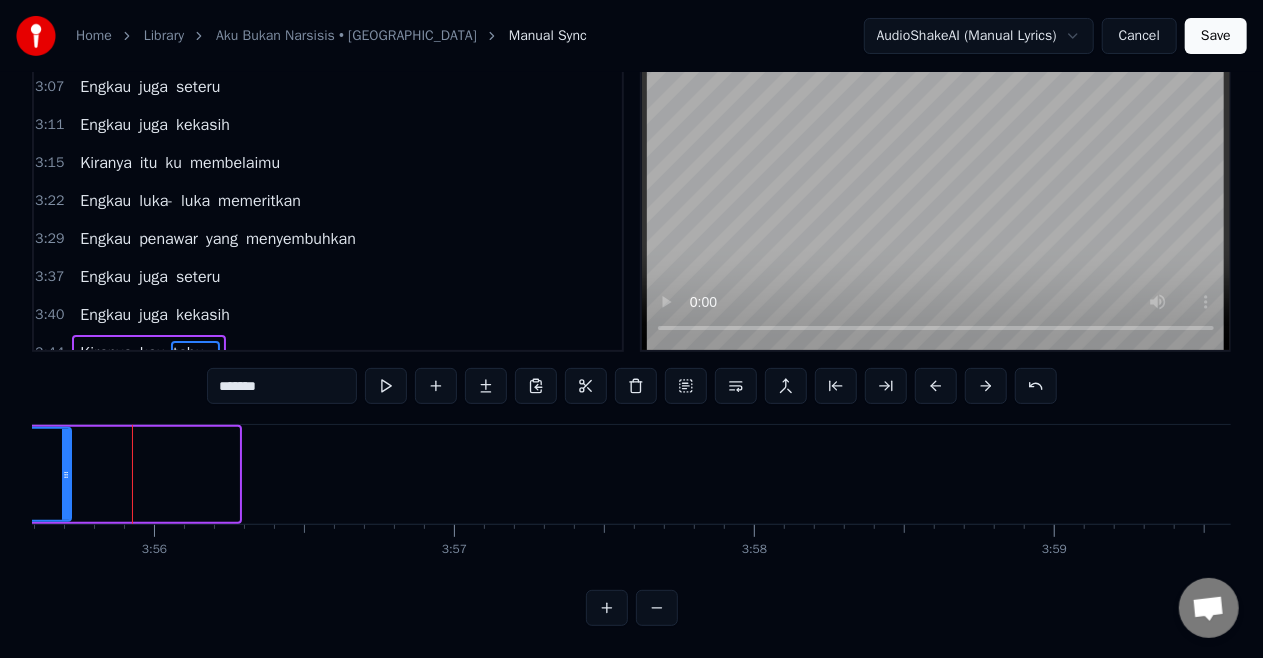 drag, startPoint x: 235, startPoint y: 472, endPoint x: 67, endPoint y: 512, distance: 172.69626 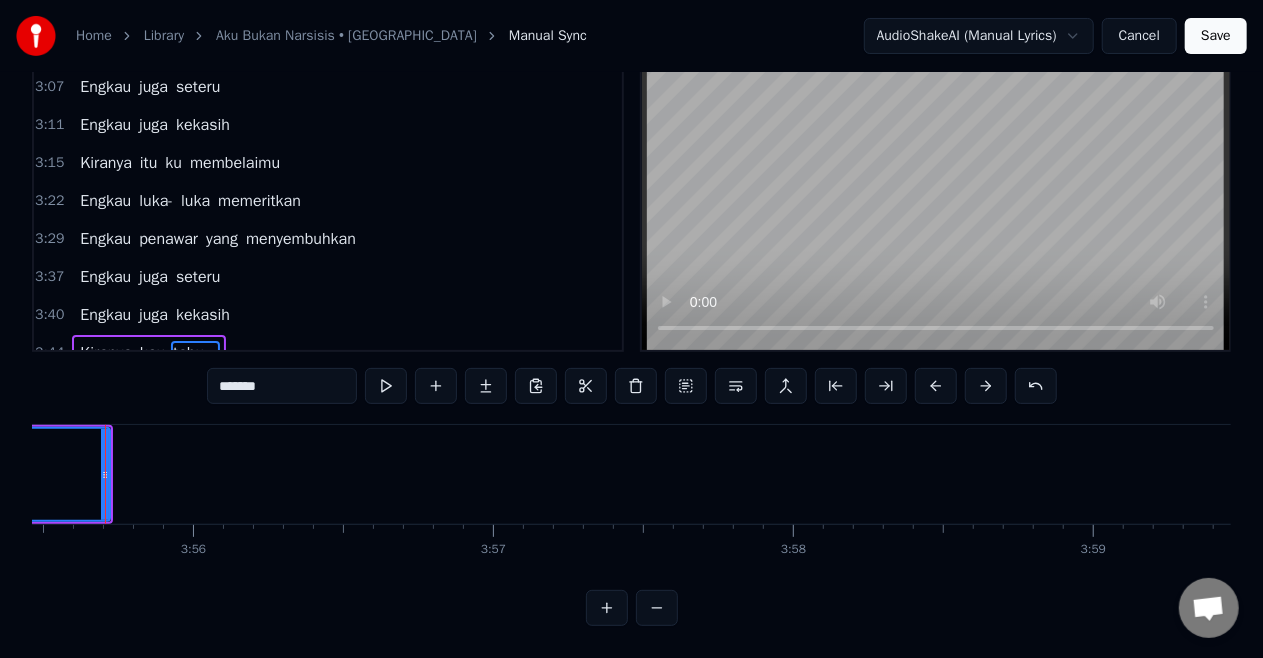 scroll, scrollTop: 0, scrollLeft: 70612, axis: horizontal 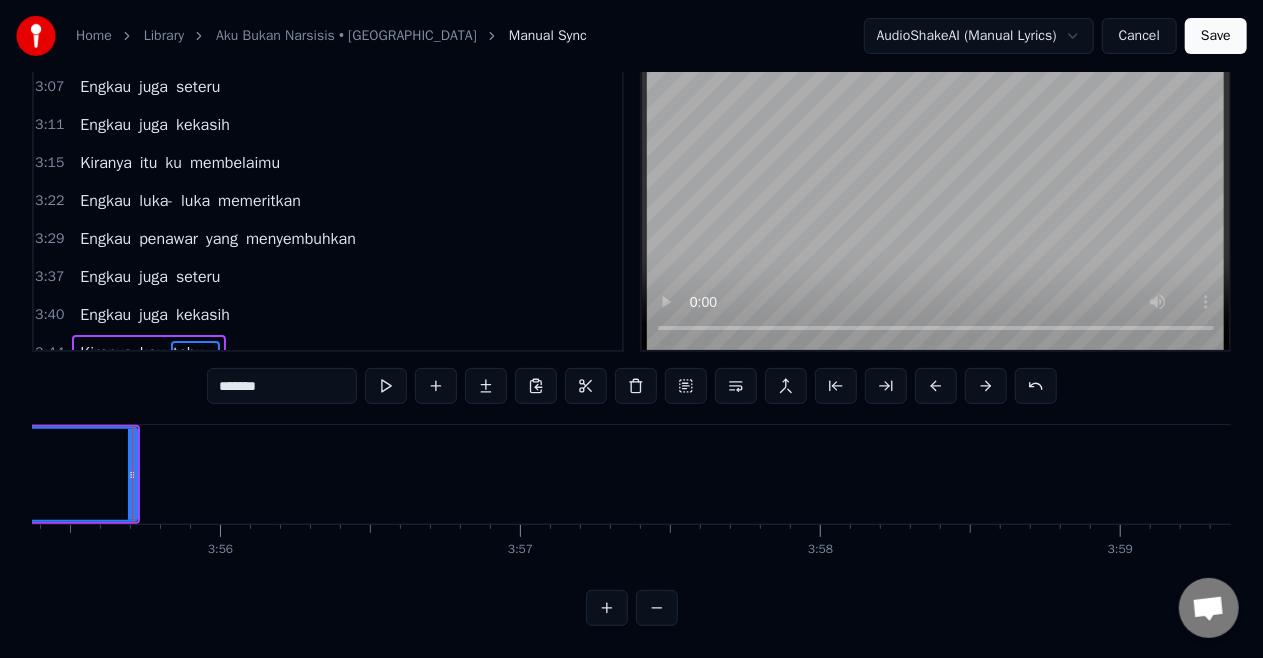 click on "Engkau" at bounding box center [105, 277] 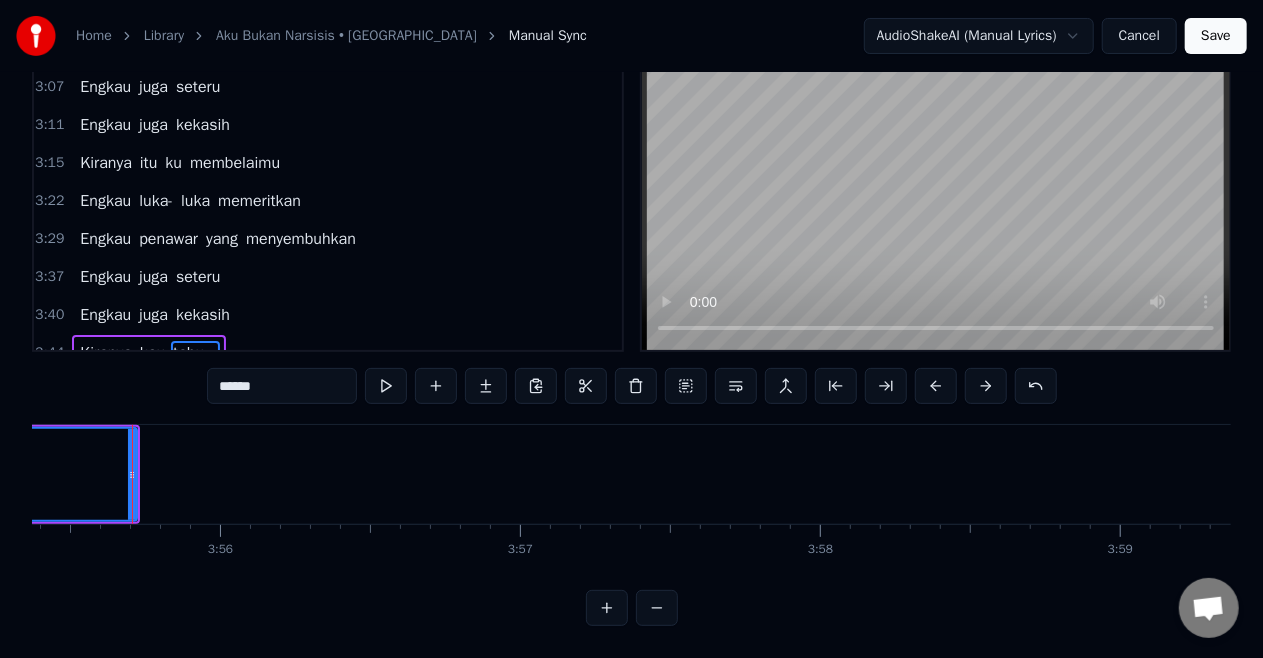 scroll, scrollTop: 82, scrollLeft: 0, axis: vertical 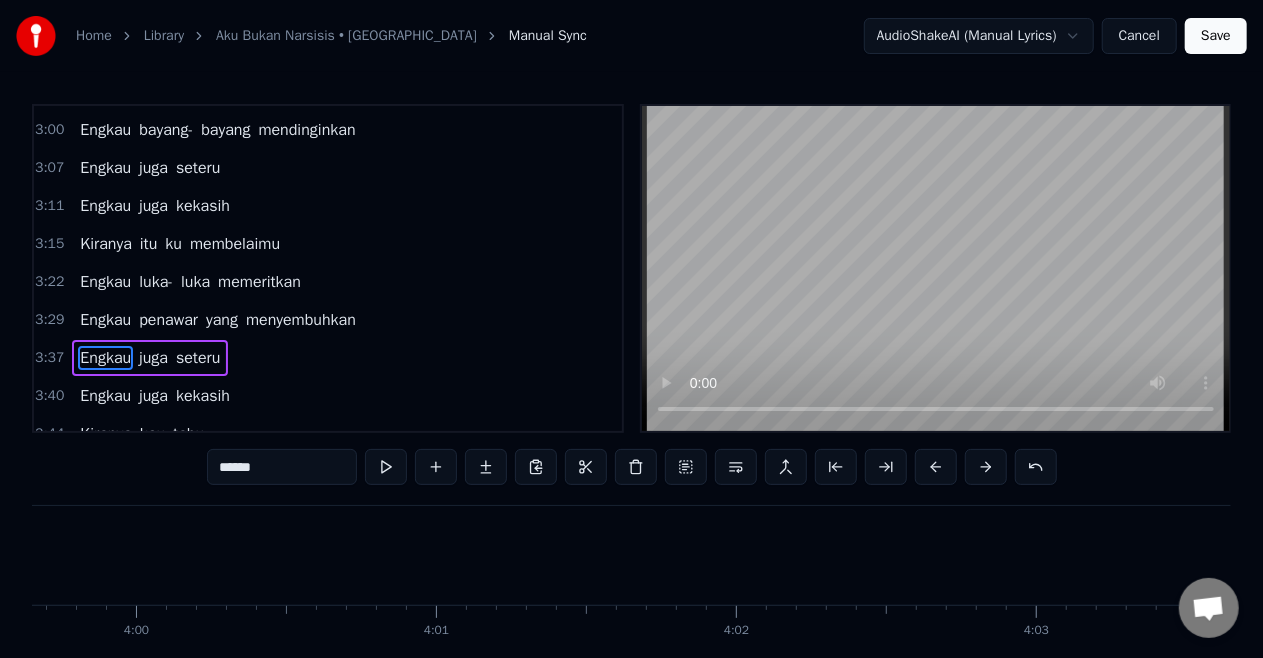 click on "Save" at bounding box center [1216, 36] 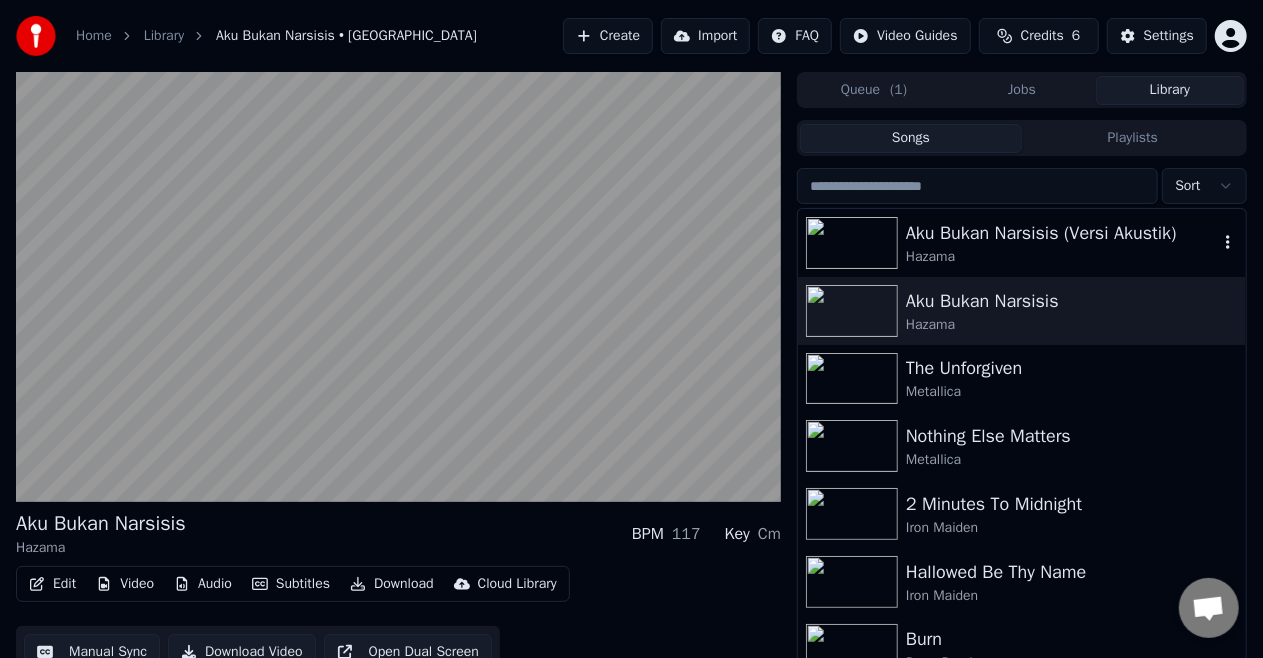click on "Aku Bukan Narsisis (Versi Akustik)" at bounding box center (1062, 233) 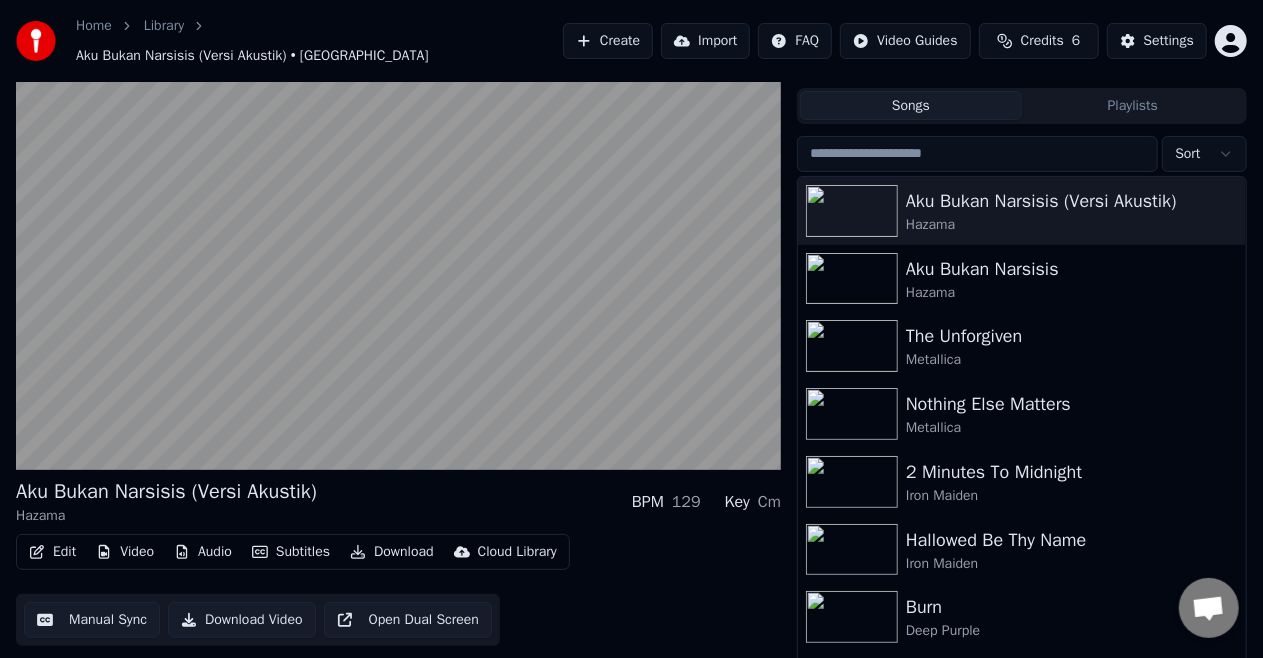 scroll, scrollTop: 43, scrollLeft: 0, axis: vertical 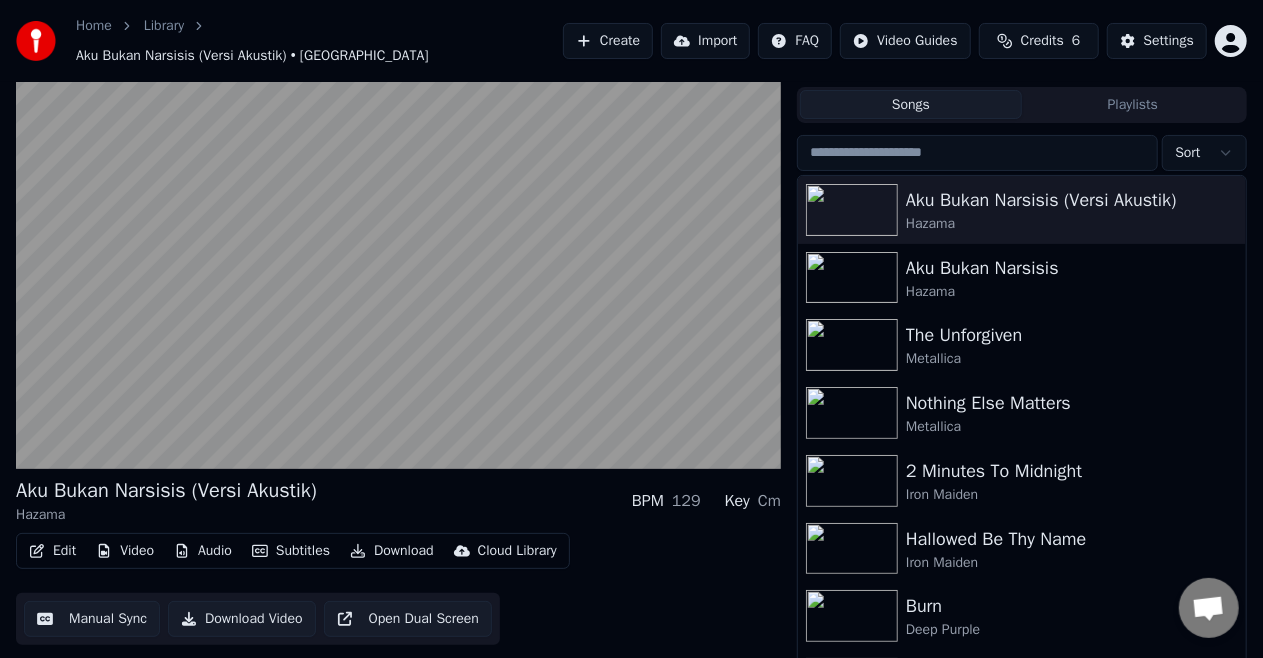 click on "Manual Sync" at bounding box center (92, 619) 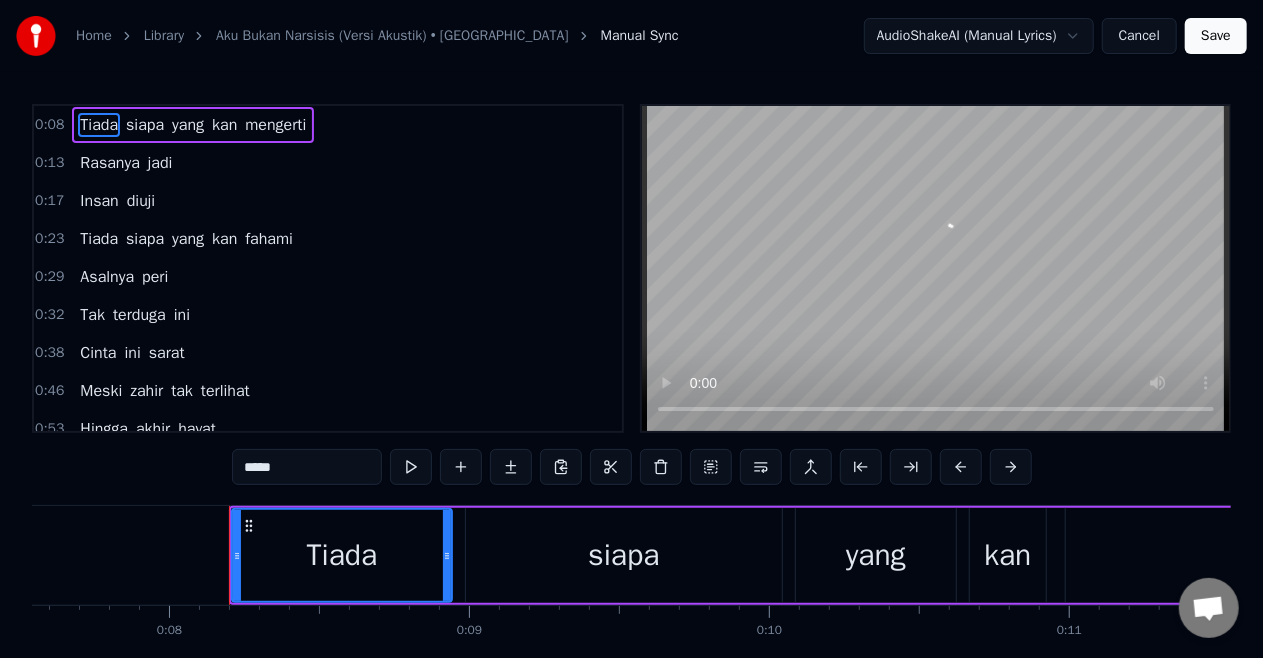 scroll, scrollTop: 0, scrollLeft: 2360, axis: horizontal 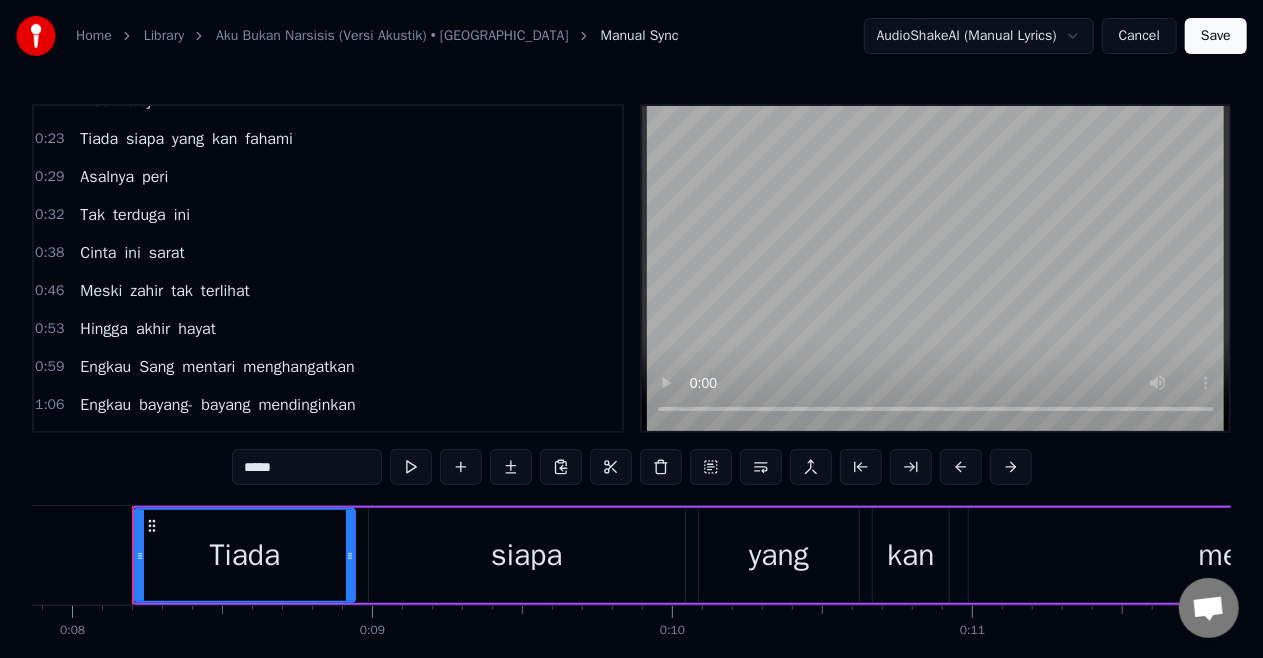 click on "Engkau" at bounding box center [105, 367] 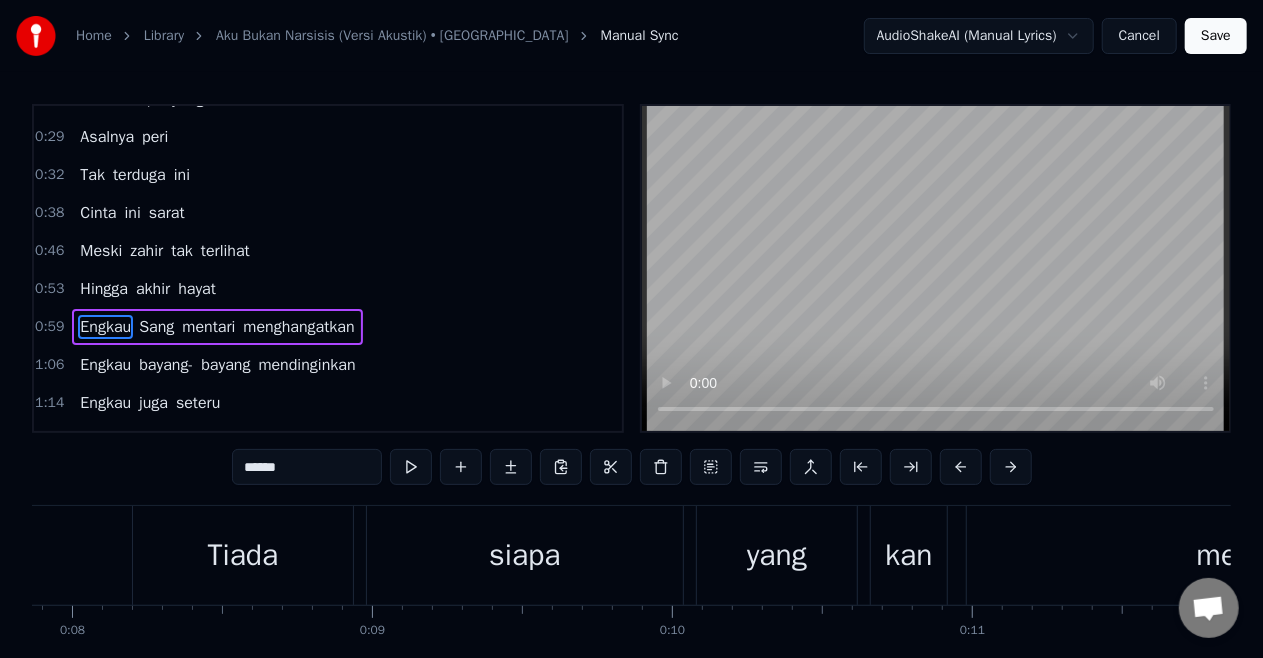 scroll, scrollTop: 172, scrollLeft: 0, axis: vertical 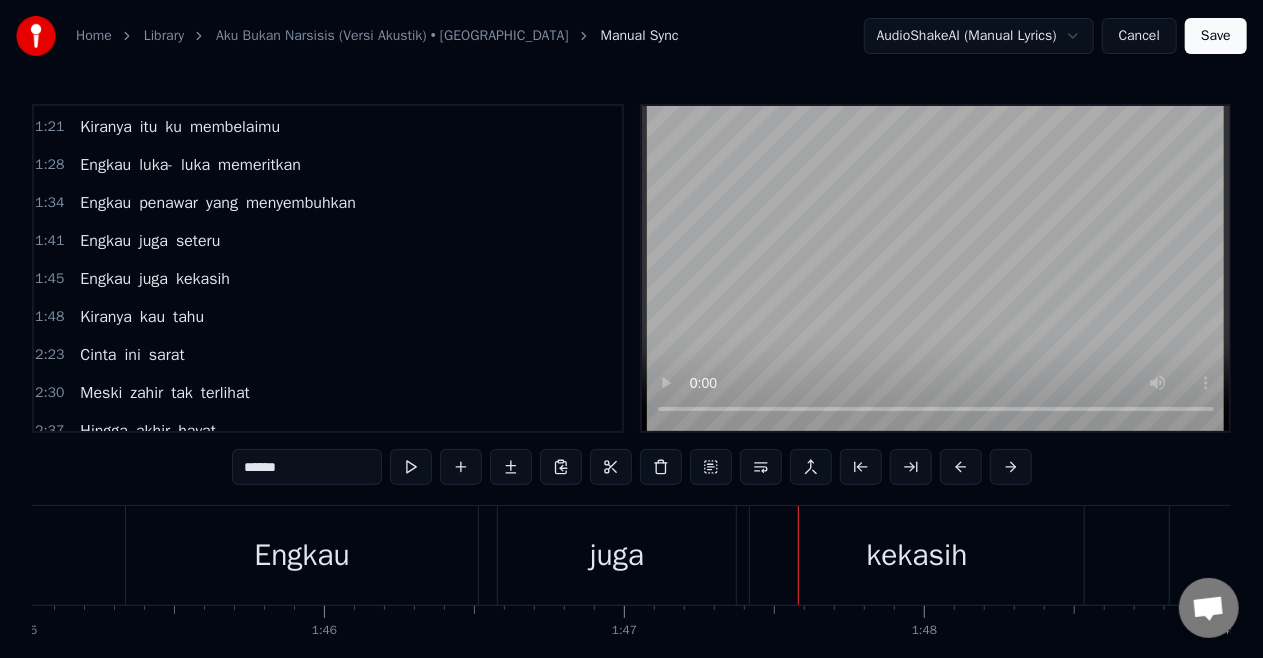 click on "[PERSON_NAME]nya kau tahu" at bounding box center (142, 317) 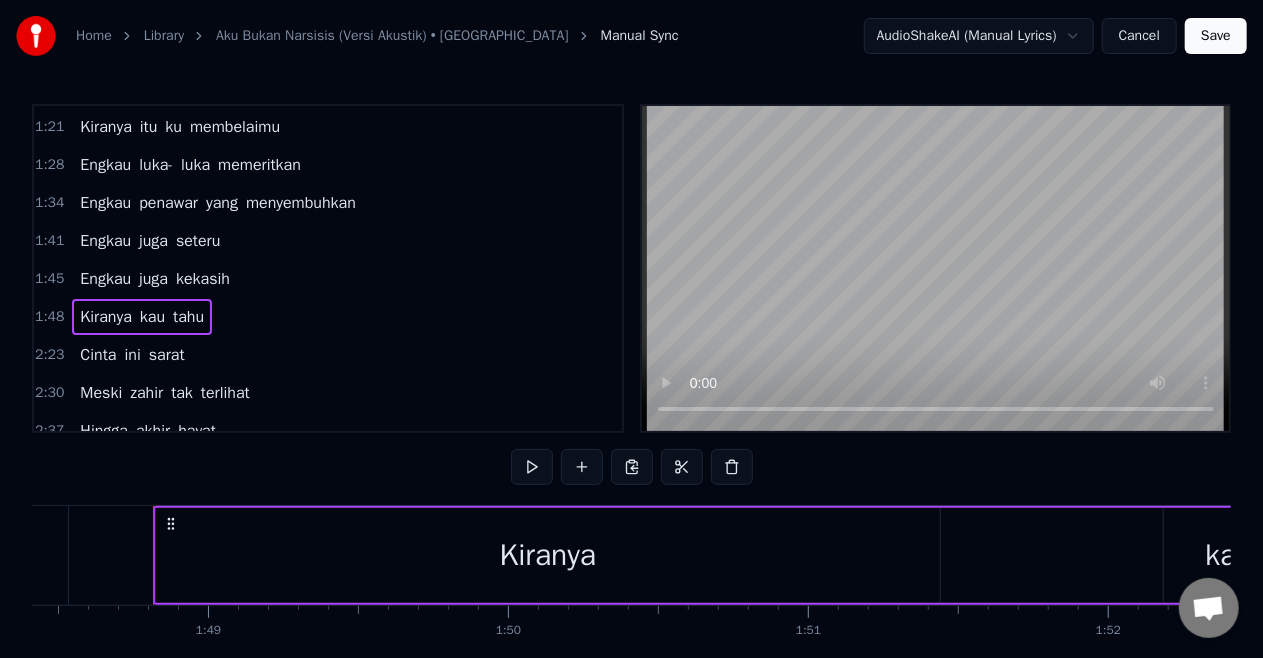 scroll, scrollTop: 0, scrollLeft: 32545, axis: horizontal 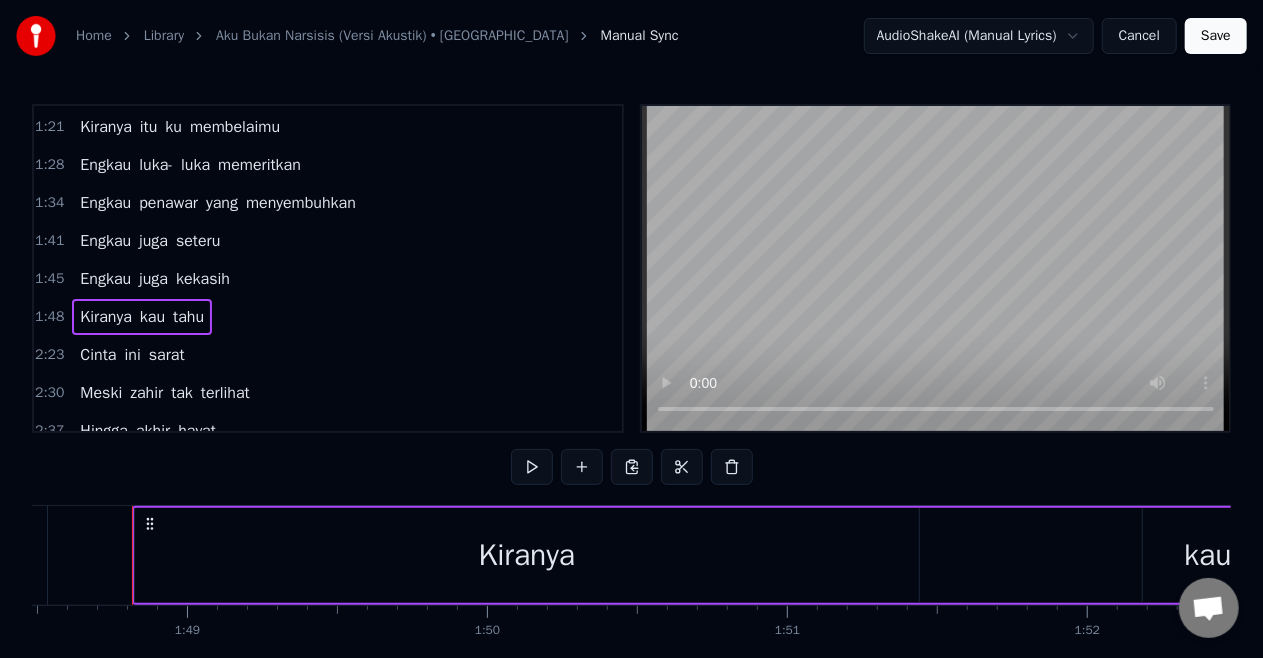 drag, startPoint x: 135, startPoint y: 559, endPoint x: 156, endPoint y: 559, distance: 21 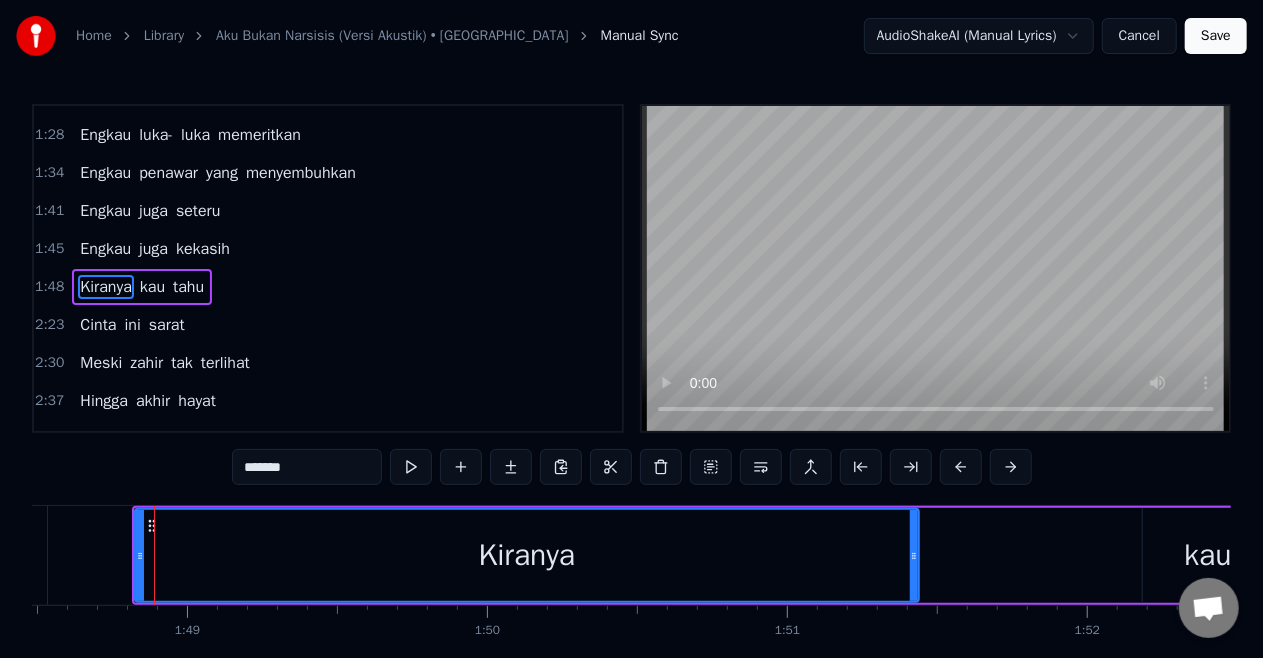 scroll, scrollTop: 528, scrollLeft: 0, axis: vertical 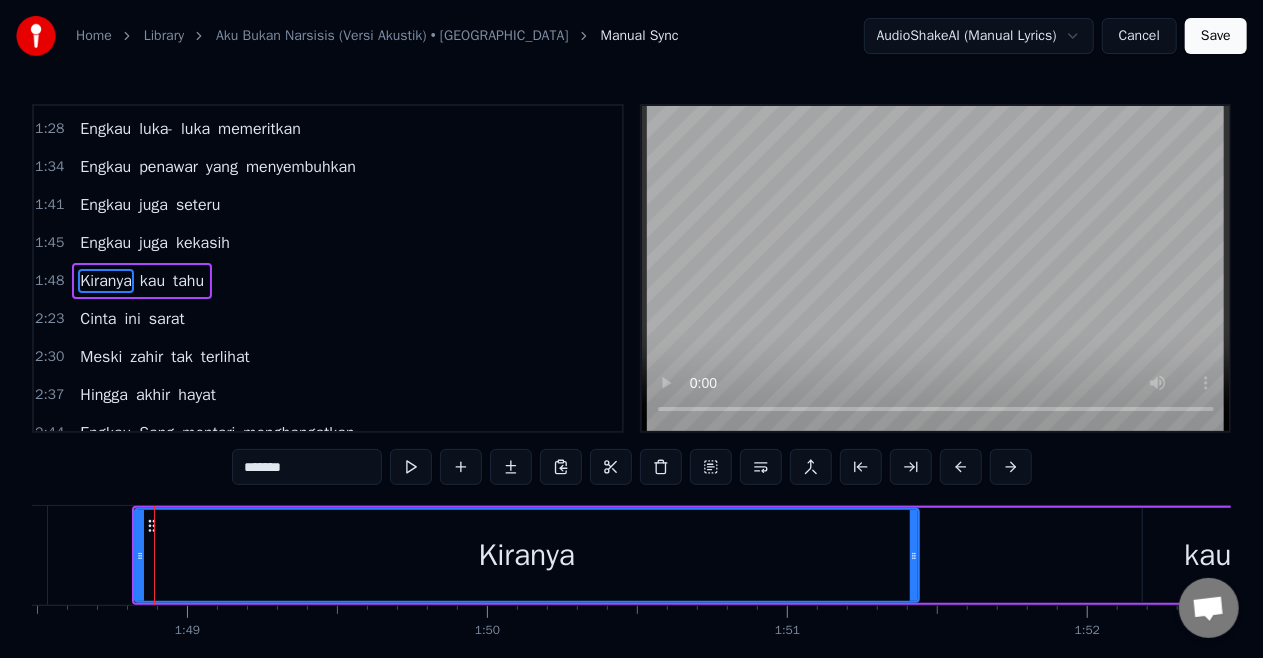 click on "Kiranya" at bounding box center [527, 555] 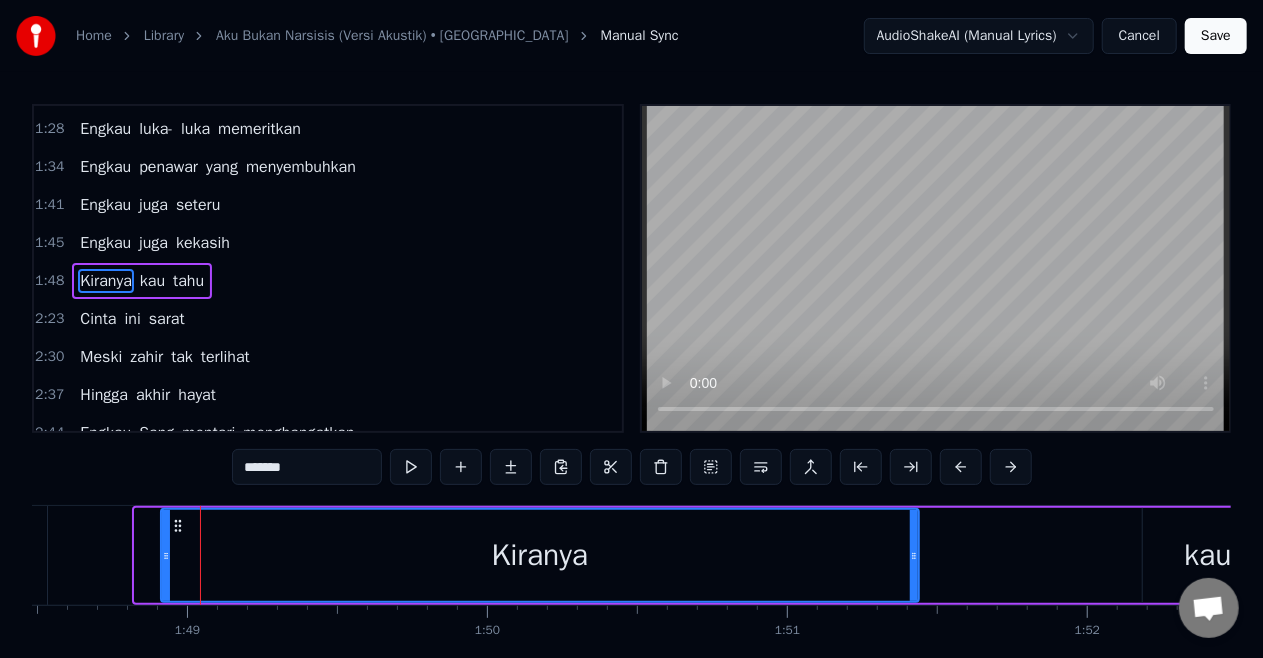 drag, startPoint x: 137, startPoint y: 556, endPoint x: 163, endPoint y: 560, distance: 26.305893 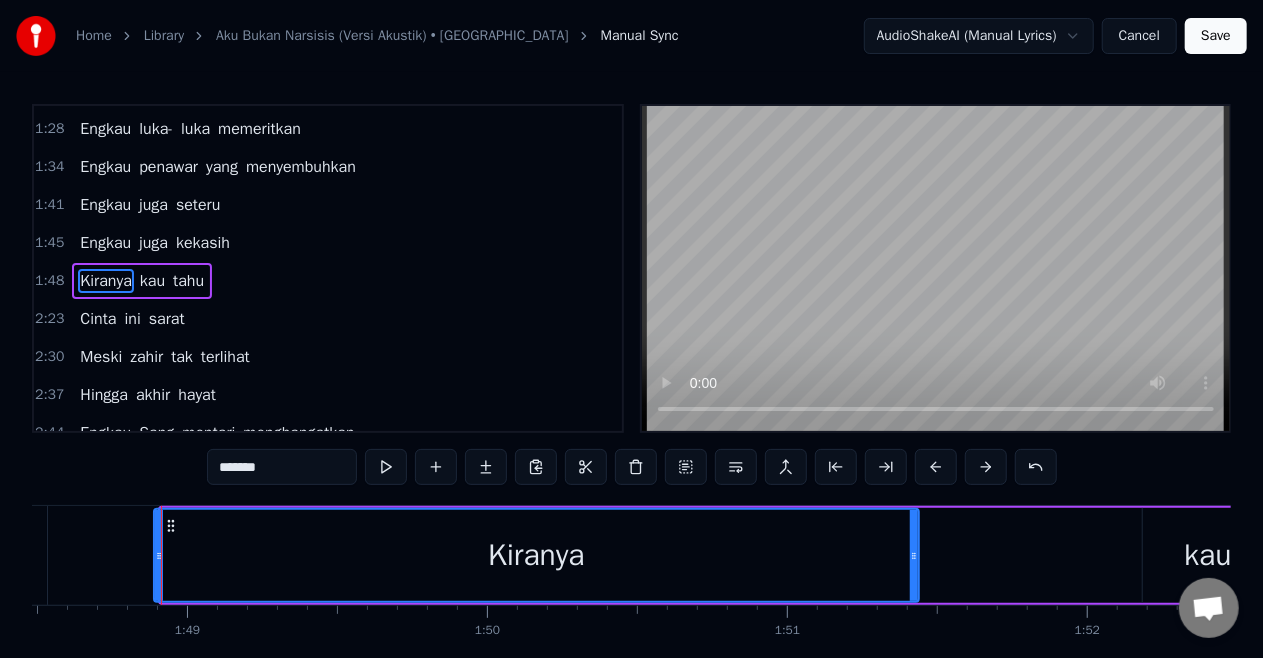 click 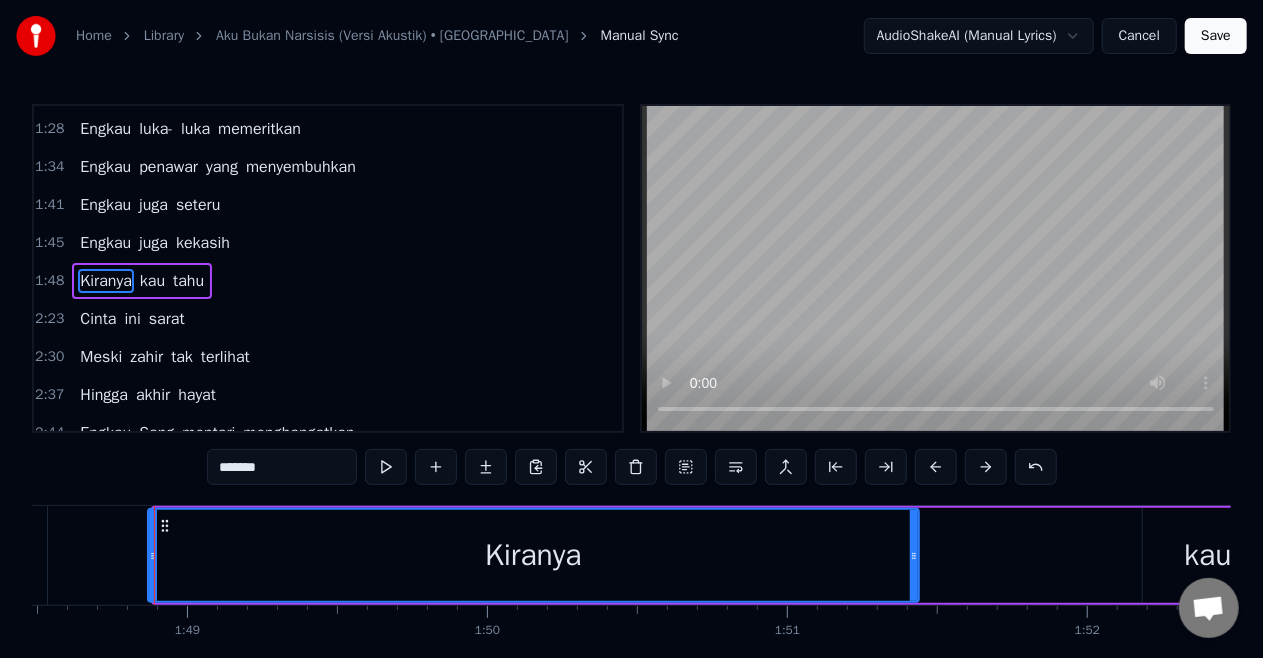 click at bounding box center [153, 555] 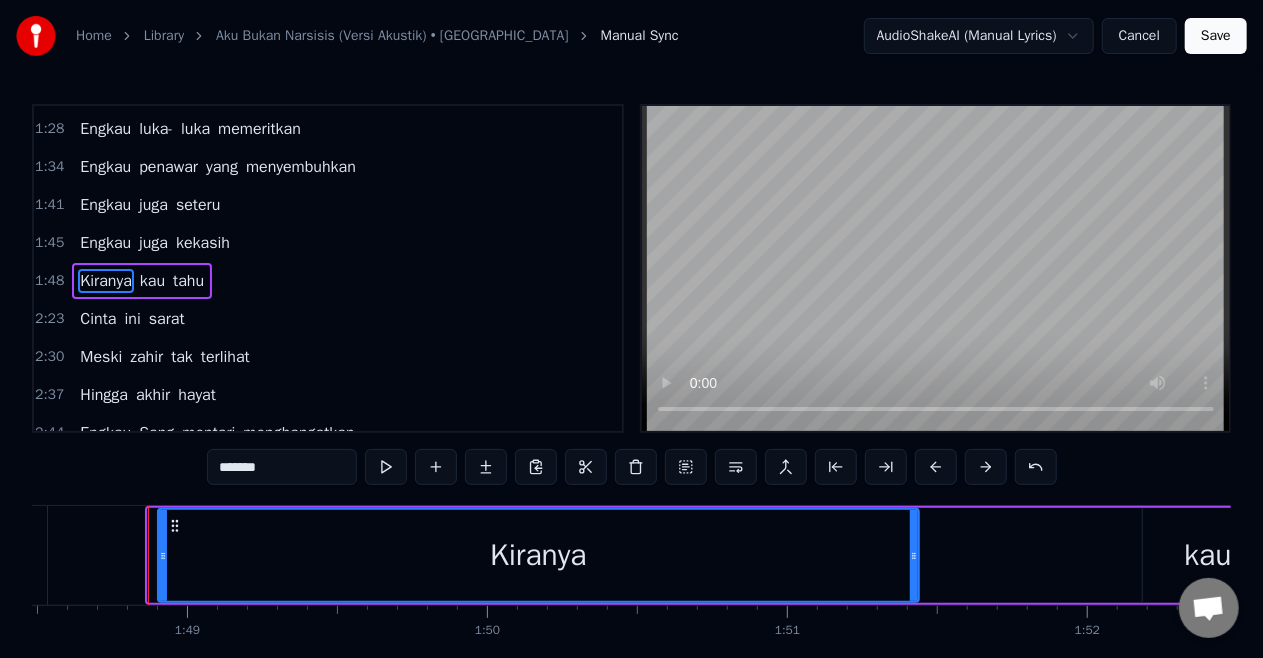 click at bounding box center (163, 555) 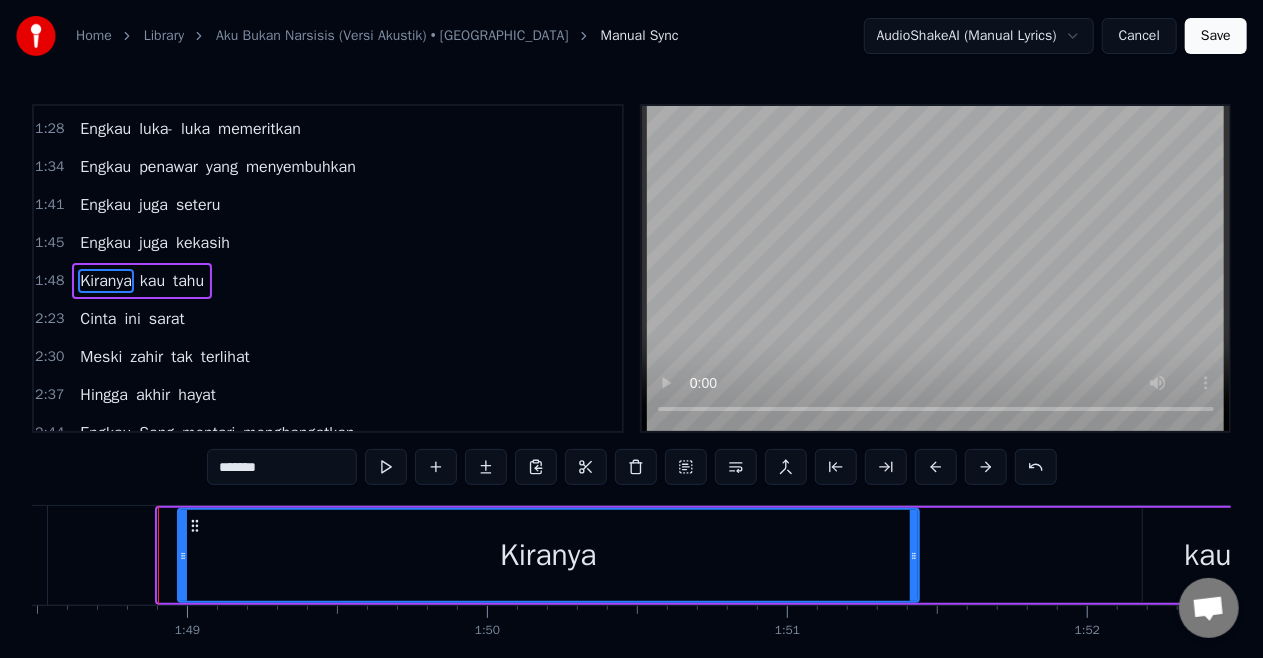 drag, startPoint x: 160, startPoint y: 565, endPoint x: 180, endPoint y: 565, distance: 20 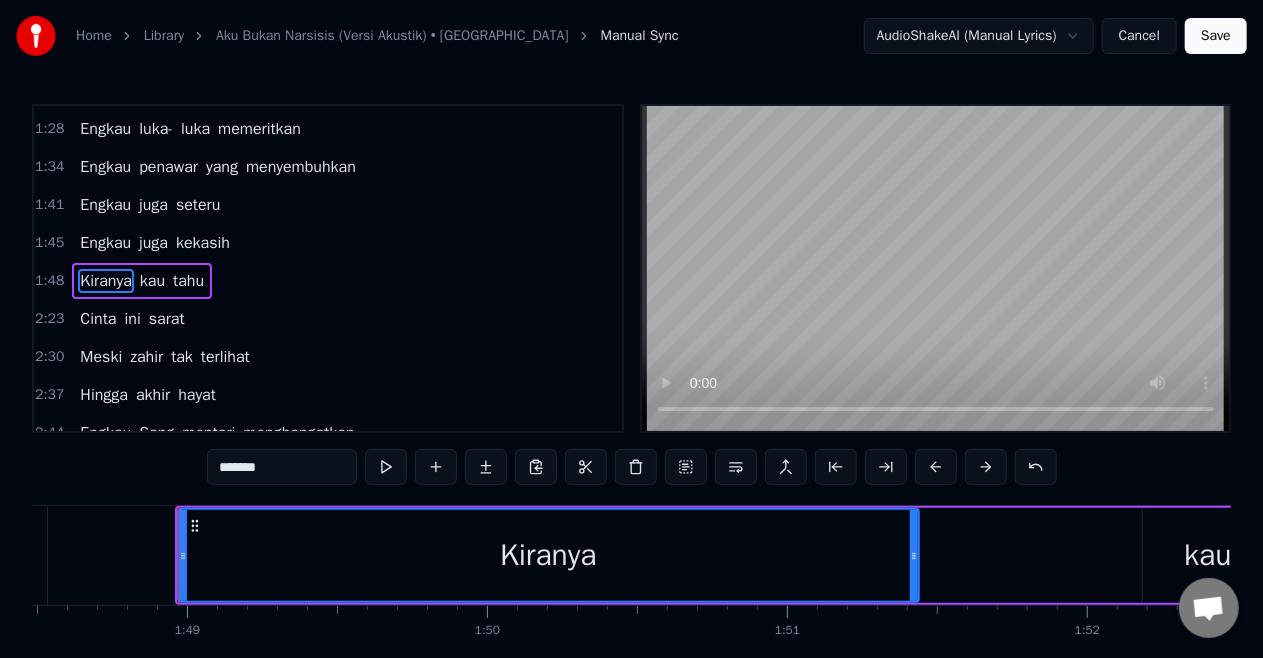 click at bounding box center [178, 555] 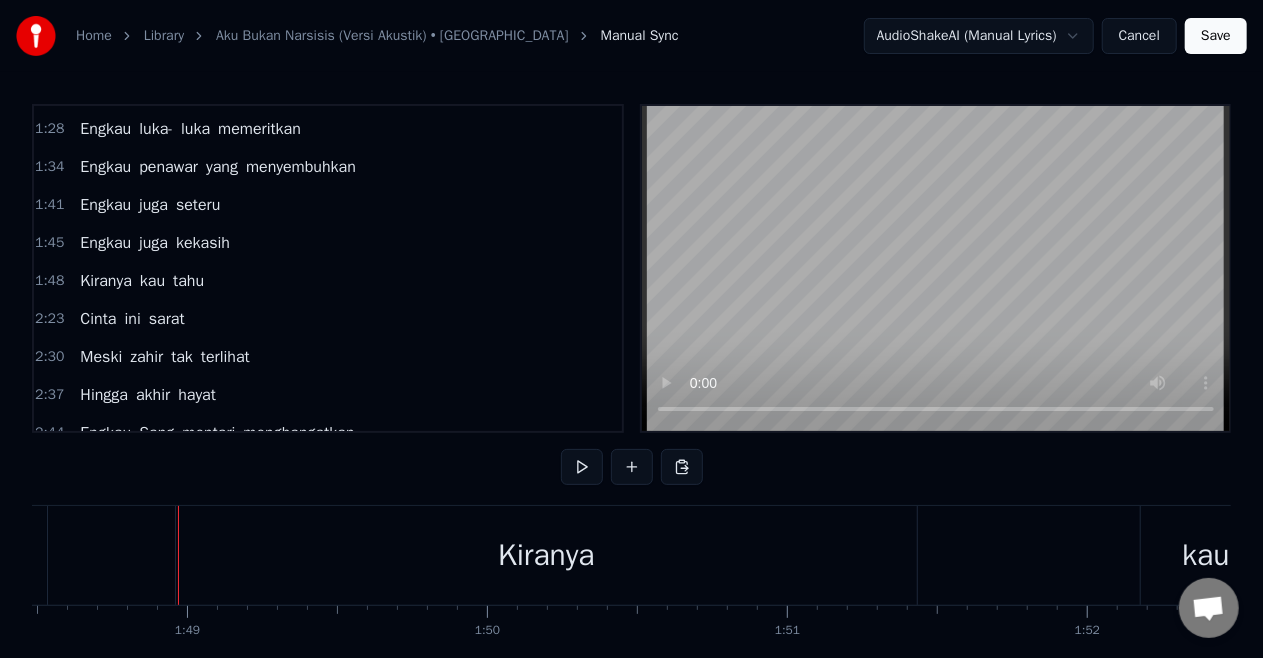 click on "Kiranya" at bounding box center [105, 281] 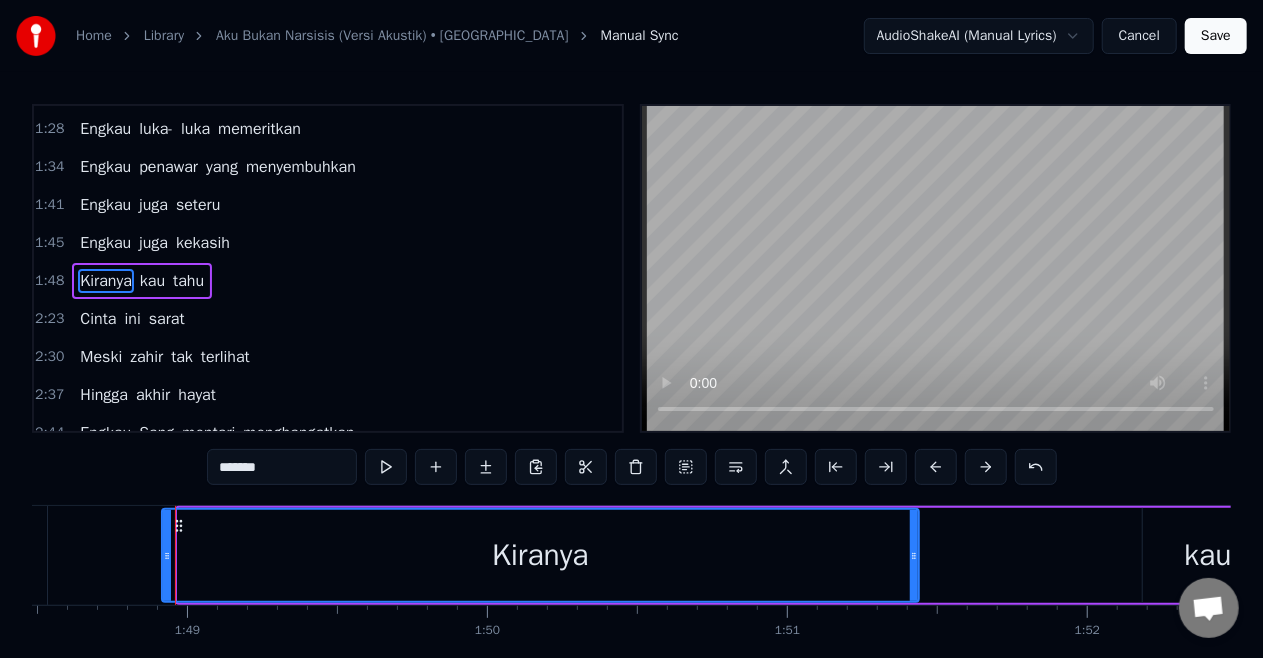 drag, startPoint x: 182, startPoint y: 564, endPoint x: 166, endPoint y: 572, distance: 17.888544 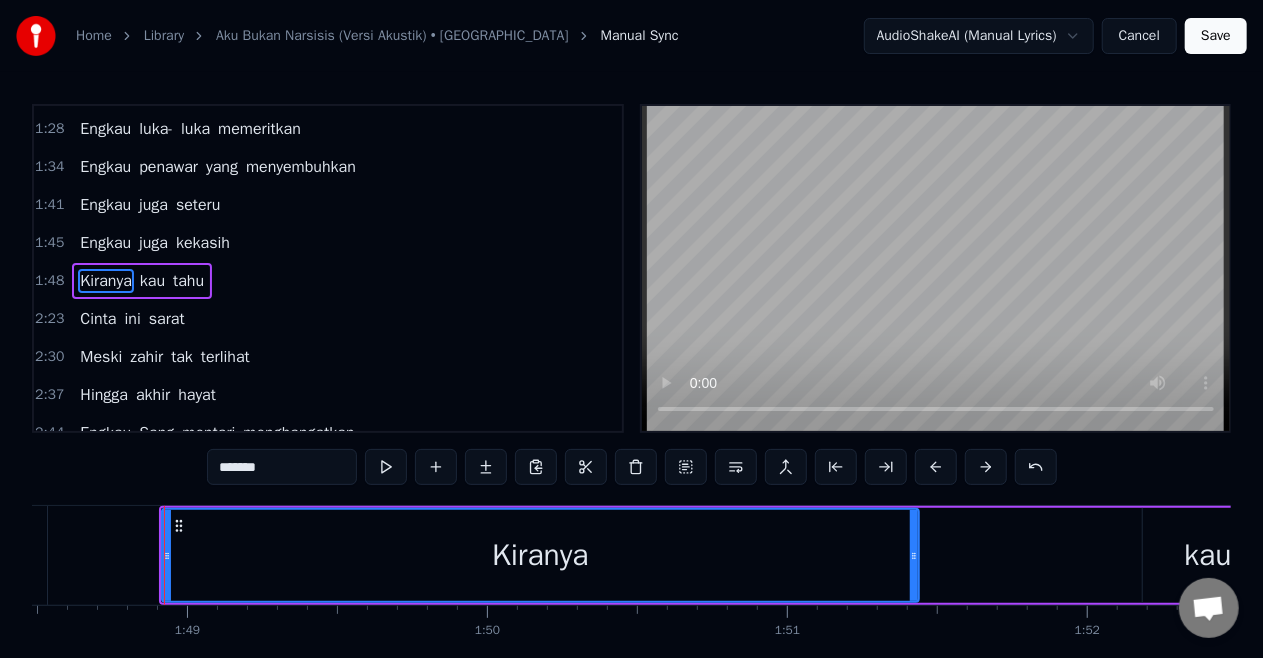 click on "Kiranya" at bounding box center [105, 281] 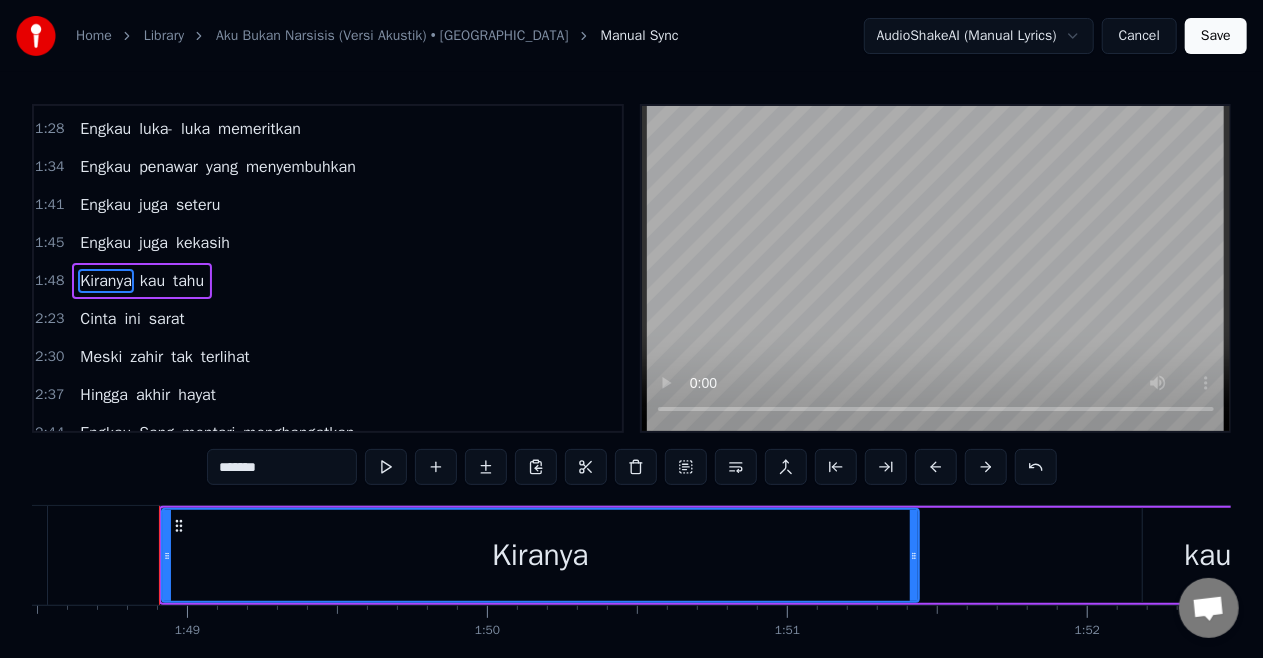 click on "Engkau" at bounding box center [105, 205] 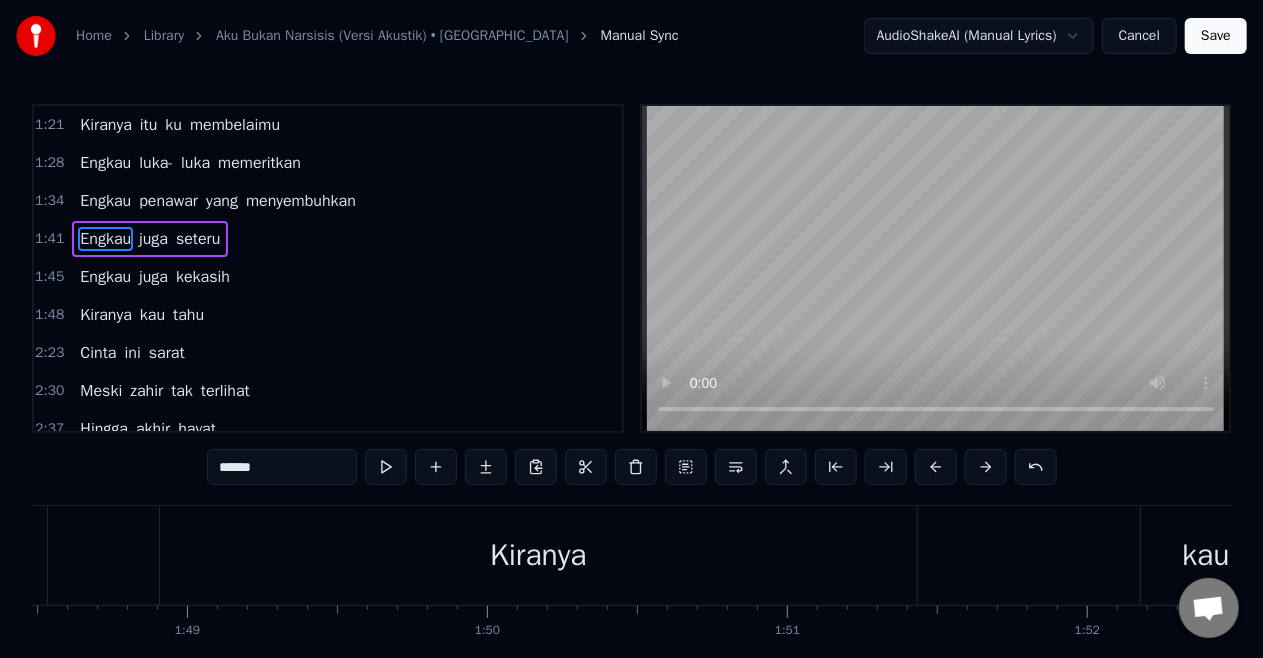 scroll, scrollTop: 466, scrollLeft: 0, axis: vertical 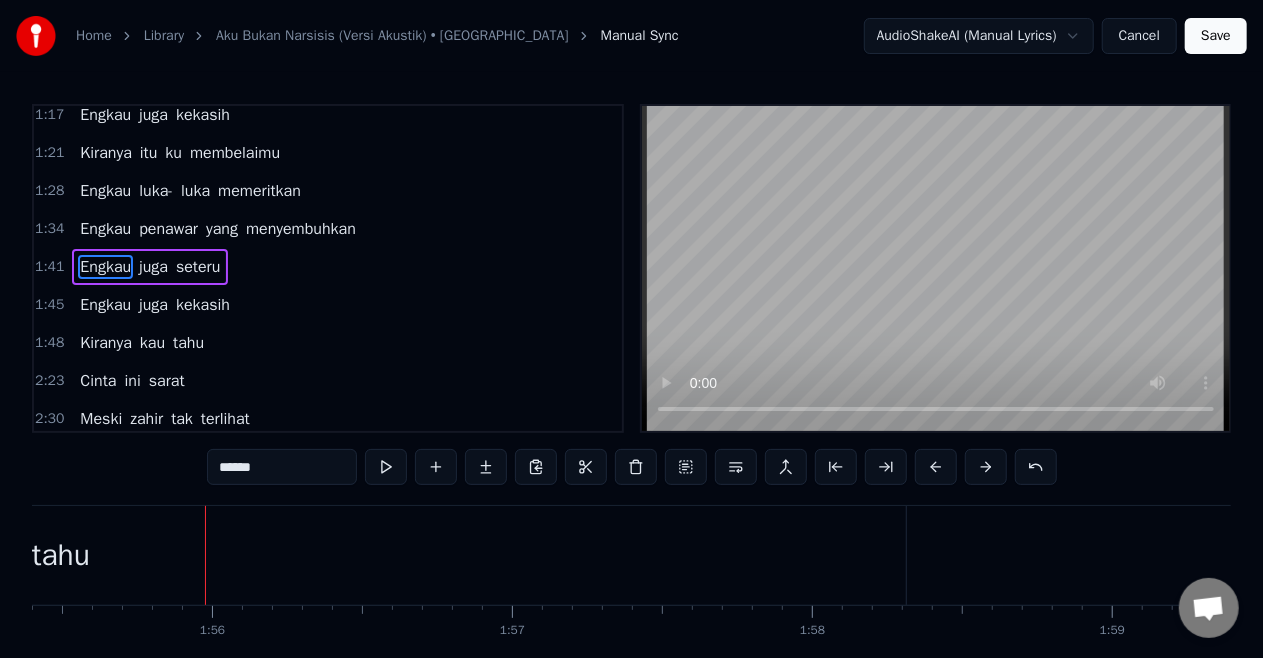 click on "tahu" at bounding box center [61, 555] 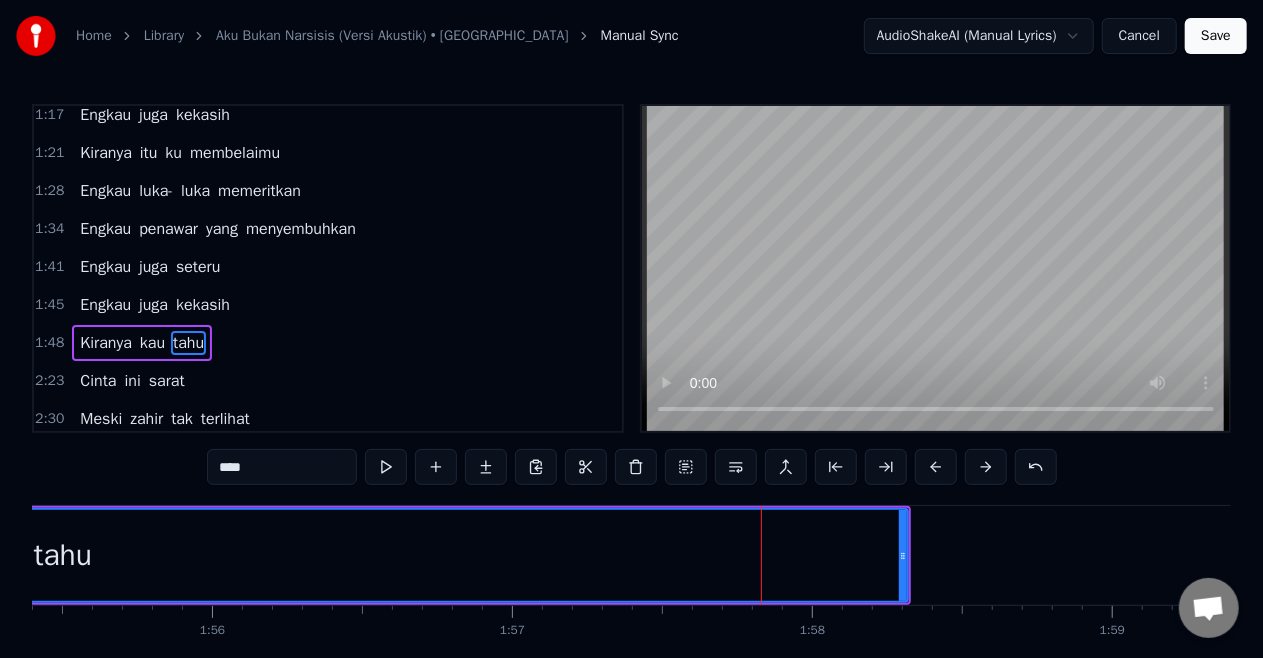 scroll, scrollTop: 528, scrollLeft: 0, axis: vertical 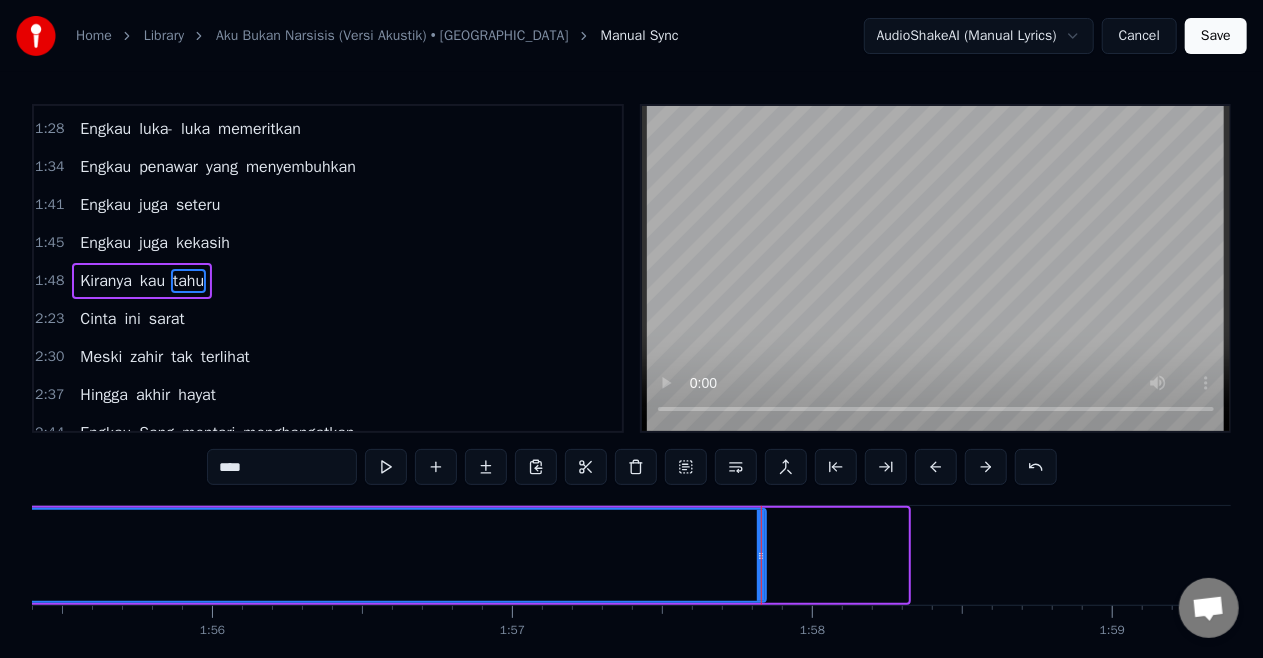 drag, startPoint x: 904, startPoint y: 548, endPoint x: 762, endPoint y: 590, distance: 148.08105 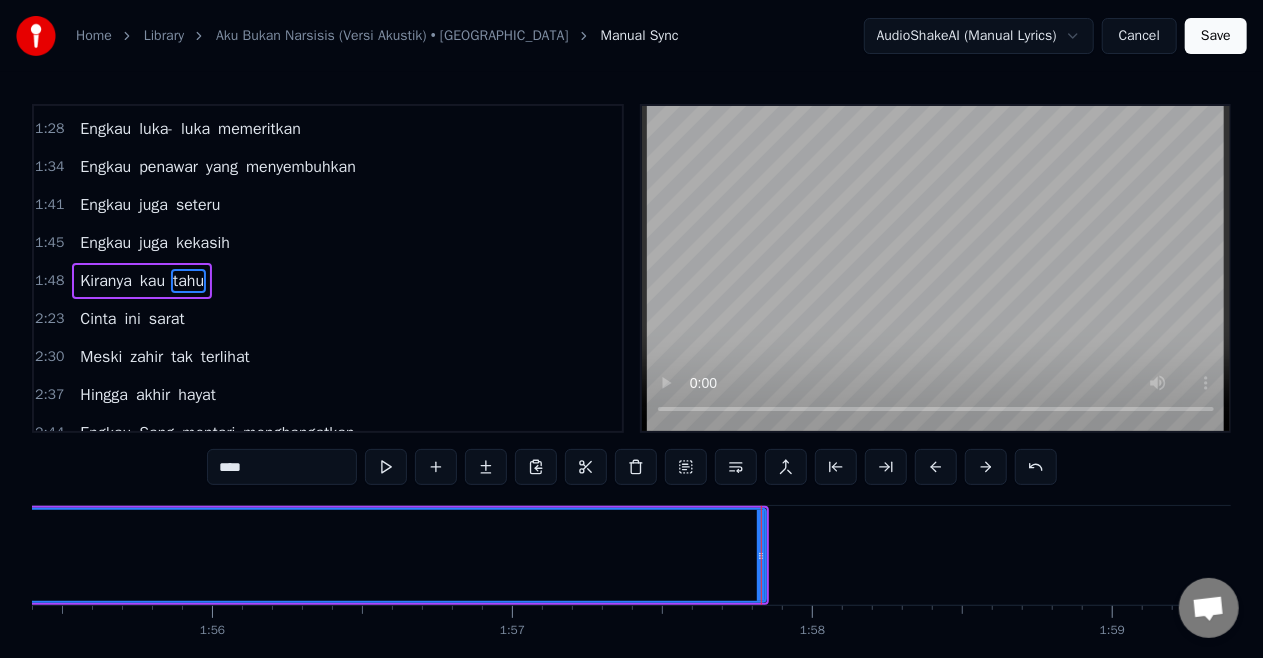 click on "Engkau" at bounding box center (105, 243) 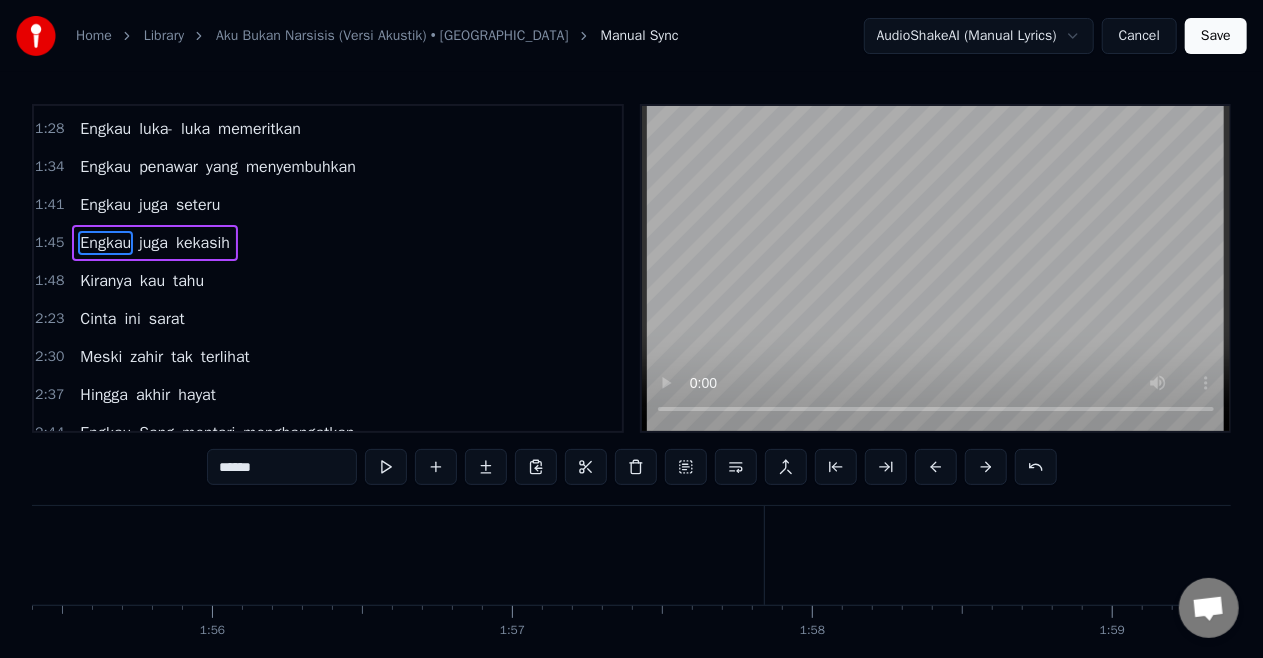 scroll, scrollTop: 491, scrollLeft: 0, axis: vertical 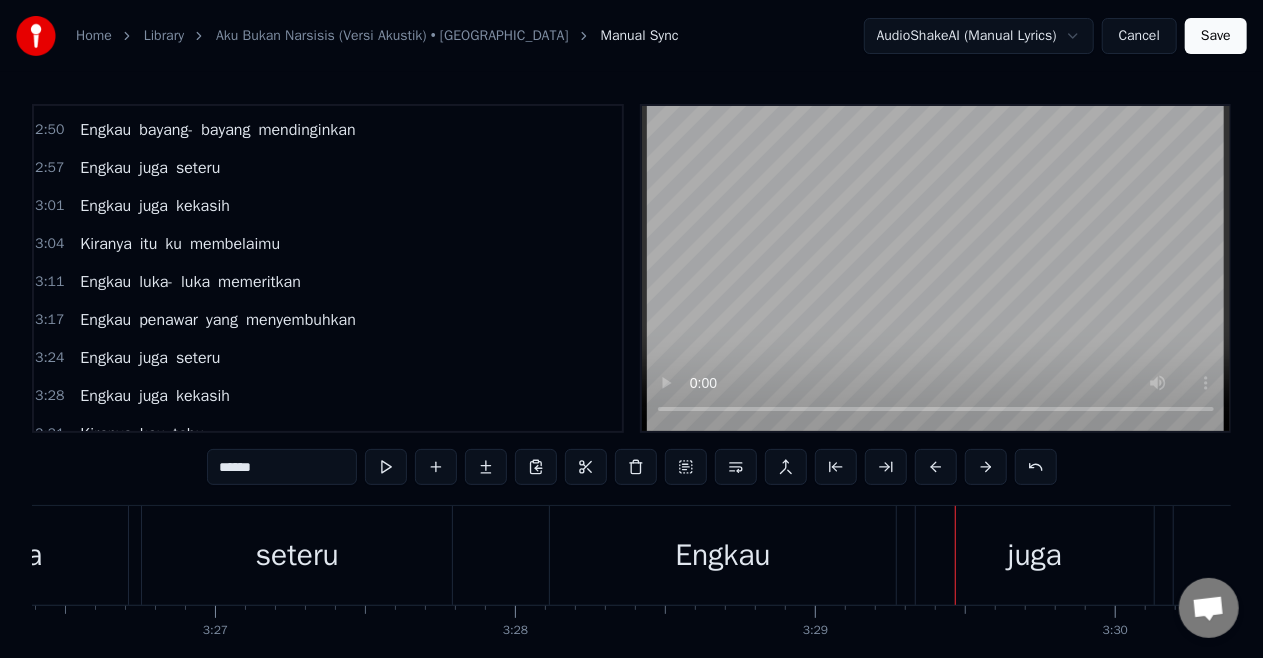 click on "Kiranya" at bounding box center (105, 434) 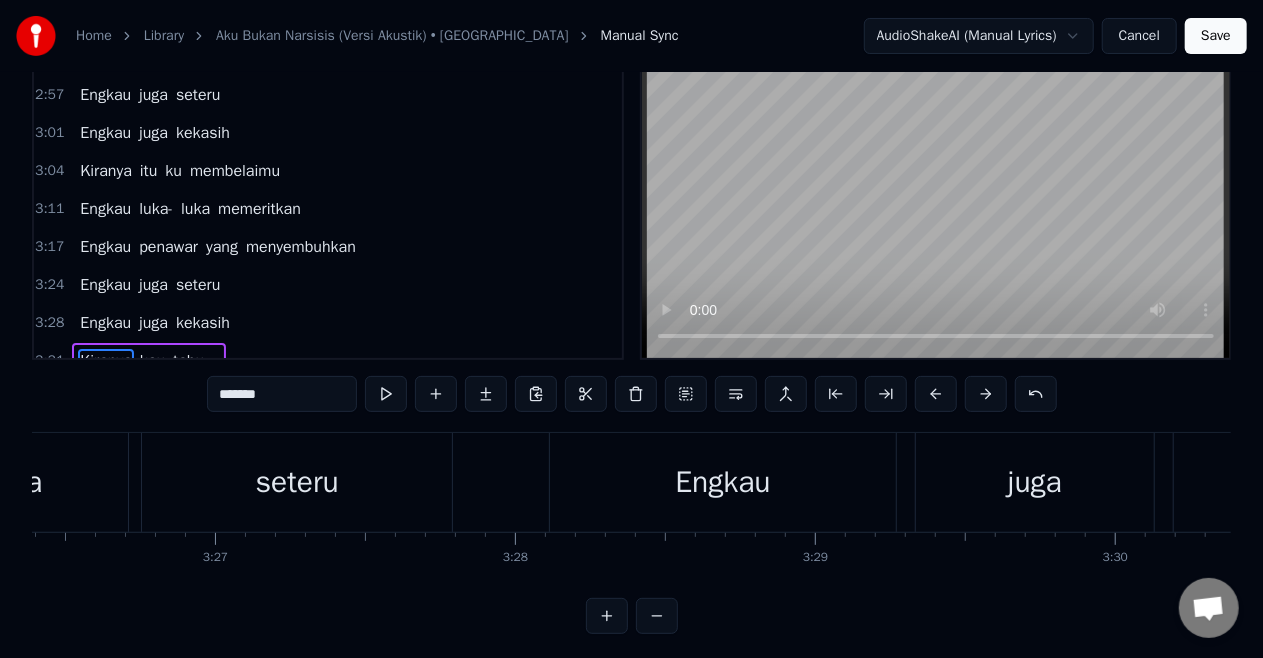 scroll, scrollTop: 83, scrollLeft: 0, axis: vertical 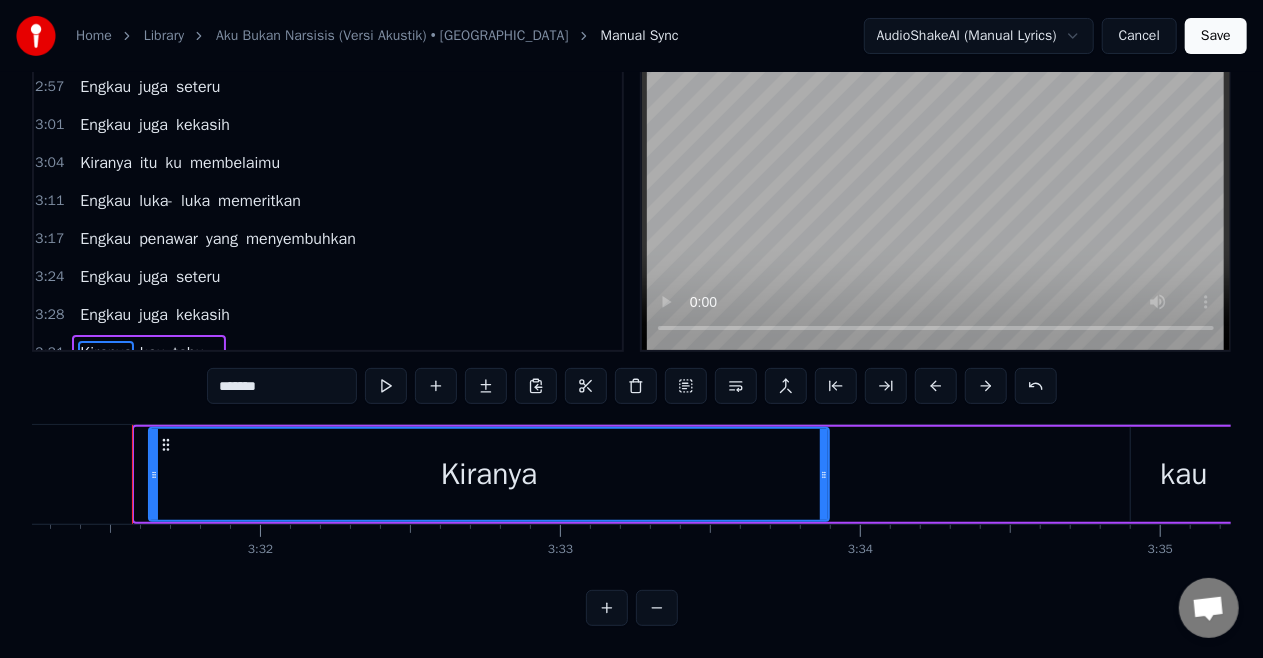 drag, startPoint x: 139, startPoint y: 479, endPoint x: 153, endPoint y: 480, distance: 14.035668 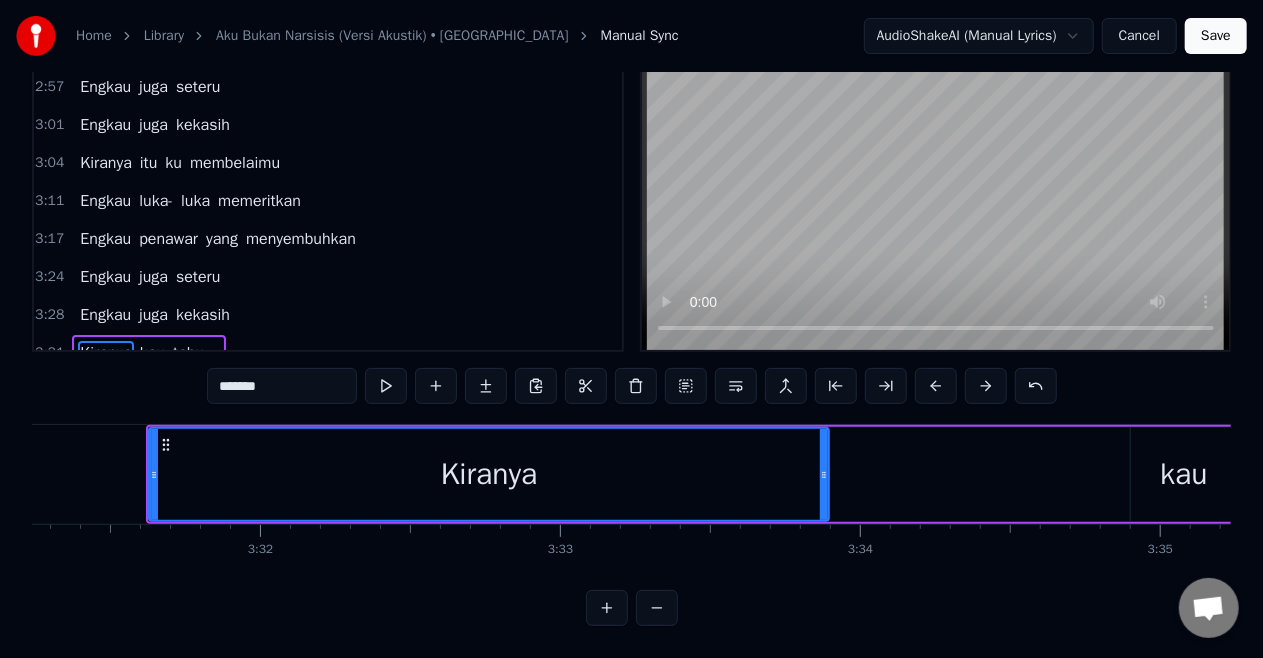 click on "Engkau" at bounding box center (105, 277) 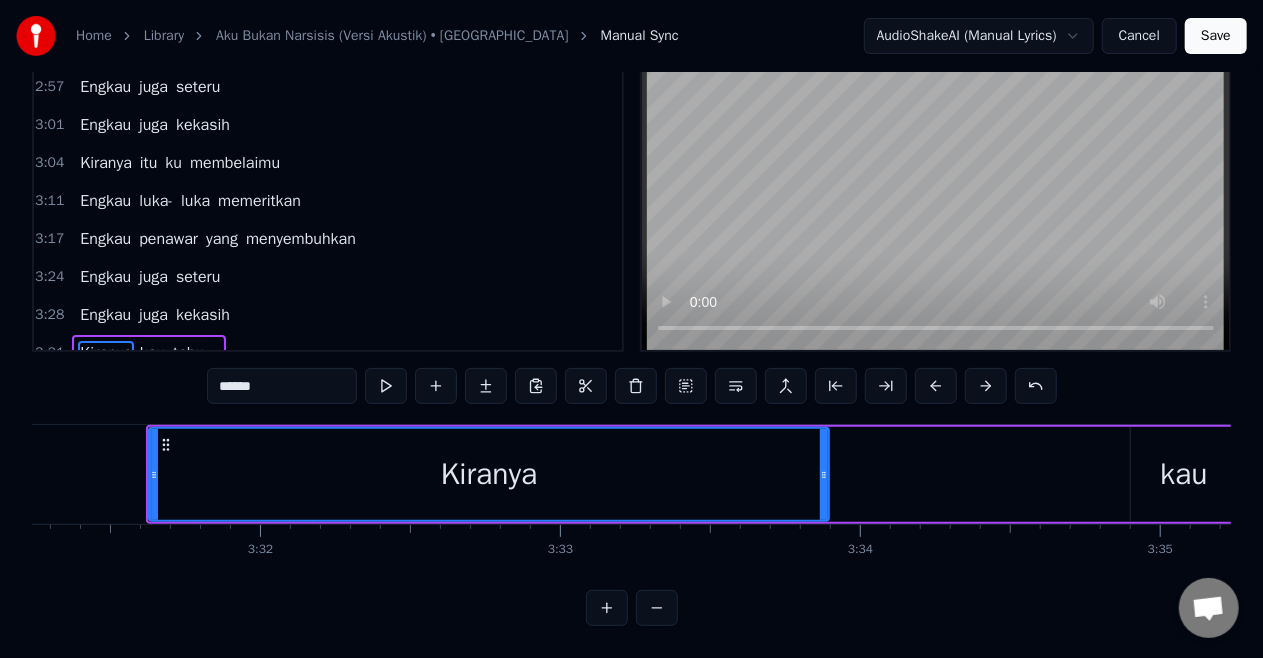 scroll, scrollTop: 82, scrollLeft: 0, axis: vertical 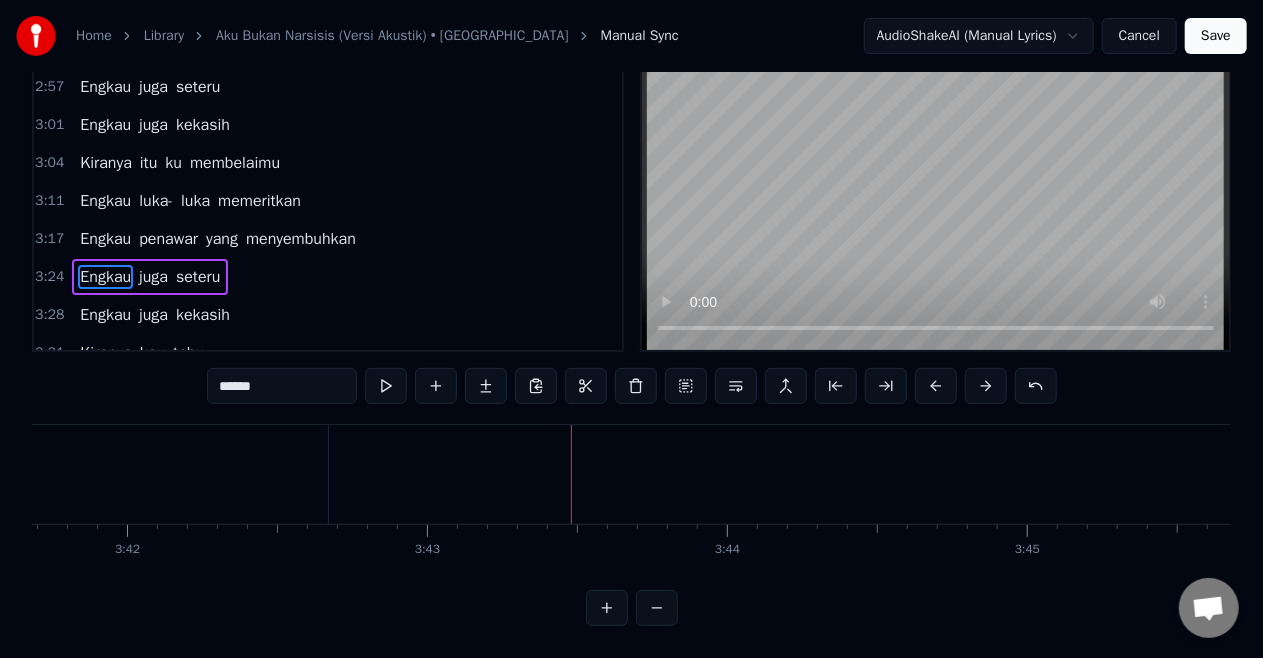 click on "tahu..." at bounding box center [-772, 474] 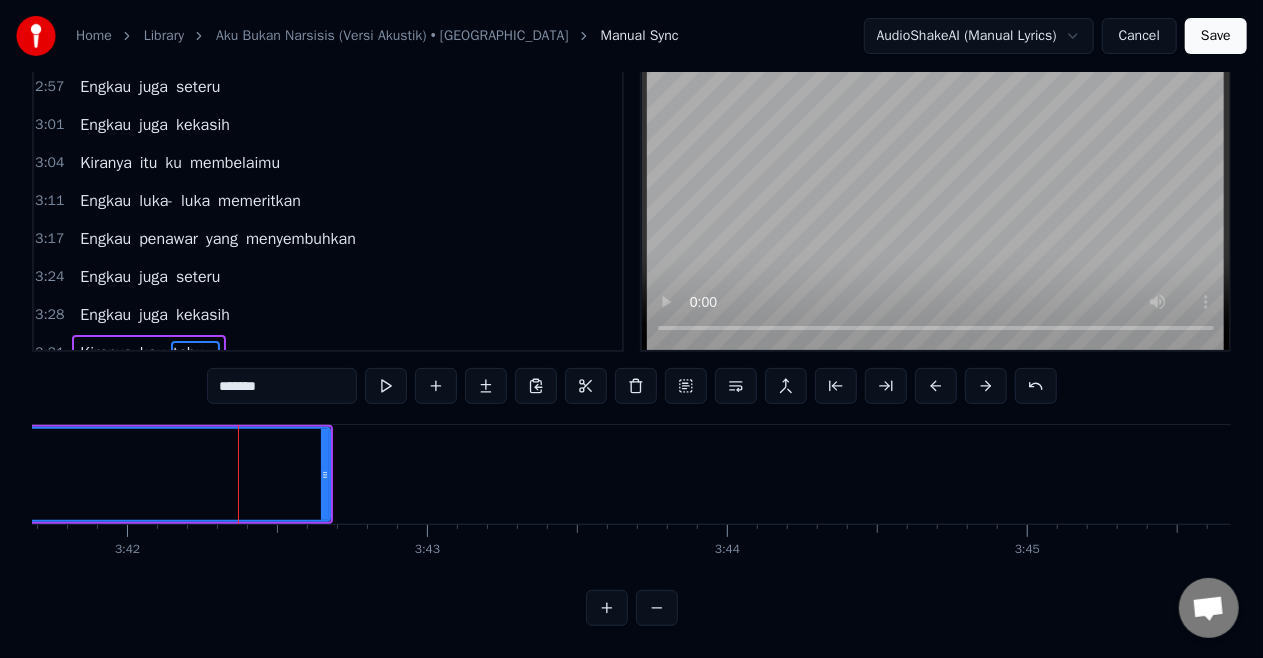 scroll, scrollTop: 83, scrollLeft: 0, axis: vertical 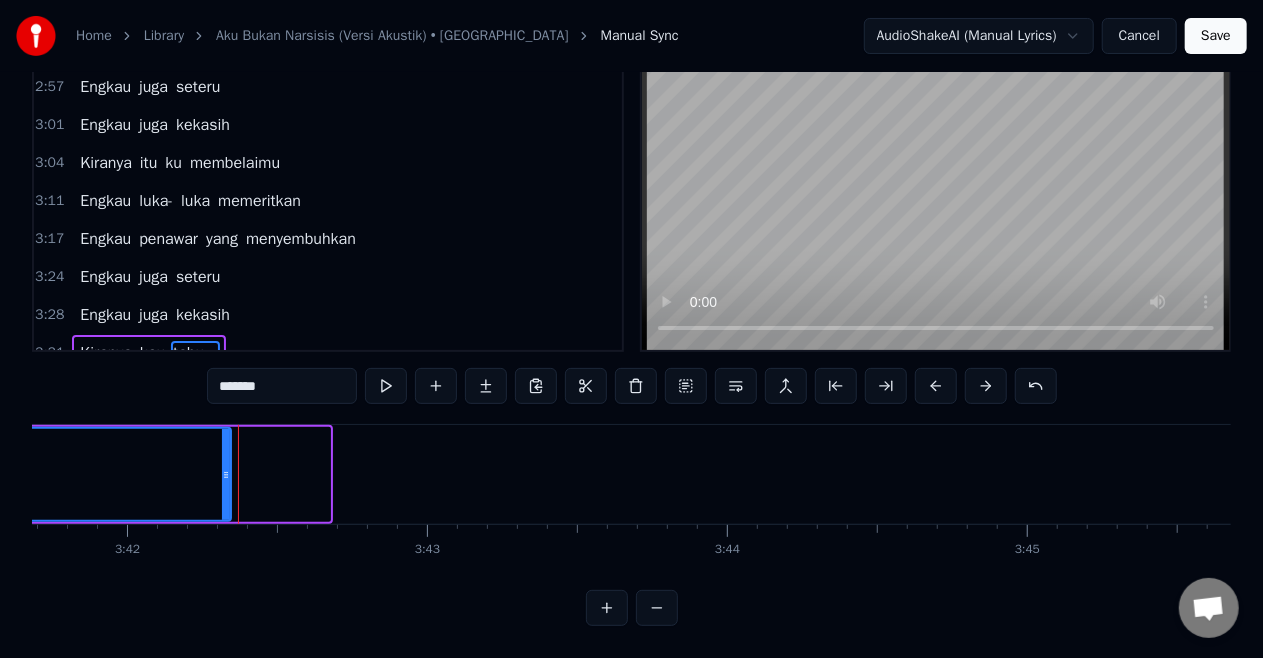 drag, startPoint x: 320, startPoint y: 472, endPoint x: 227, endPoint y: 512, distance: 101.23734 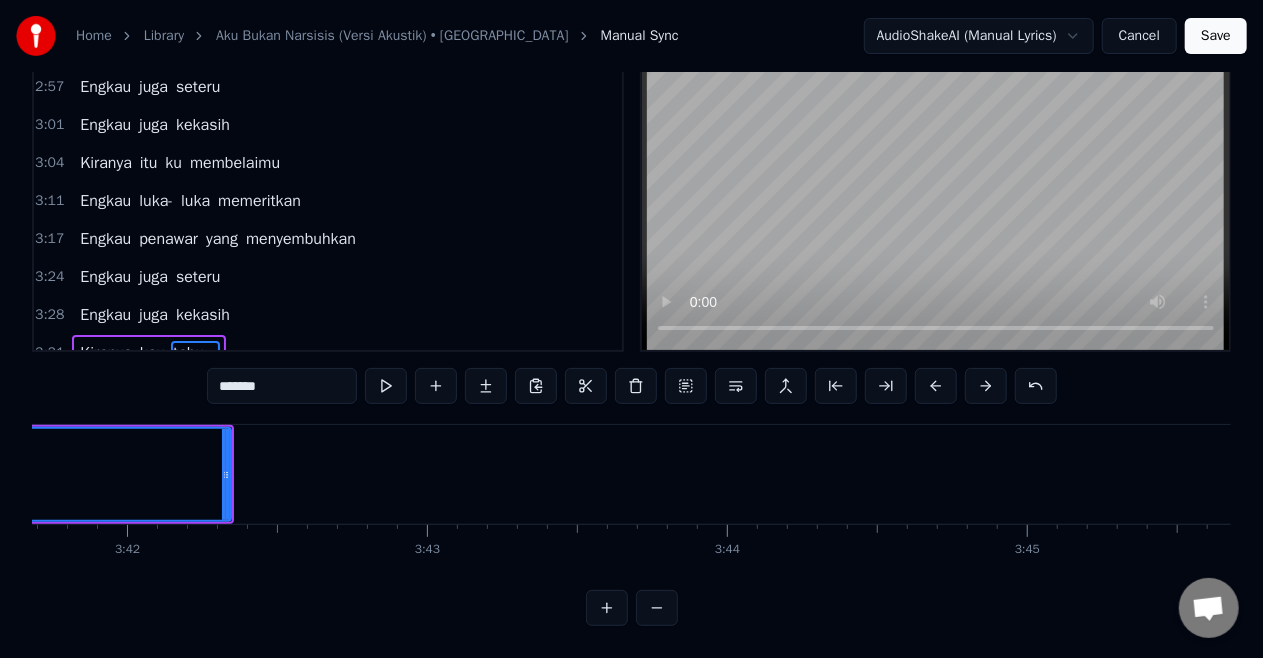 click on "Engkau" at bounding box center [105, 277] 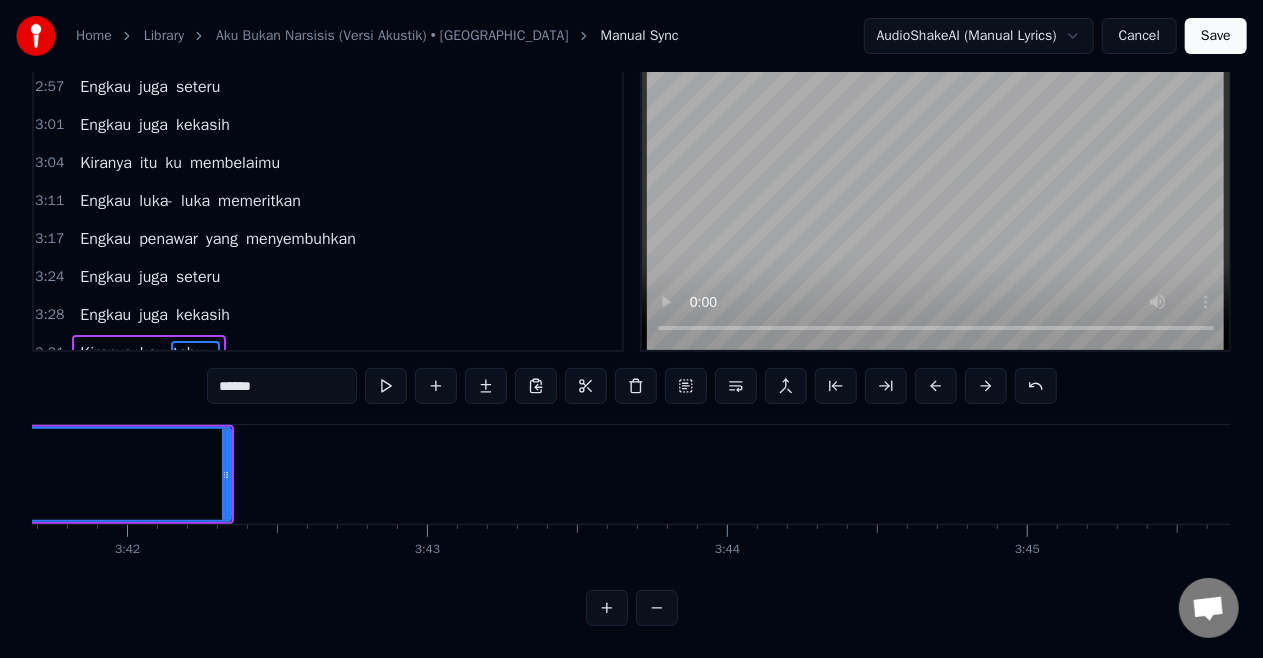 scroll, scrollTop: 82, scrollLeft: 0, axis: vertical 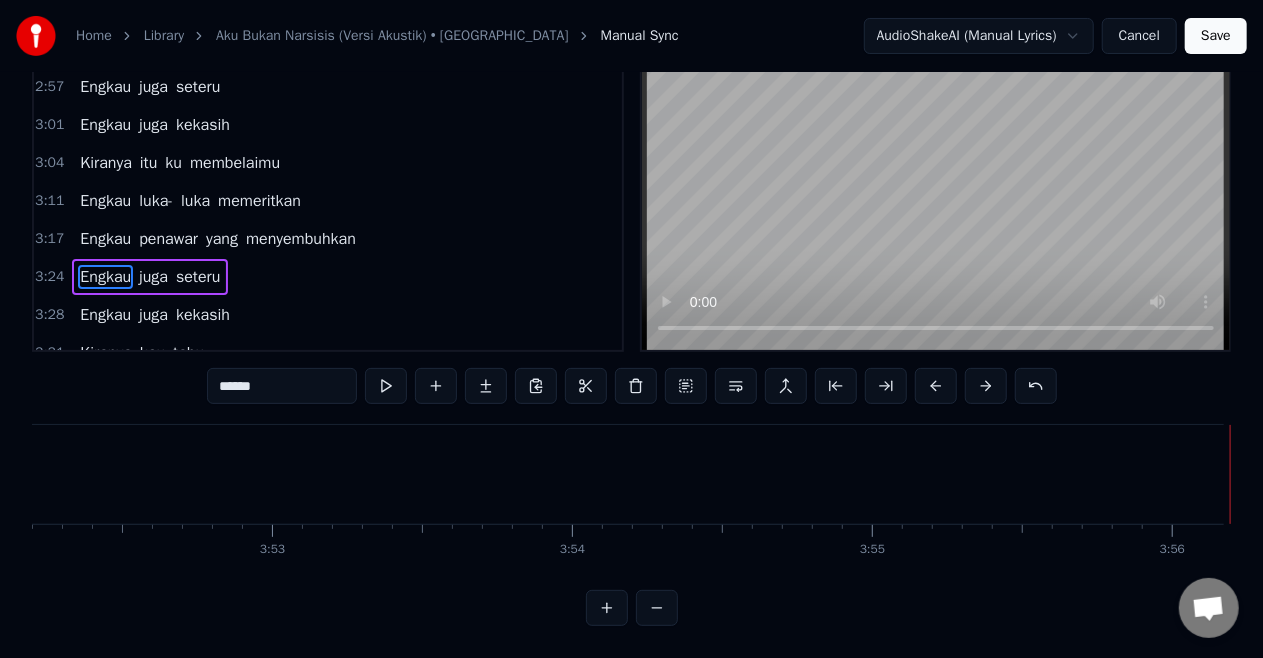 click on "Save" at bounding box center [1216, 36] 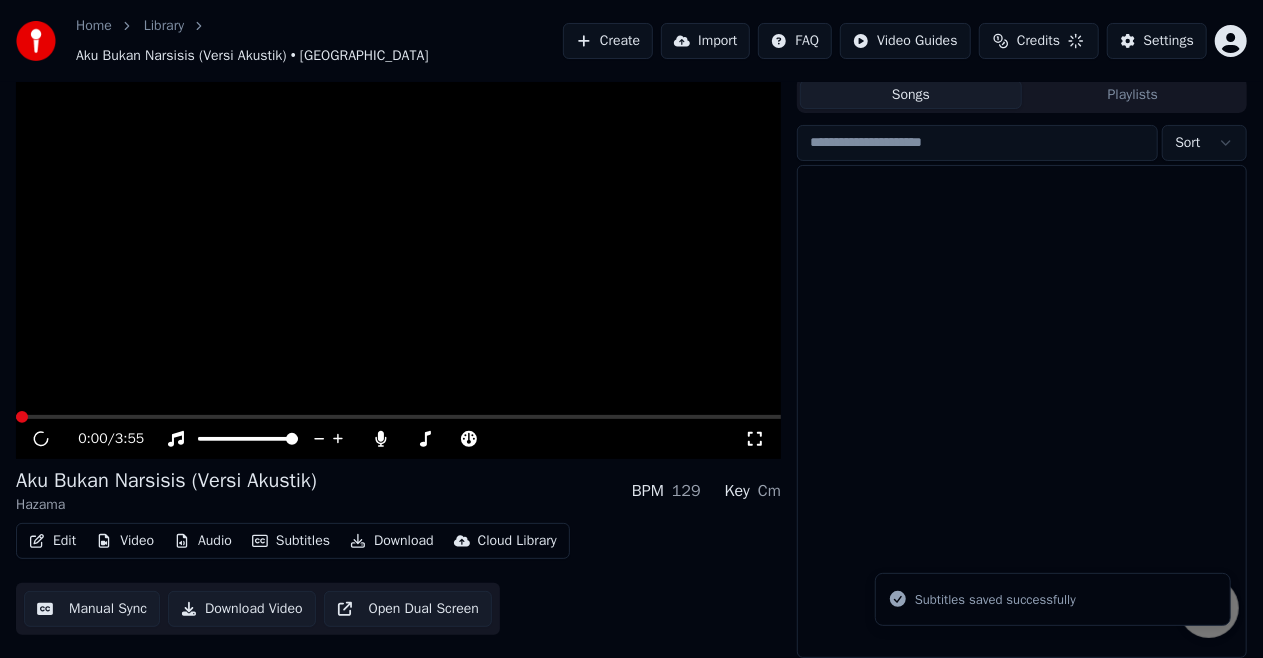 scroll, scrollTop: 43, scrollLeft: 0, axis: vertical 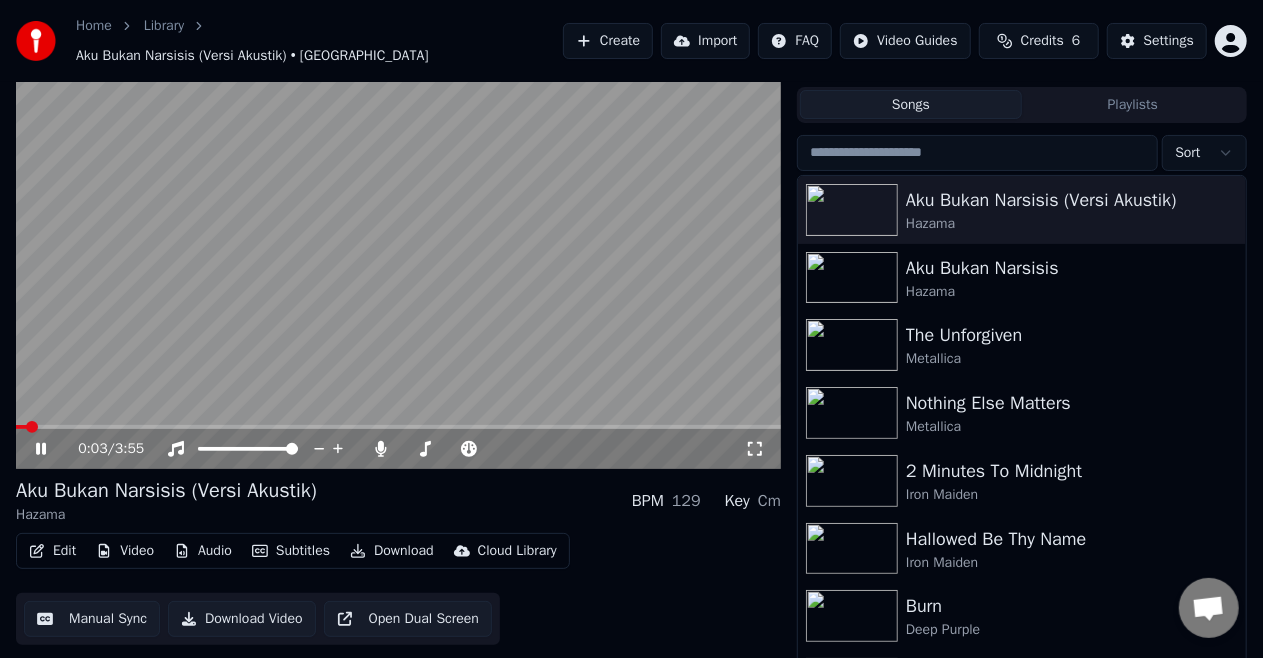 click 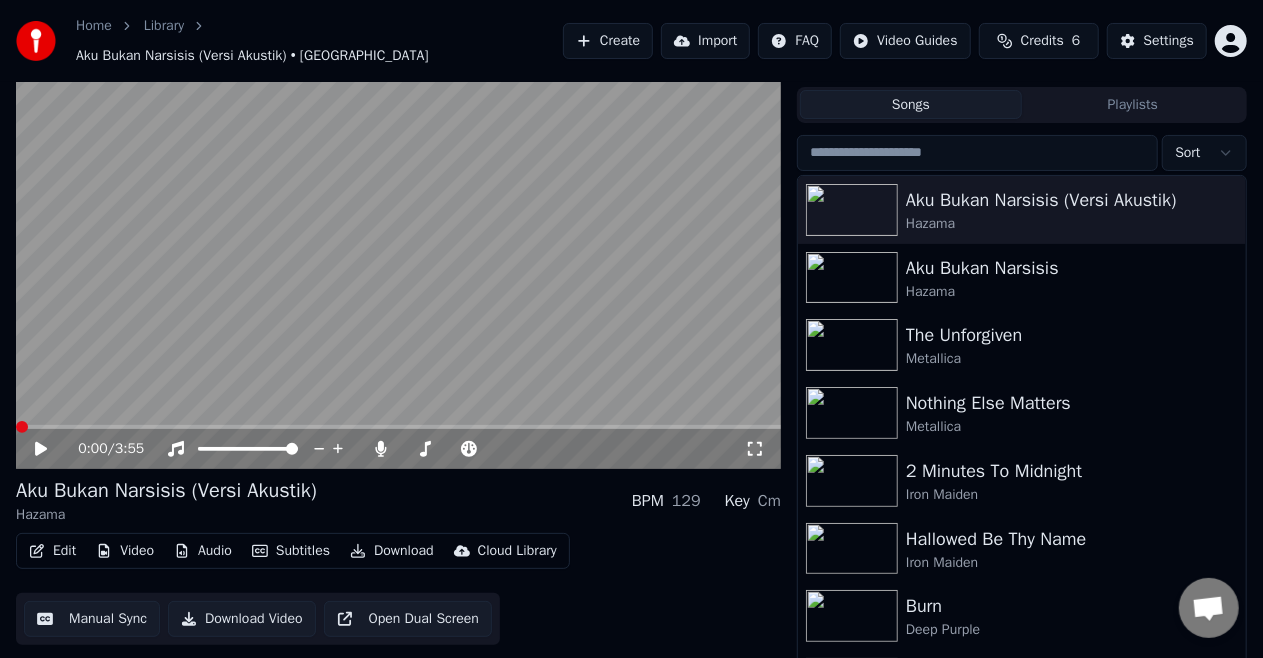 click at bounding box center [22, 427] 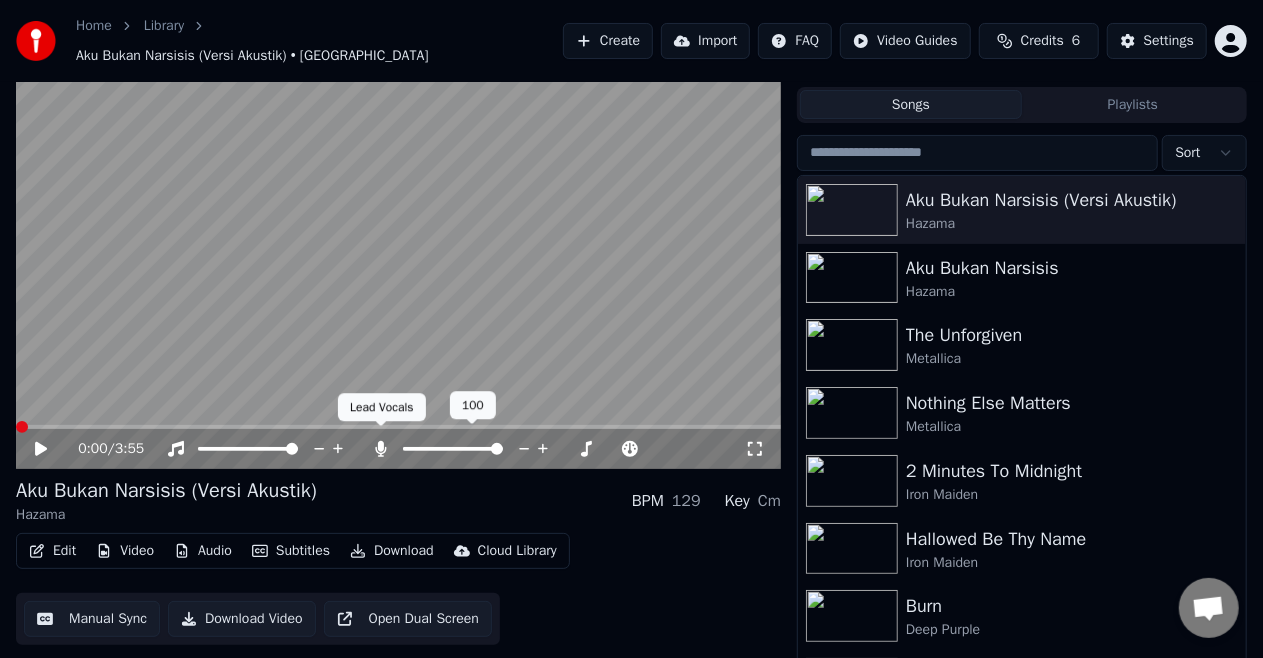 click 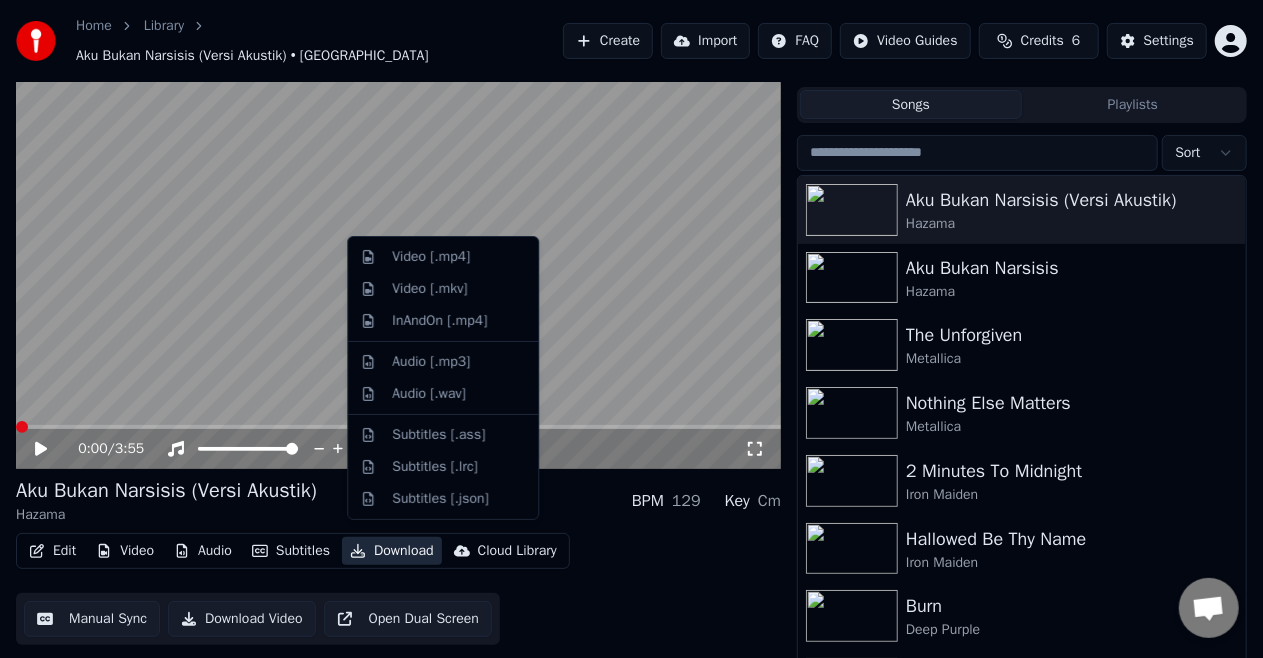 click on "Download" at bounding box center [392, 551] 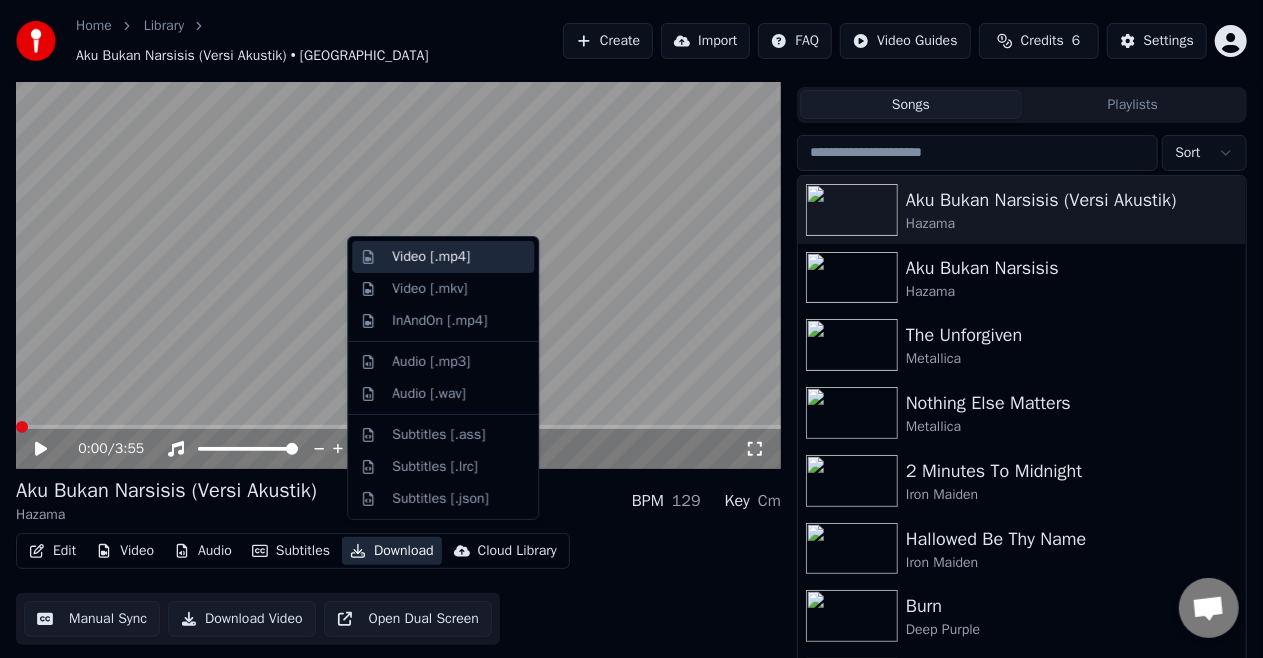 click on "Video [.mp4]" at bounding box center (431, 257) 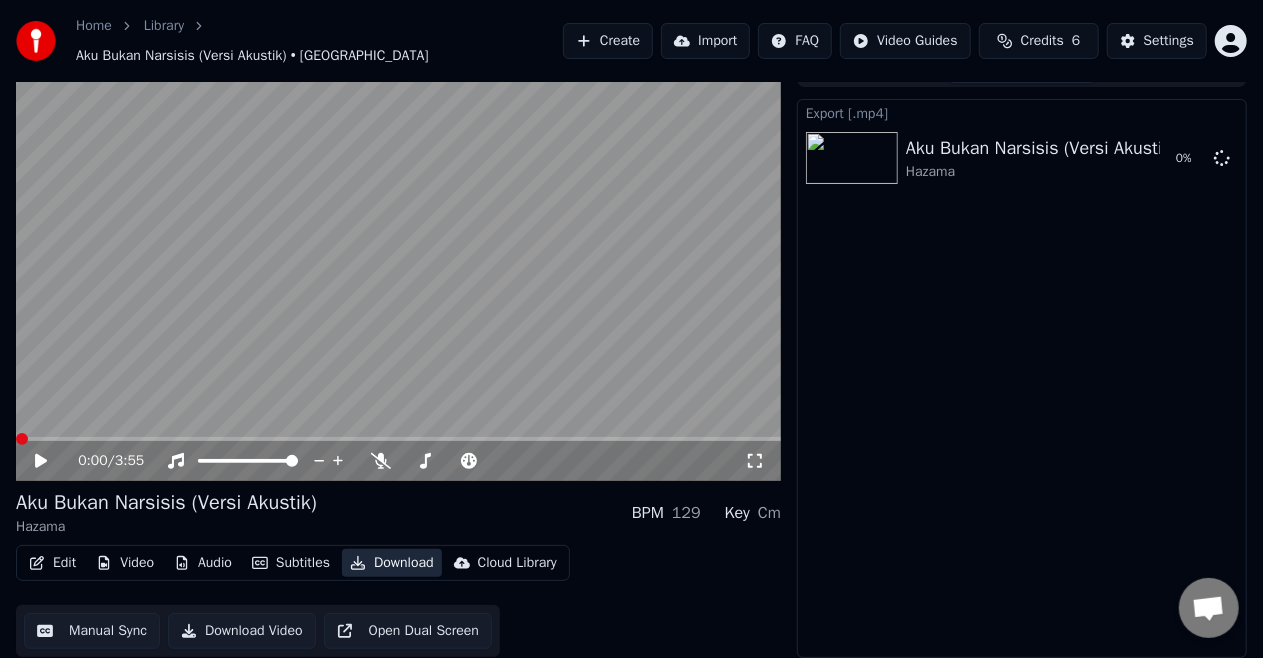 scroll, scrollTop: 21, scrollLeft: 0, axis: vertical 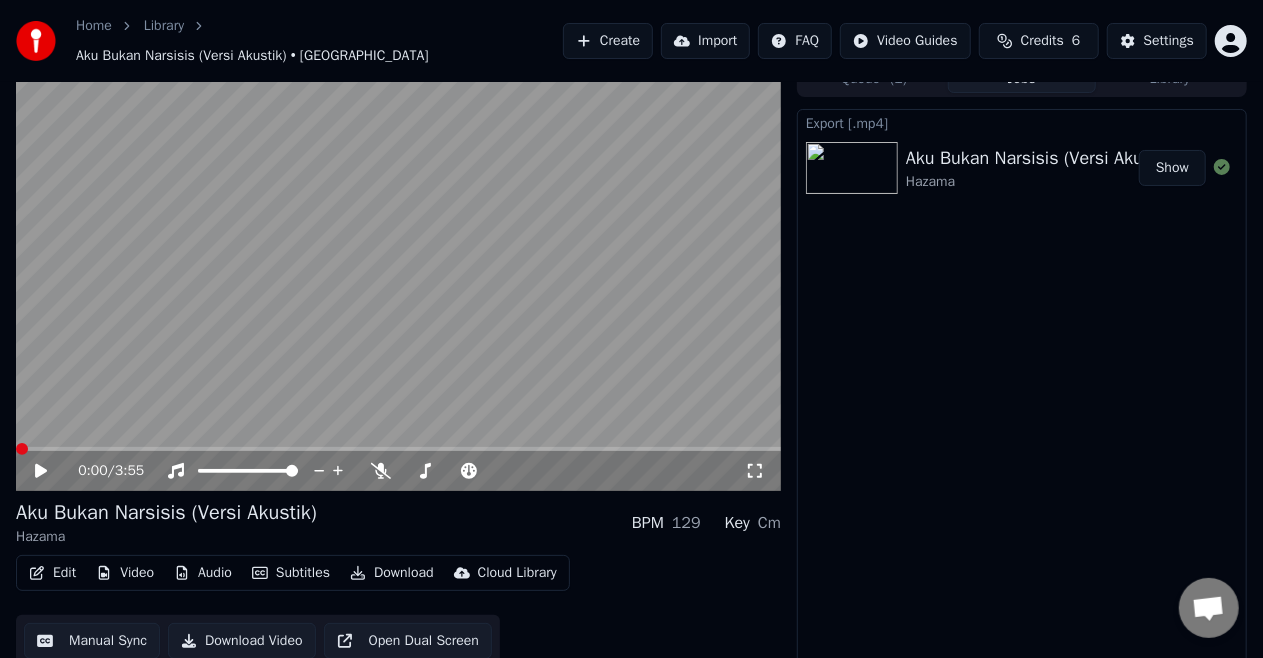click on "Show" at bounding box center (1172, 168) 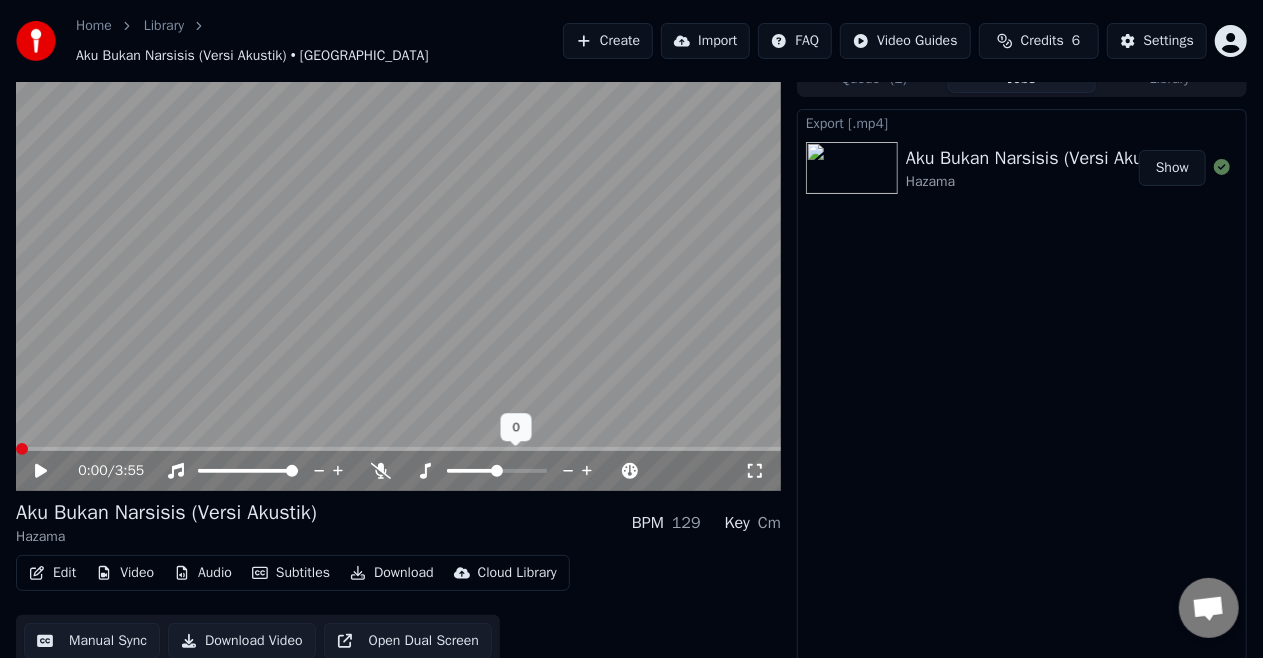 click 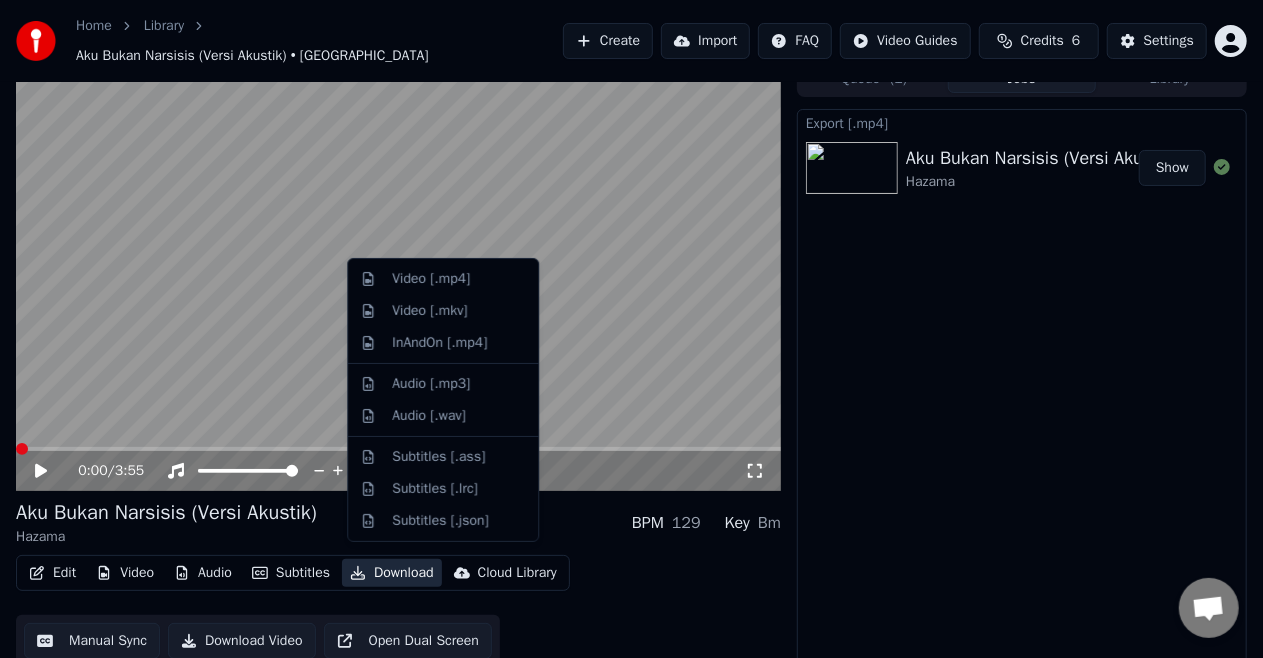 click on "Download" at bounding box center (392, 573) 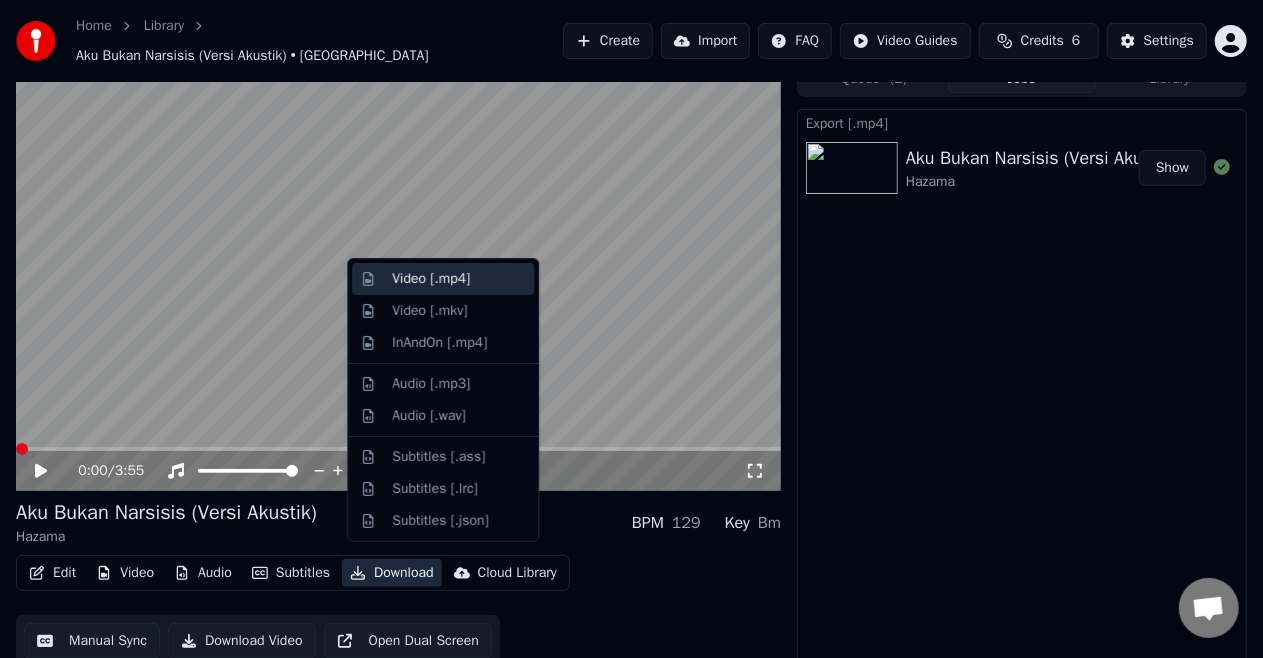 click on "Video [.mp4]" at bounding box center (431, 279) 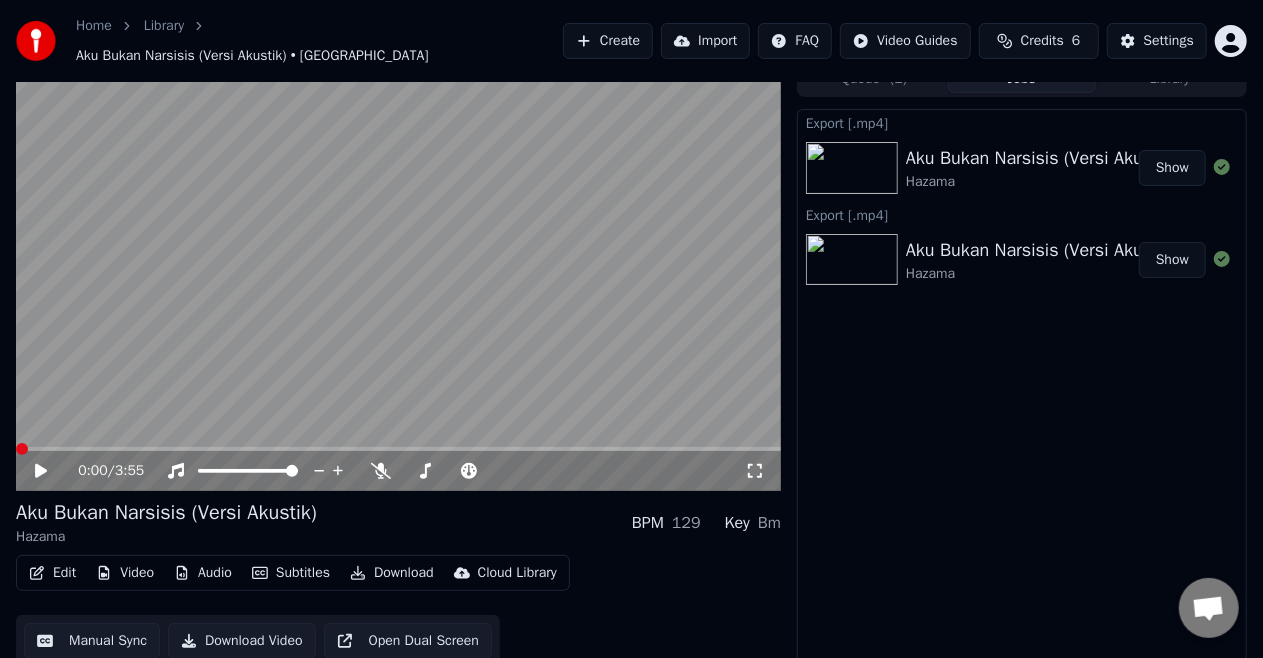 click on "Show" at bounding box center [1172, 168] 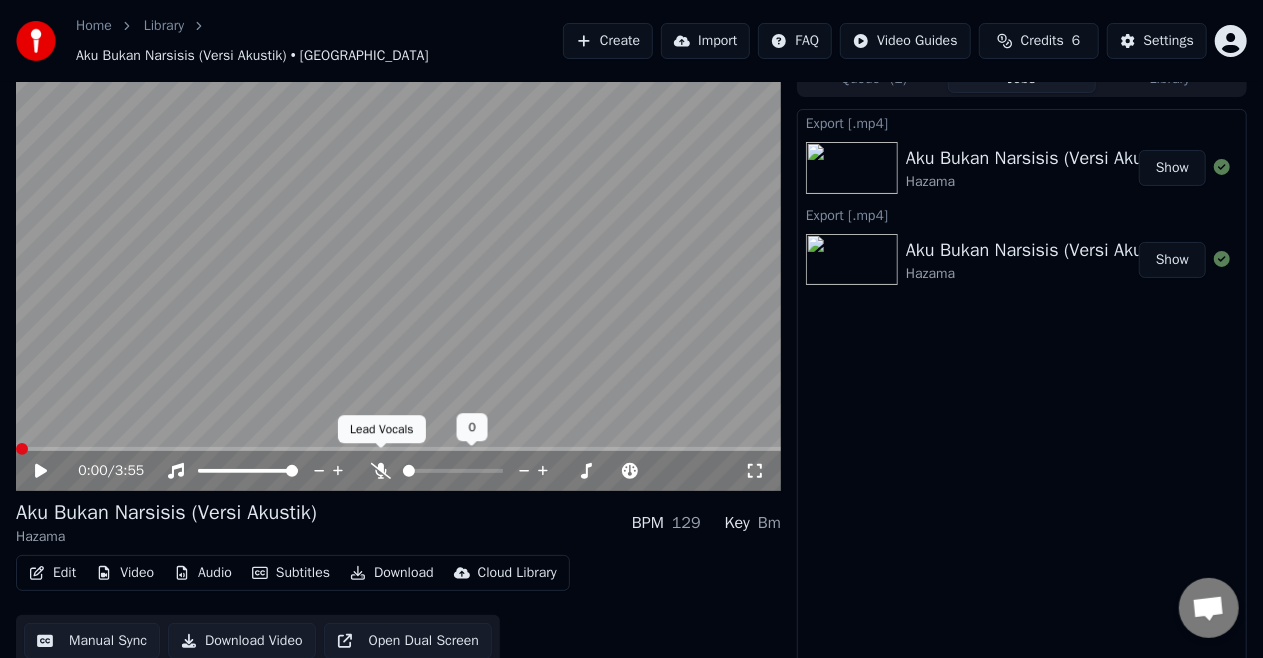 click 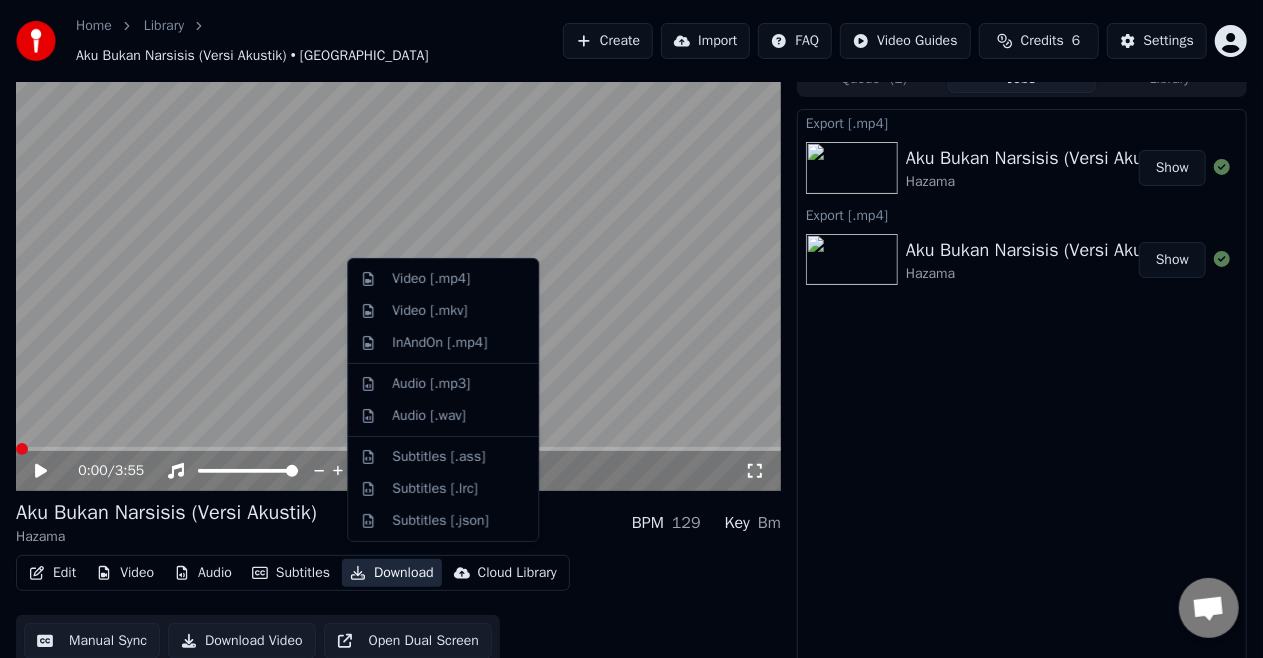 click on "Download" at bounding box center [392, 573] 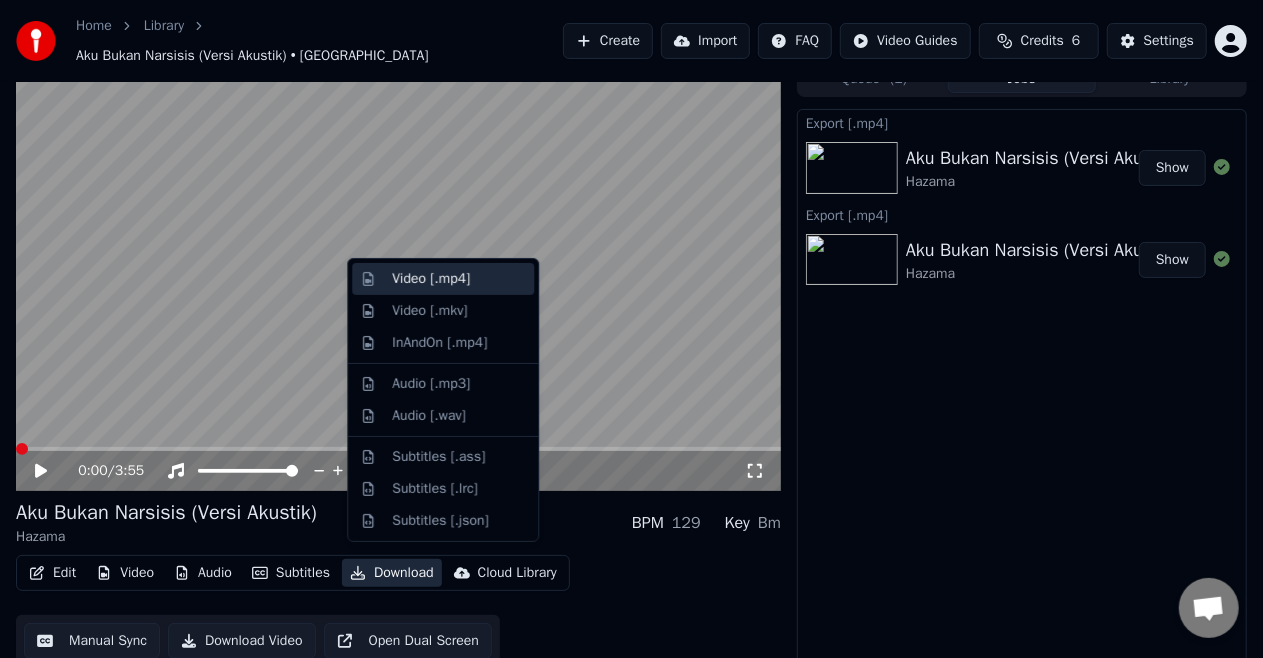 click on "Video [.mp4]" at bounding box center (431, 279) 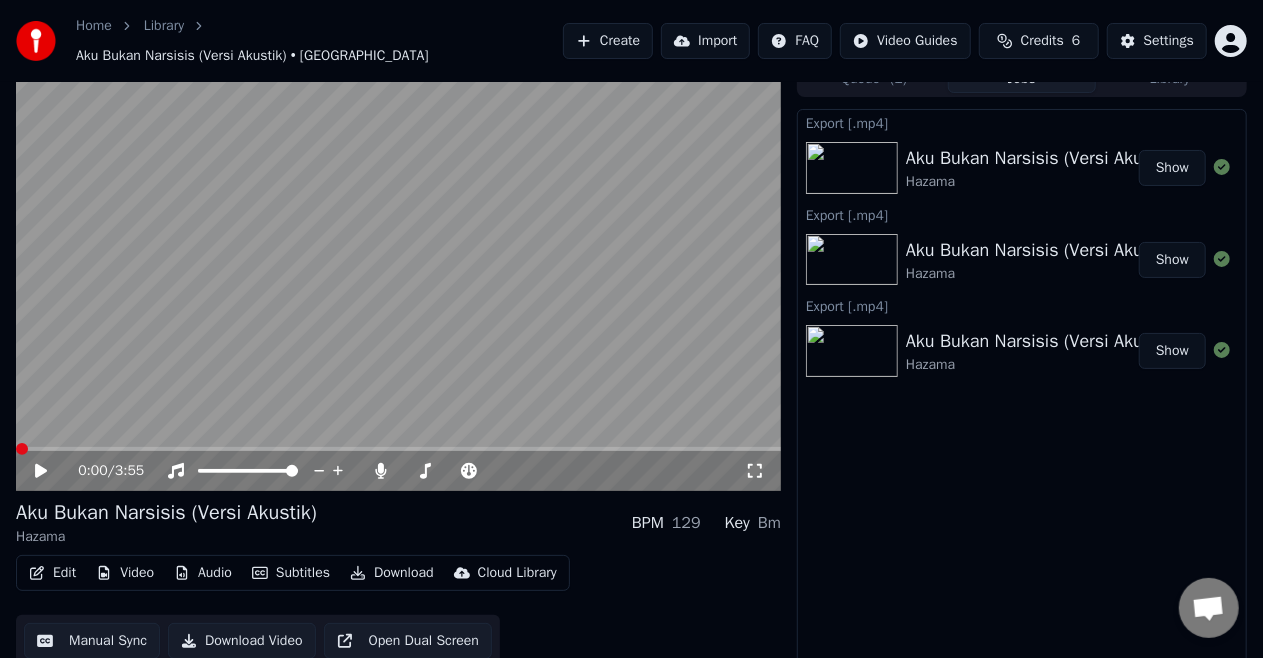 click on "Show" at bounding box center (1172, 168) 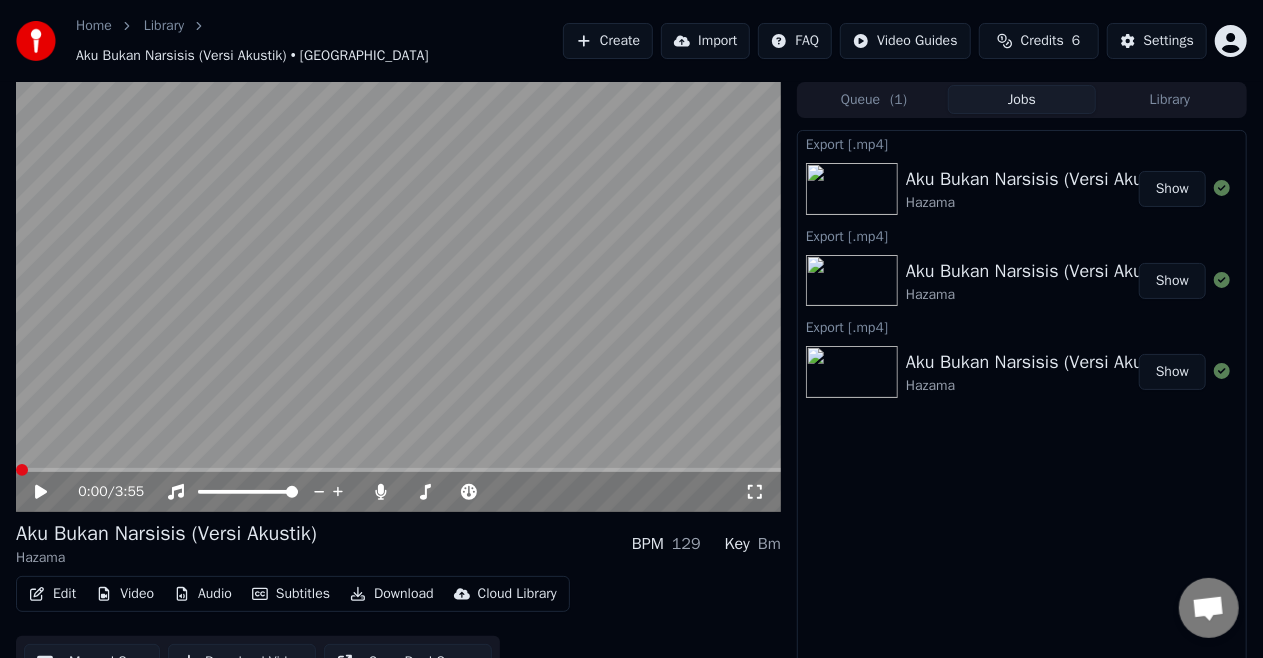 click on "Library" at bounding box center [1170, 99] 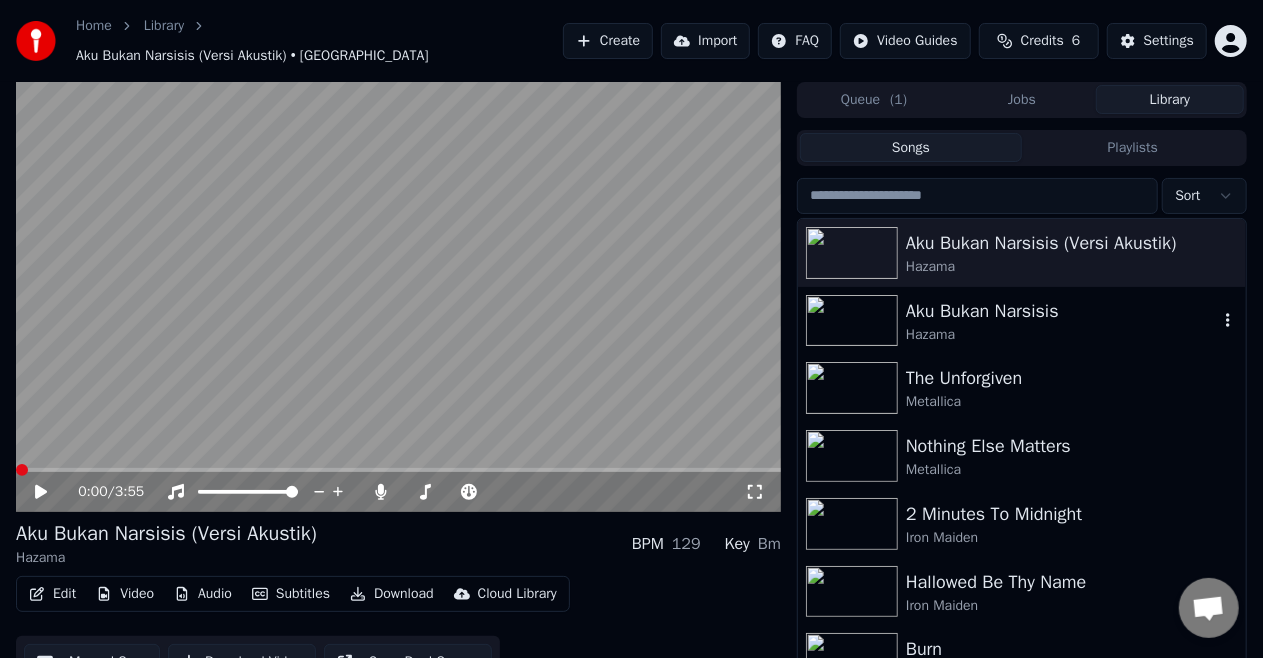 click on "Aku Bukan Narsisis" at bounding box center [1062, 311] 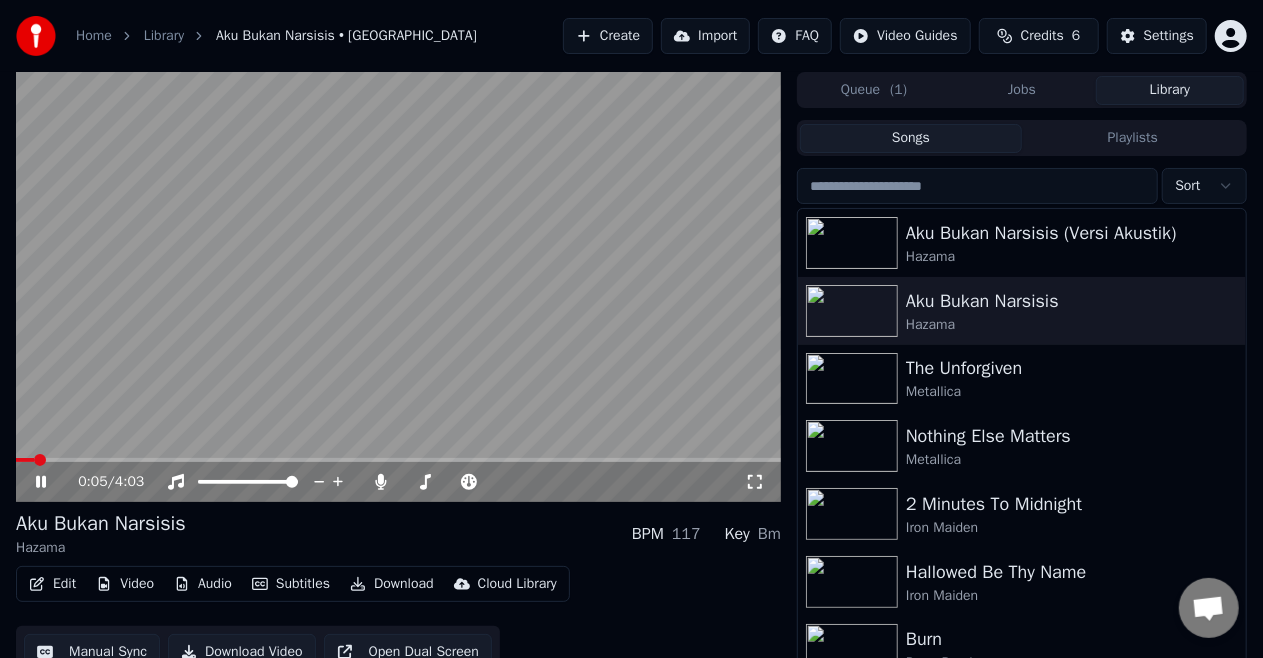 click 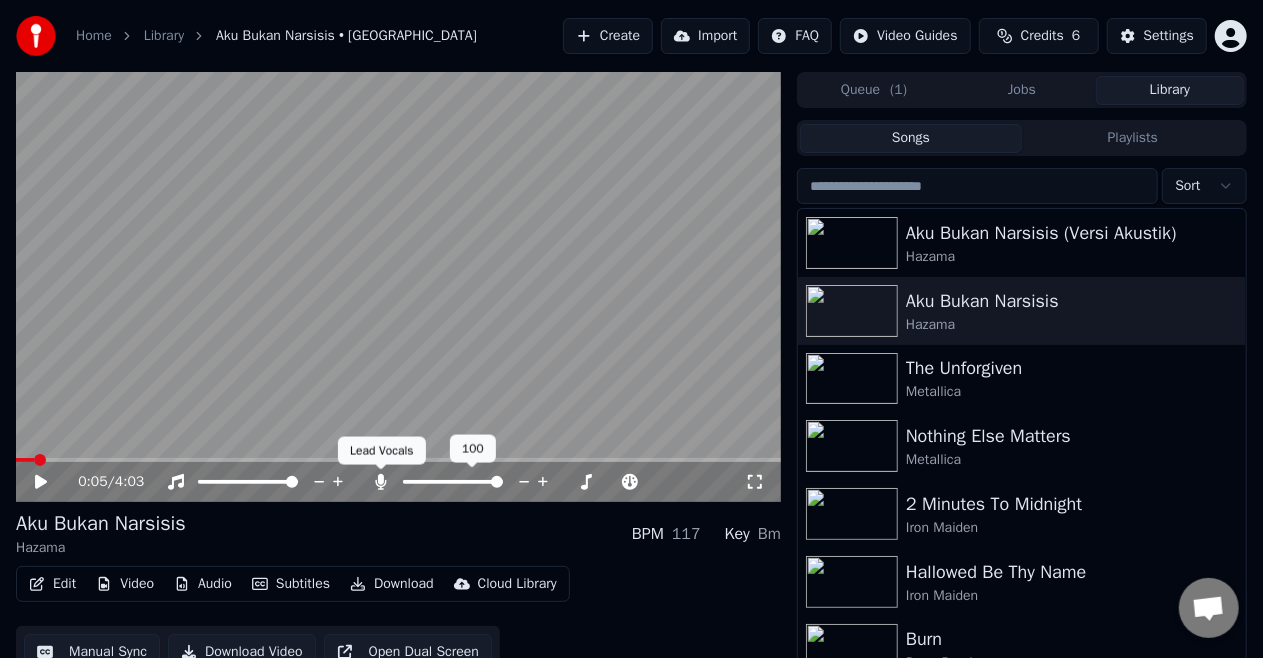 click 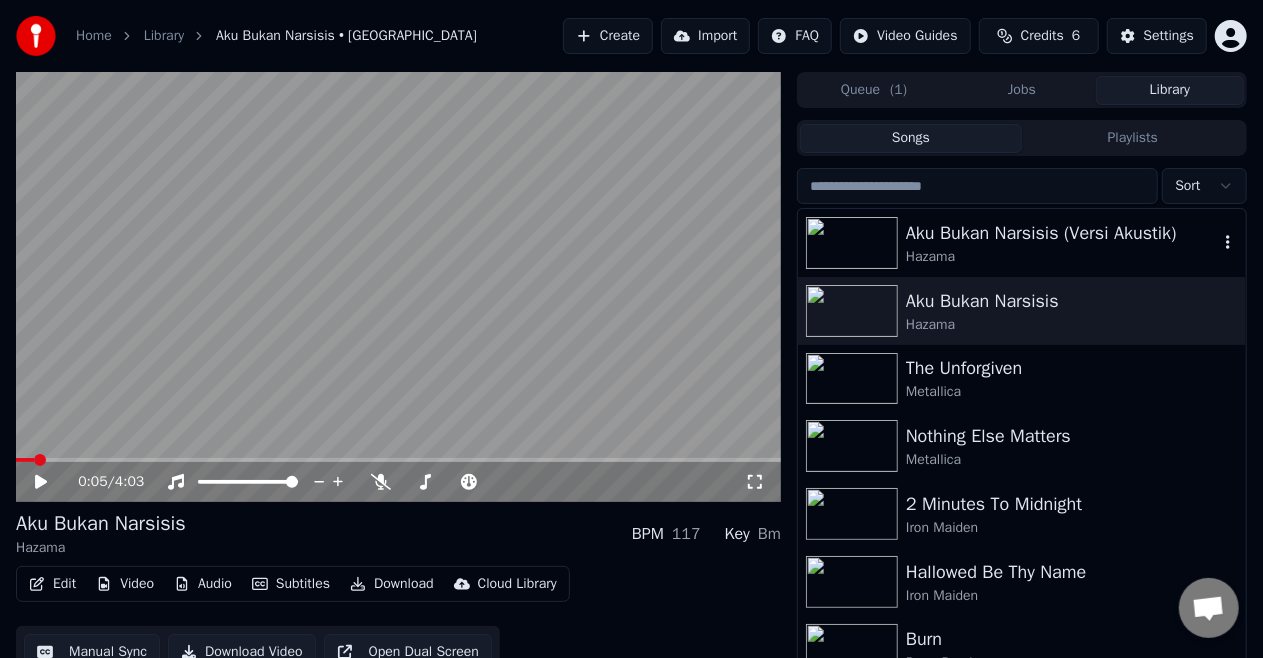 click on "Aku Bukan Narsisis (Versi Akustik)" at bounding box center [1062, 233] 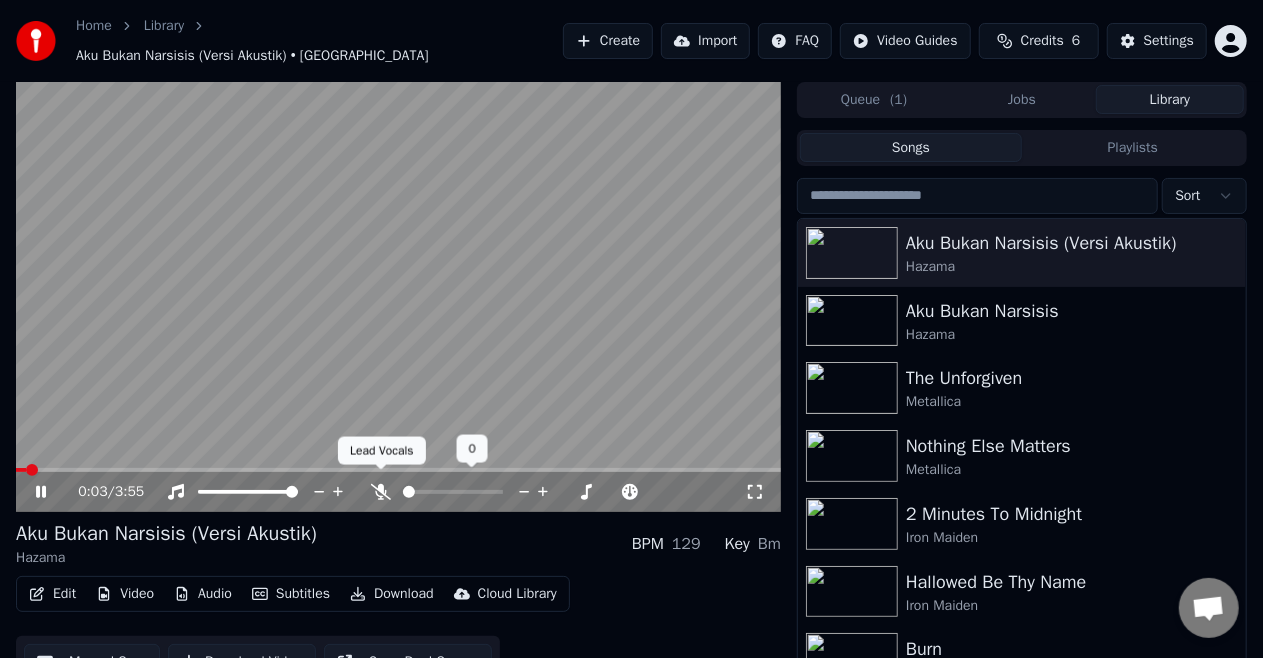 click 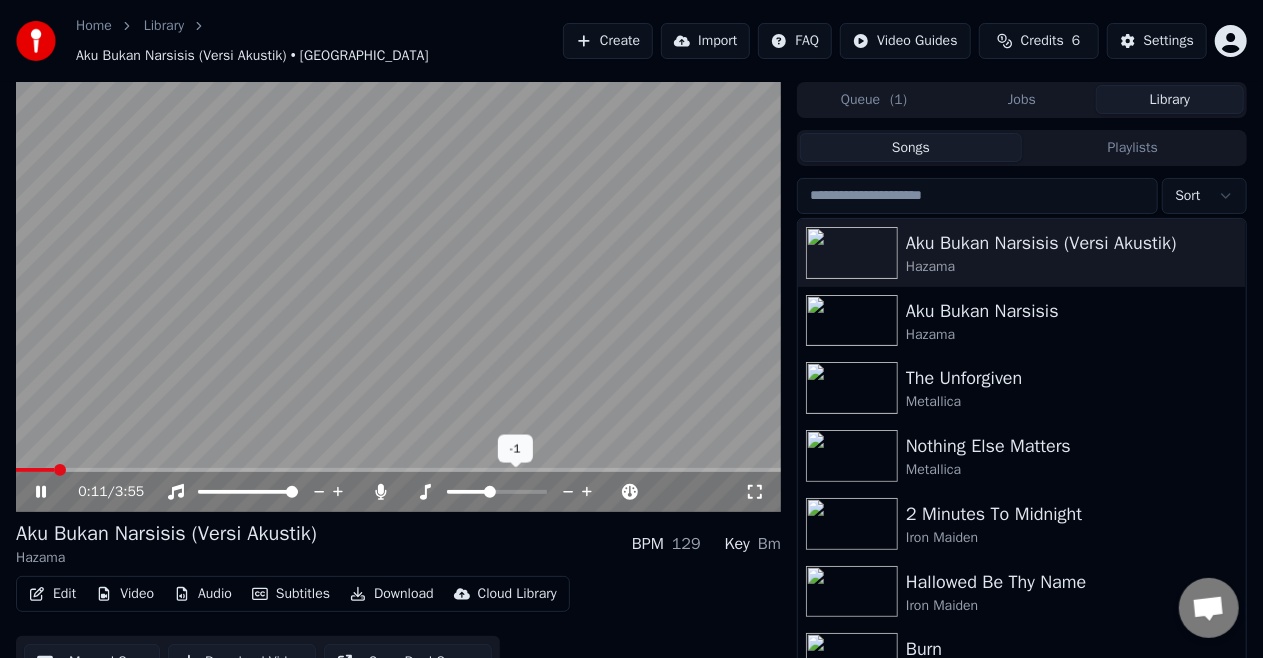 click 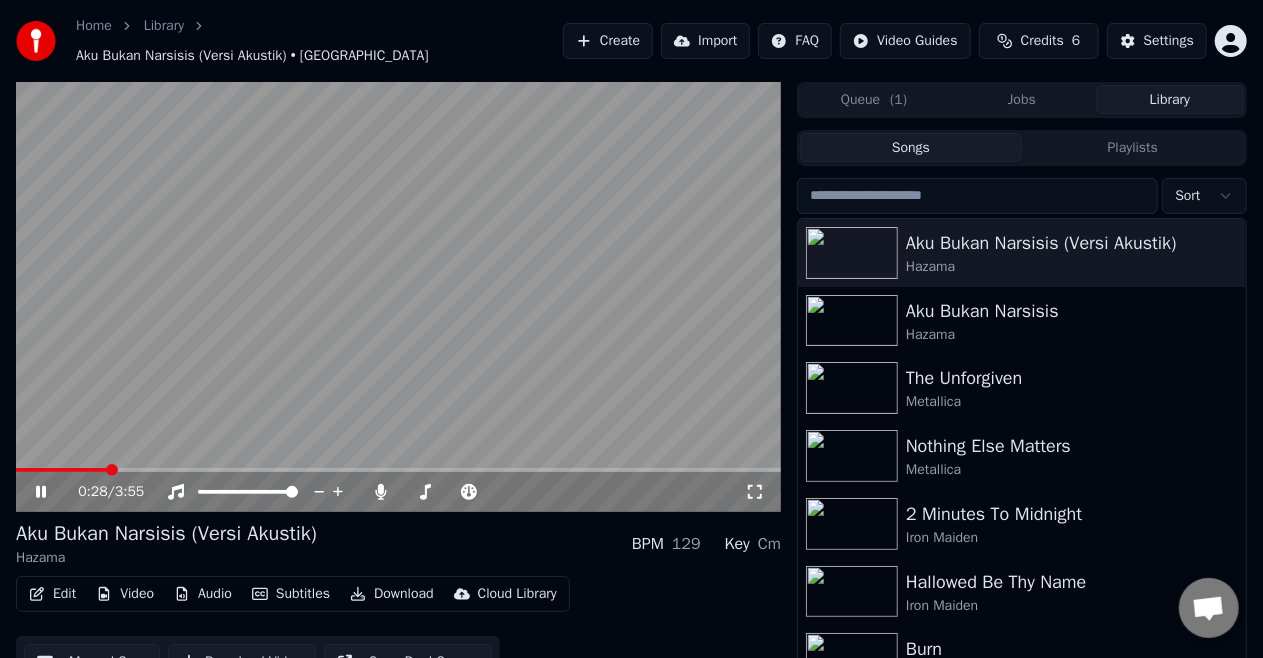 click 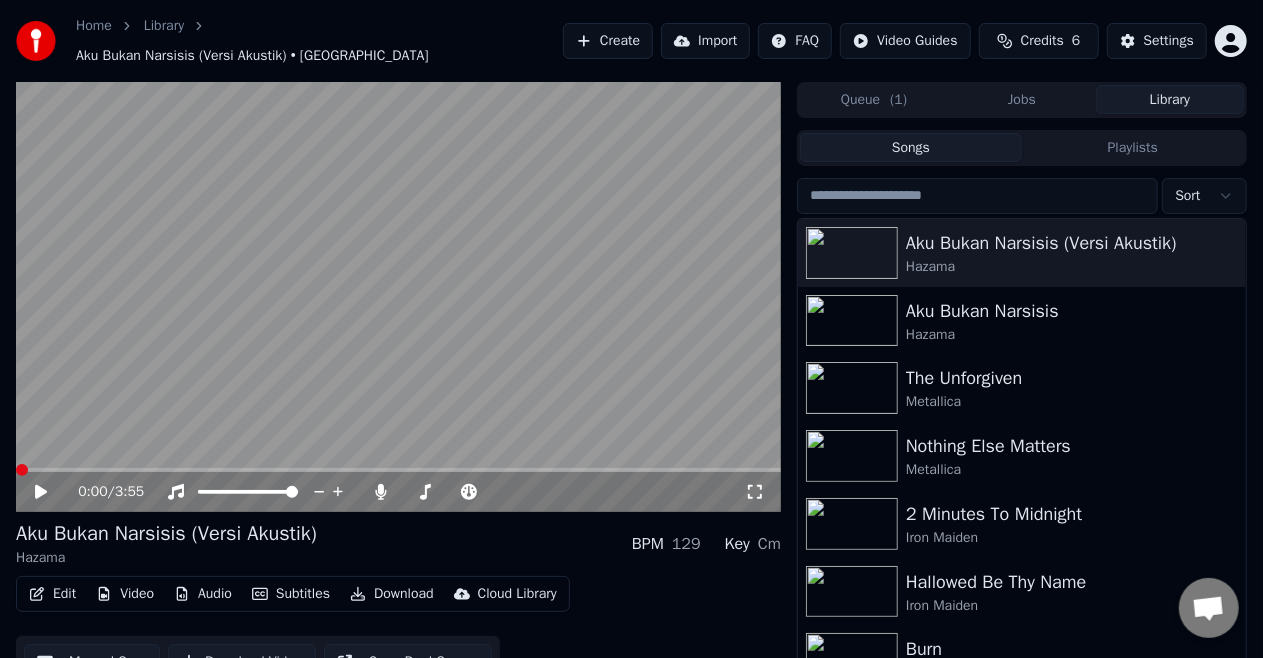 click at bounding box center (22, 470) 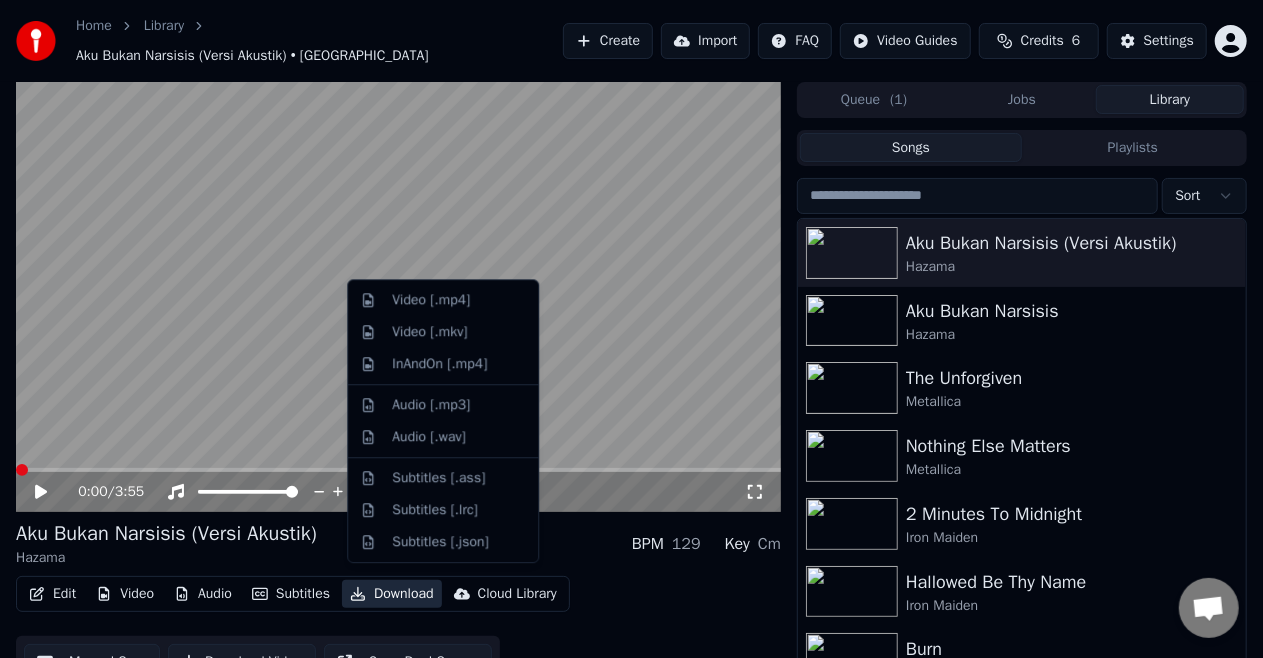 click on "Download" at bounding box center (392, 594) 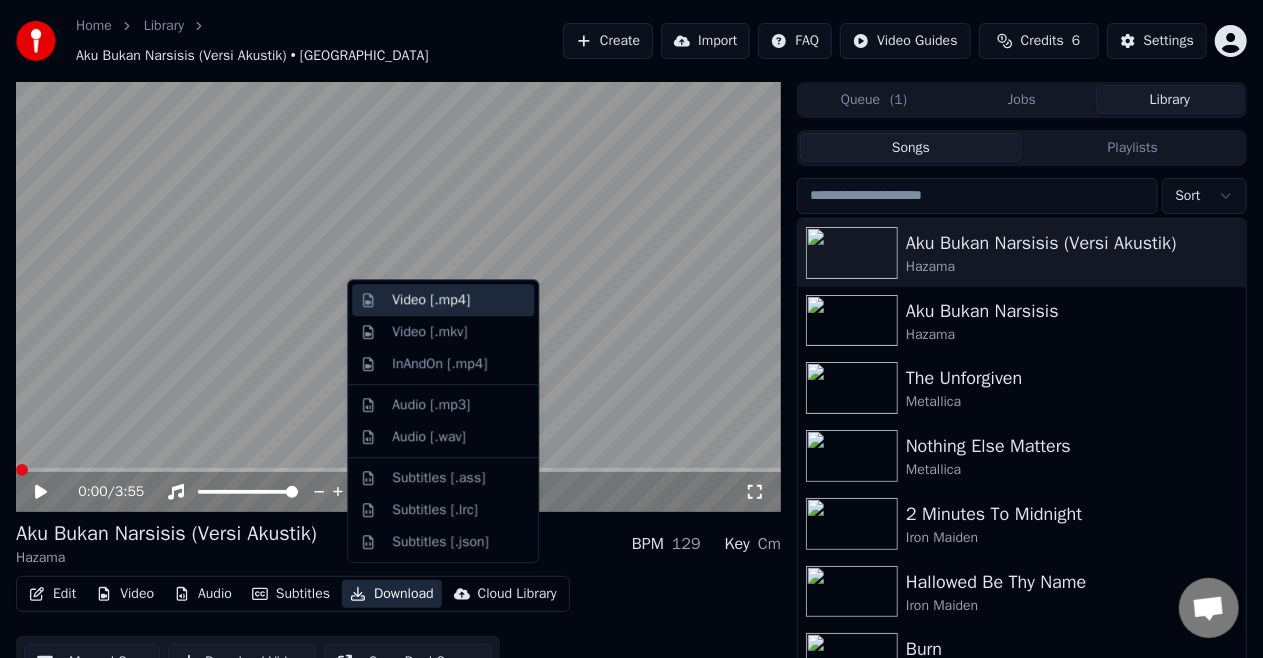 click on "Video [.mp4]" at bounding box center [443, 300] 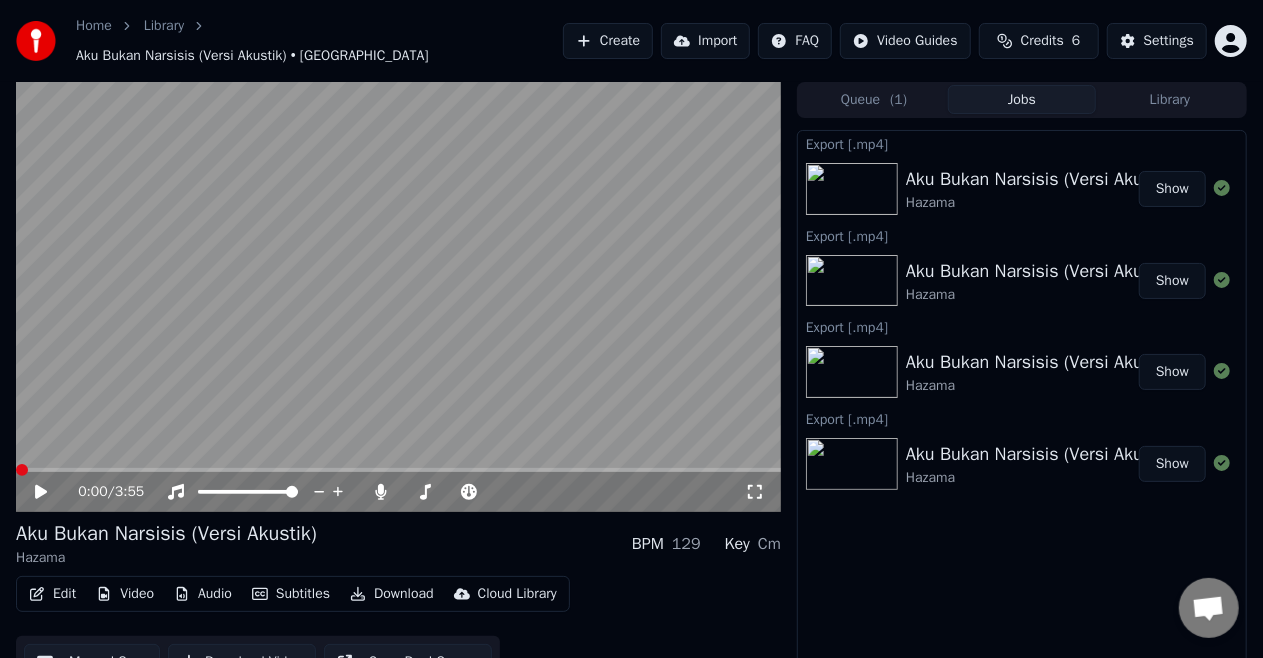 click on "Show" at bounding box center [1172, 189] 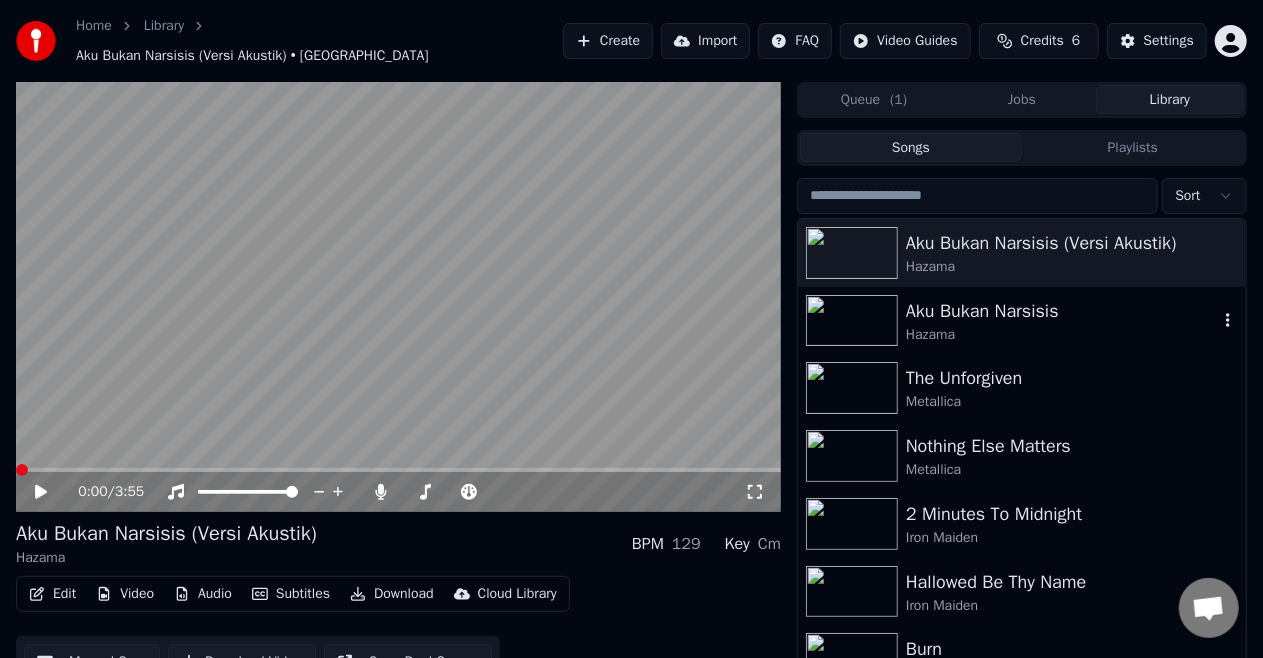 click on "Aku Bukan Narsisis" at bounding box center (1062, 311) 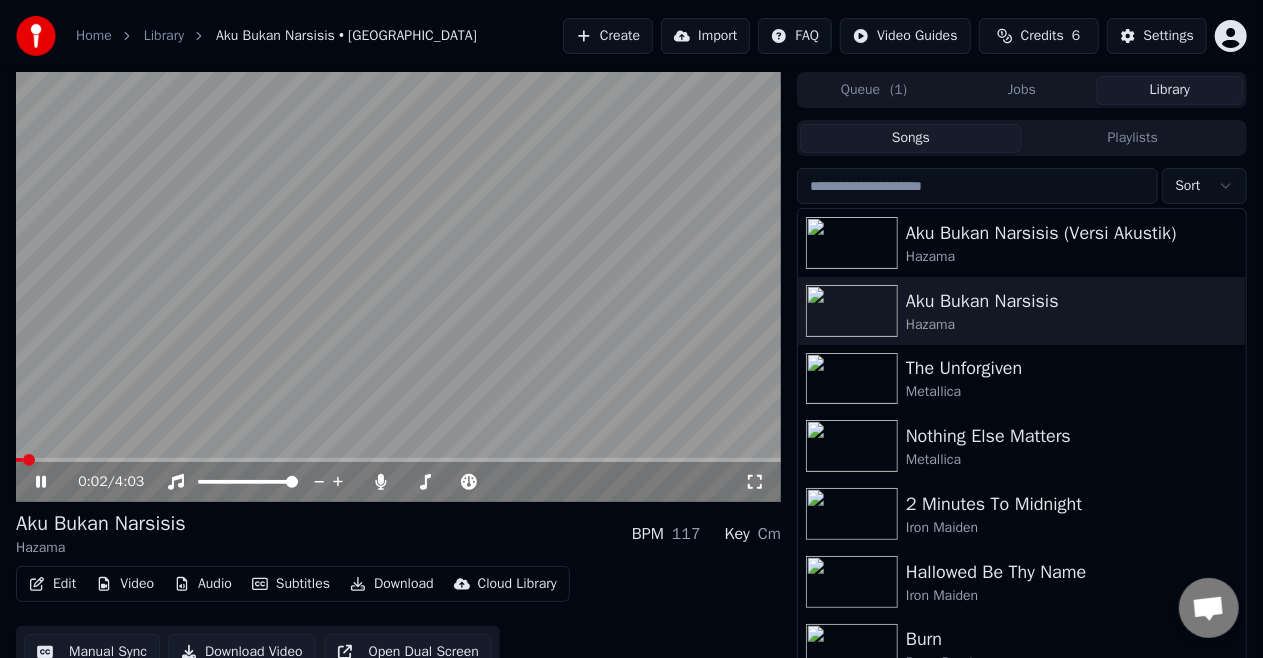 click 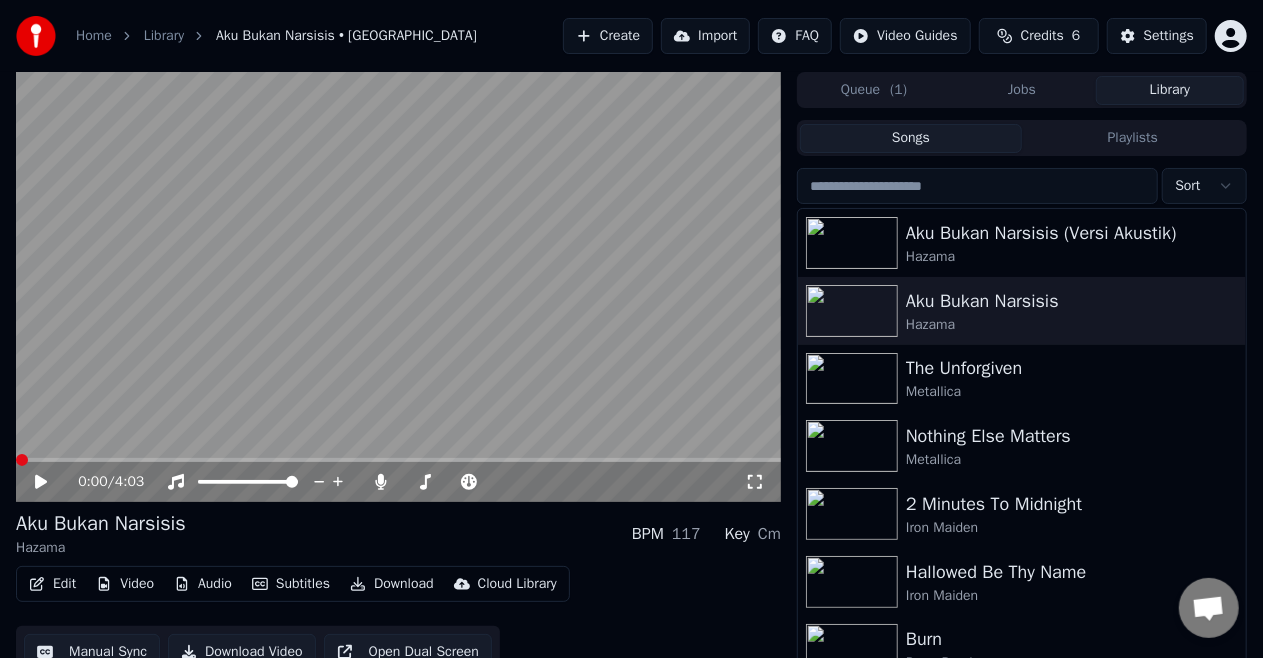 click at bounding box center (22, 460) 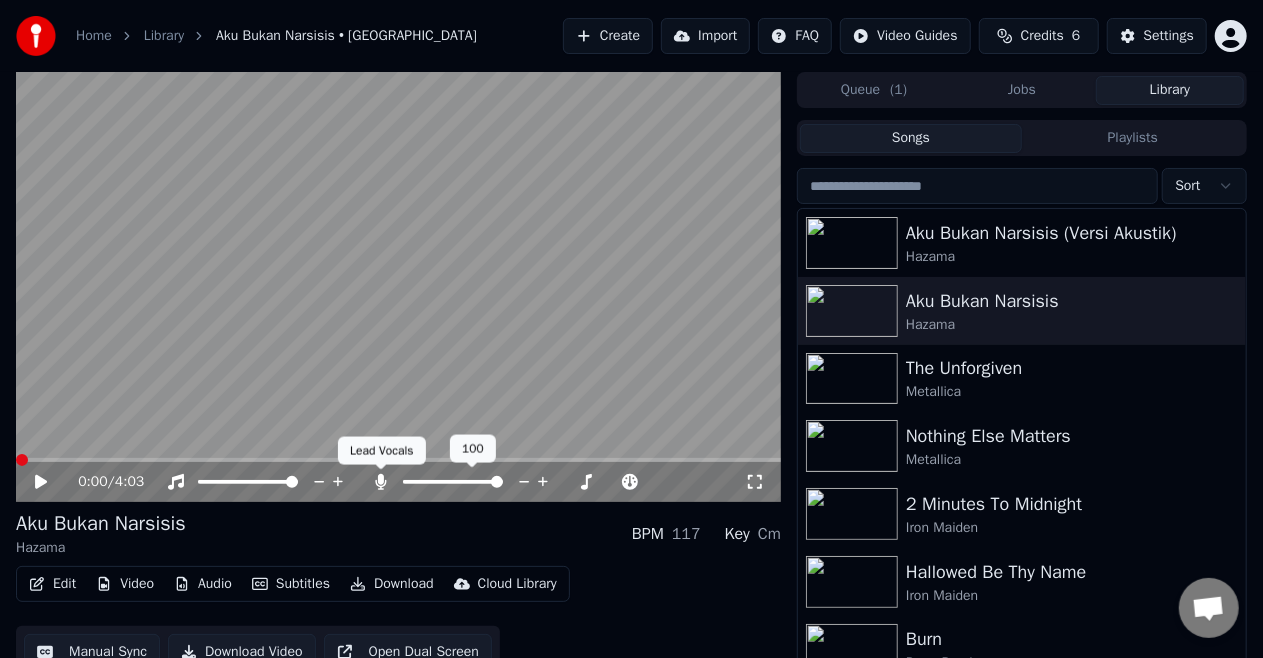 click 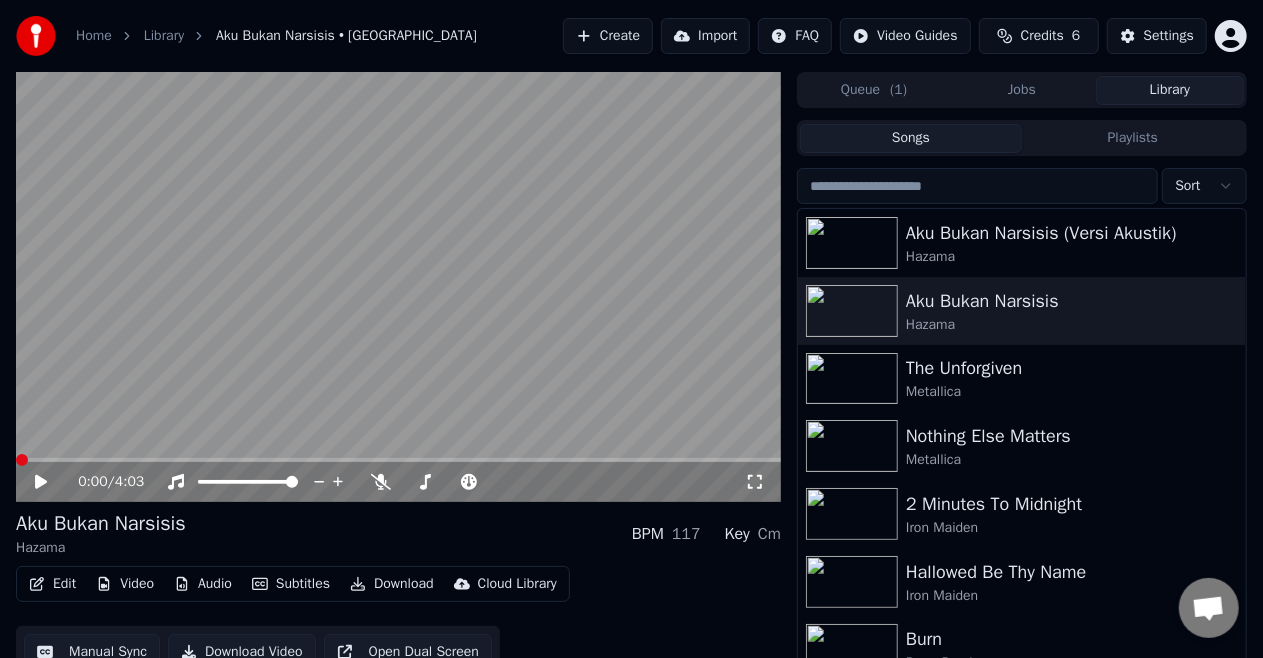 click on "Download" at bounding box center (392, 584) 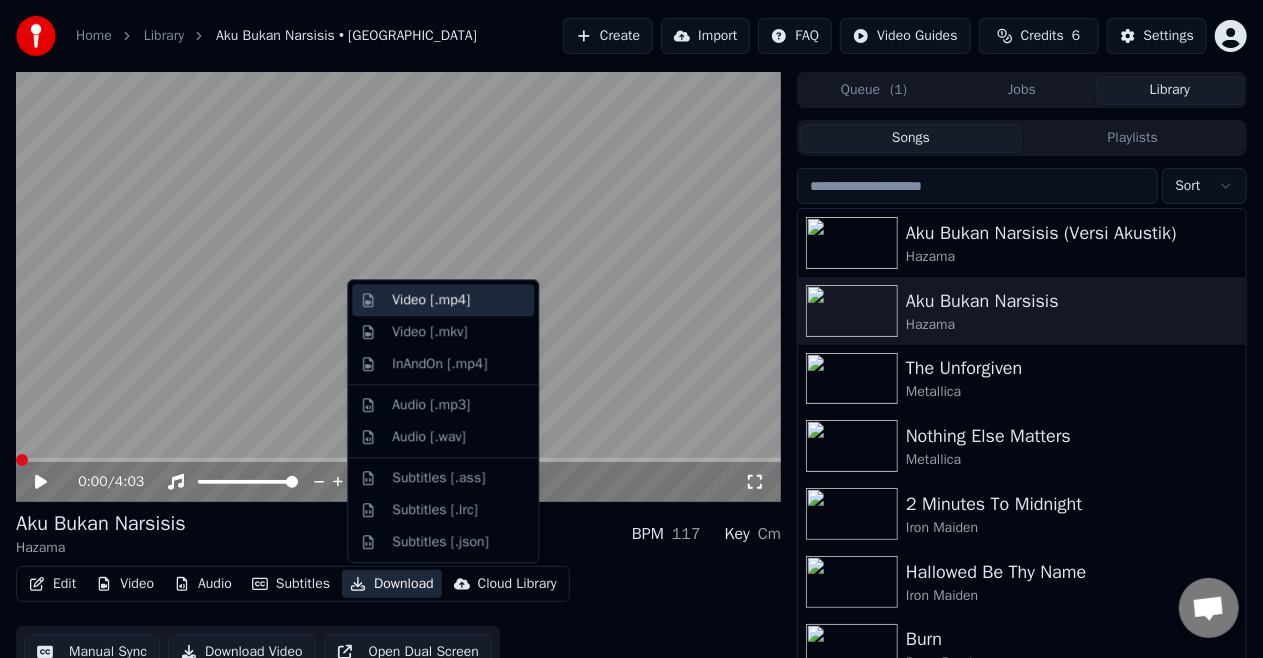 click on "Video [.mp4]" at bounding box center (431, 300) 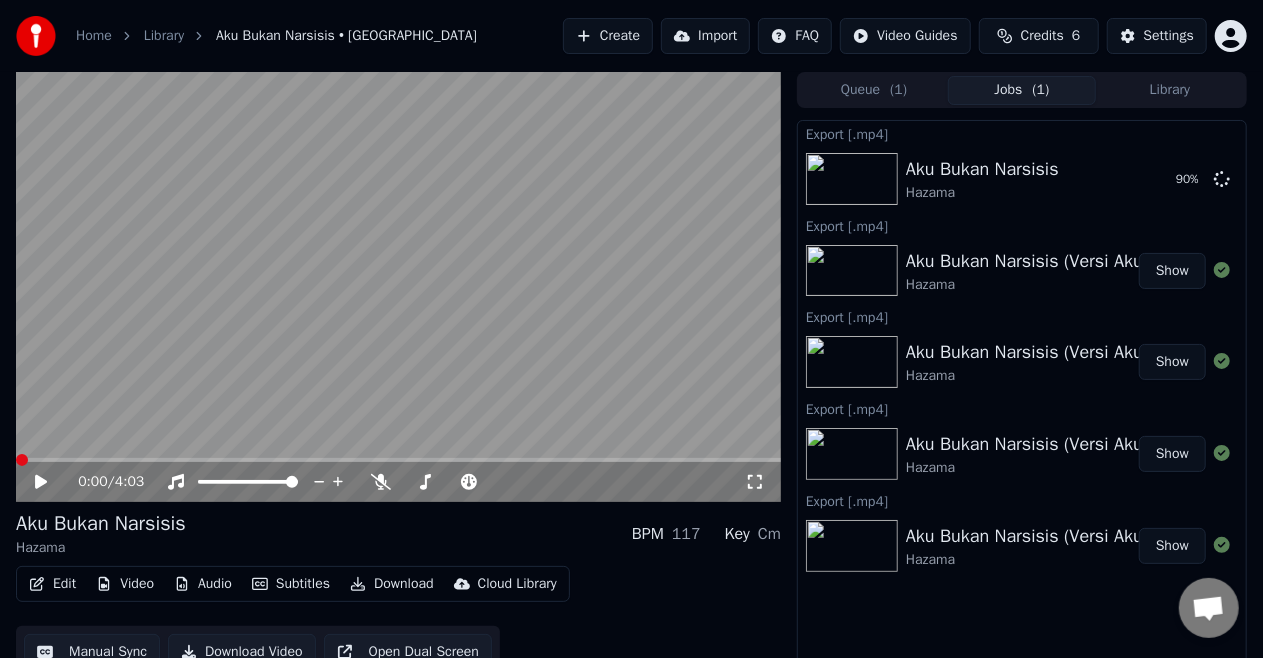 click on "Aku Bukan Narsisis Hazama BPM 117 Key Cm Edit Video Audio Subtitles Download Cloud Library Manual Sync Download Video Open Dual Screen" at bounding box center (398, 594) 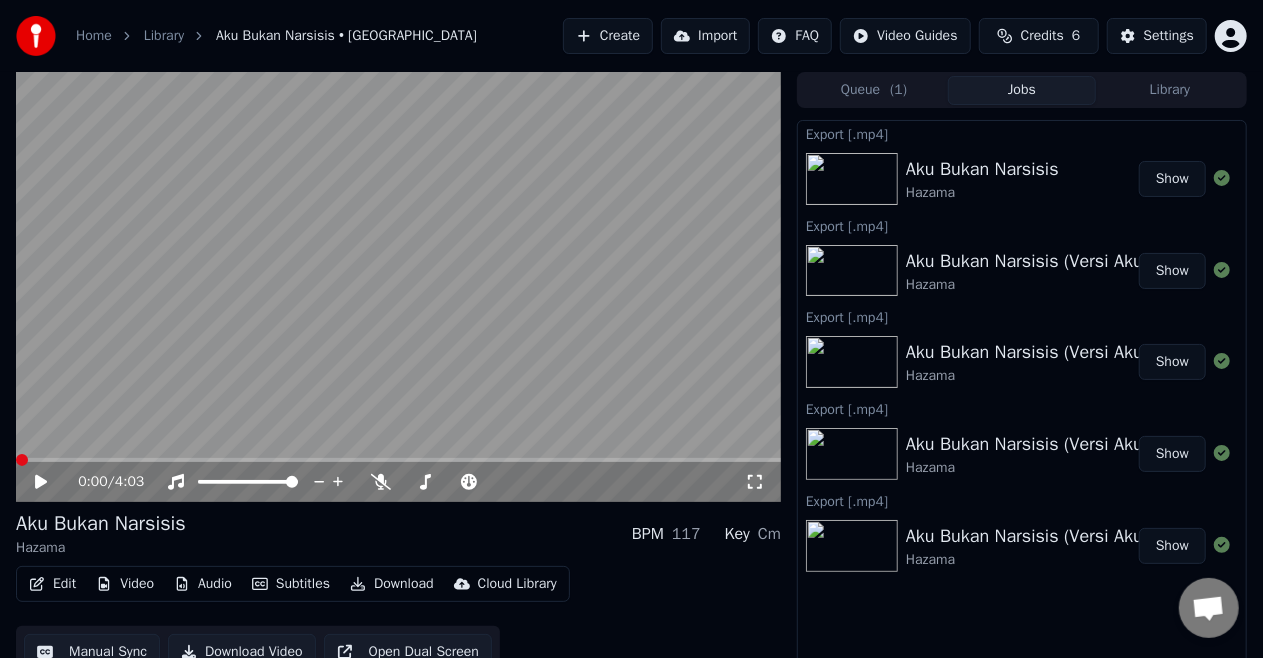 click on "Show" at bounding box center [1172, 179] 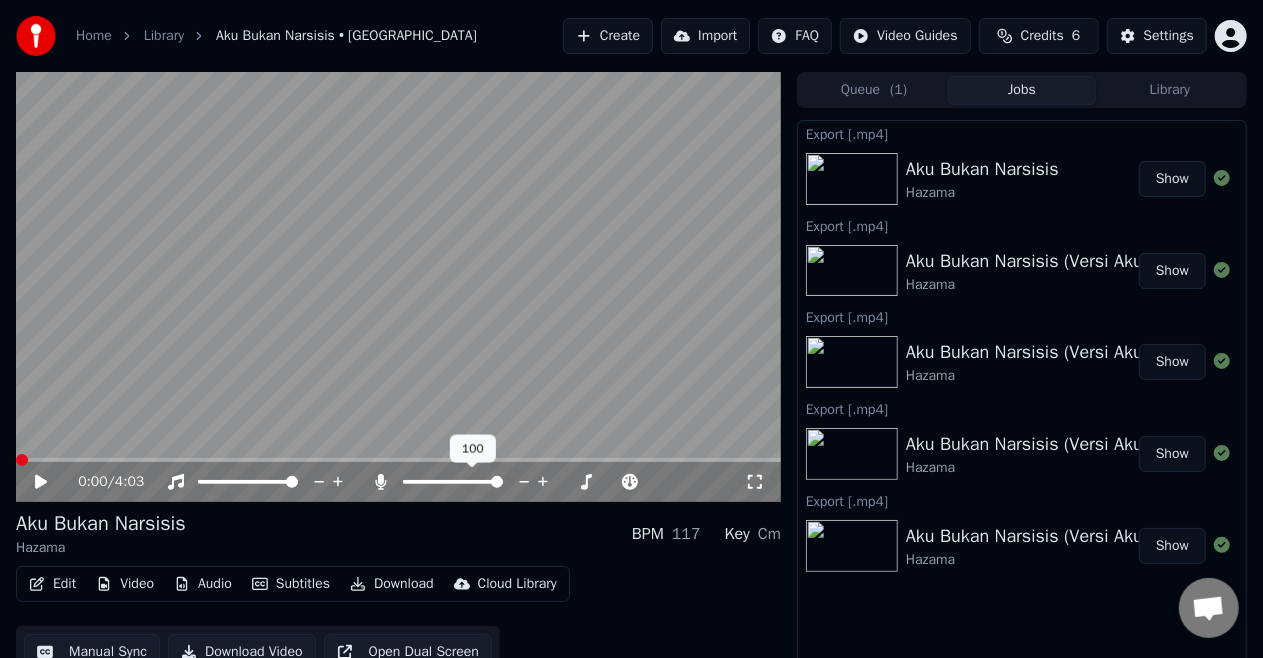 click at bounding box center (497, 482) 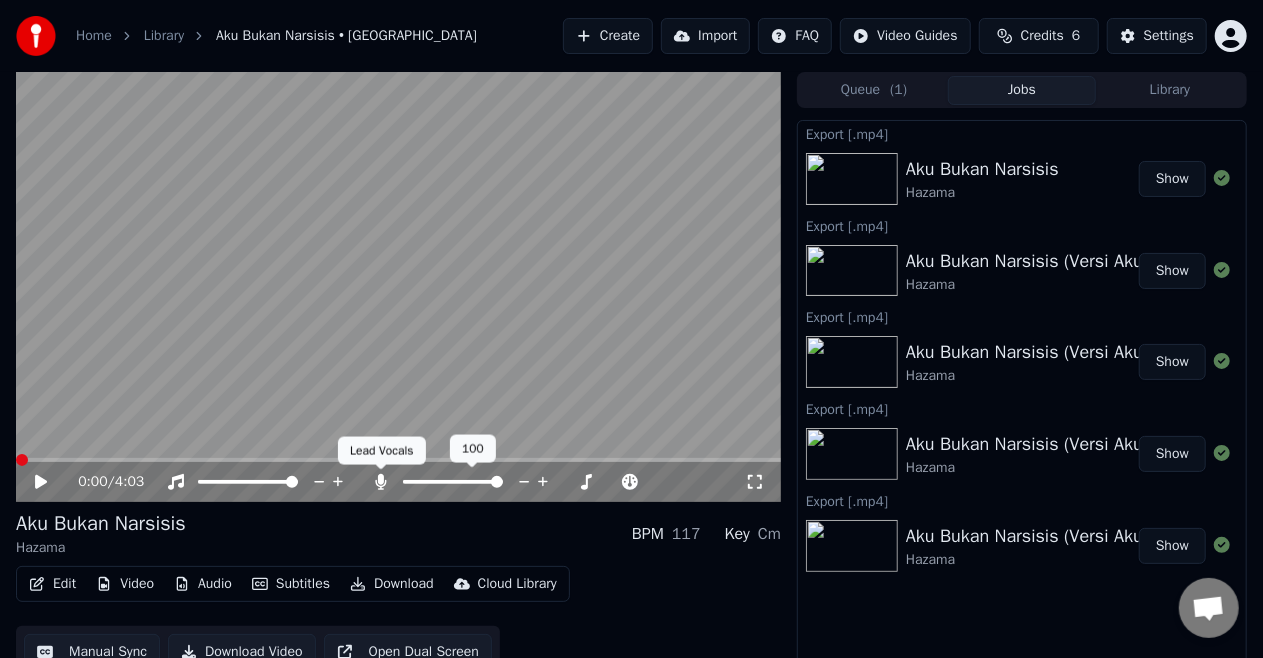 click 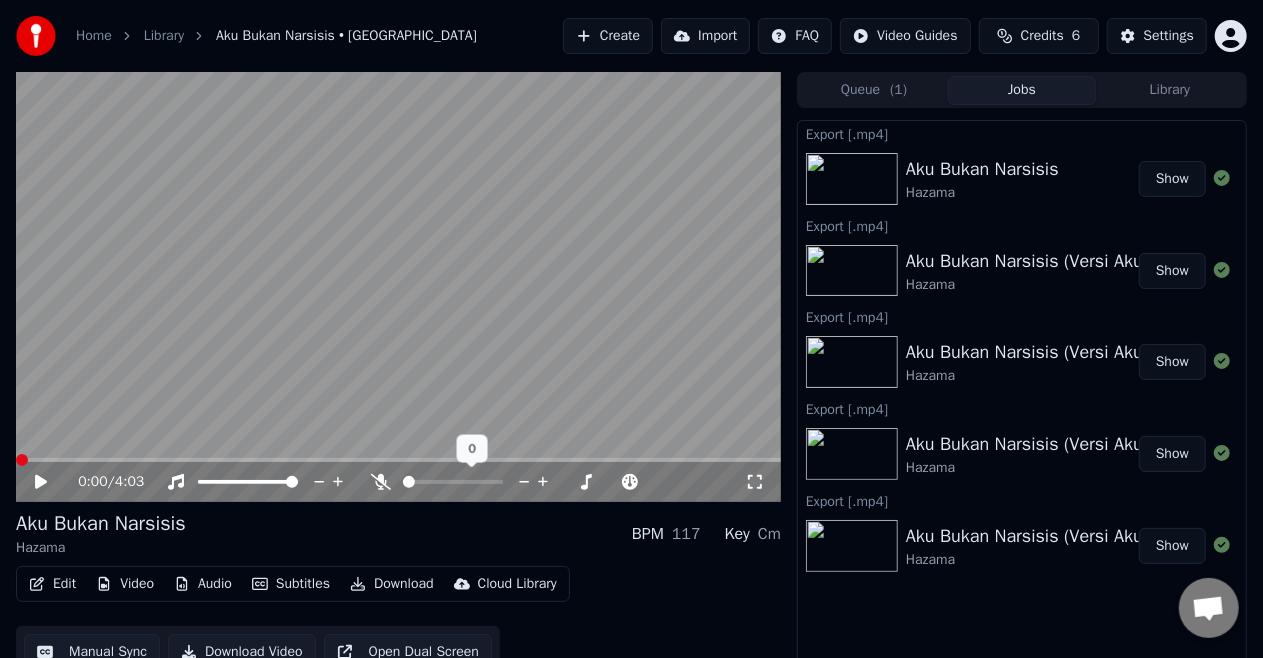 click 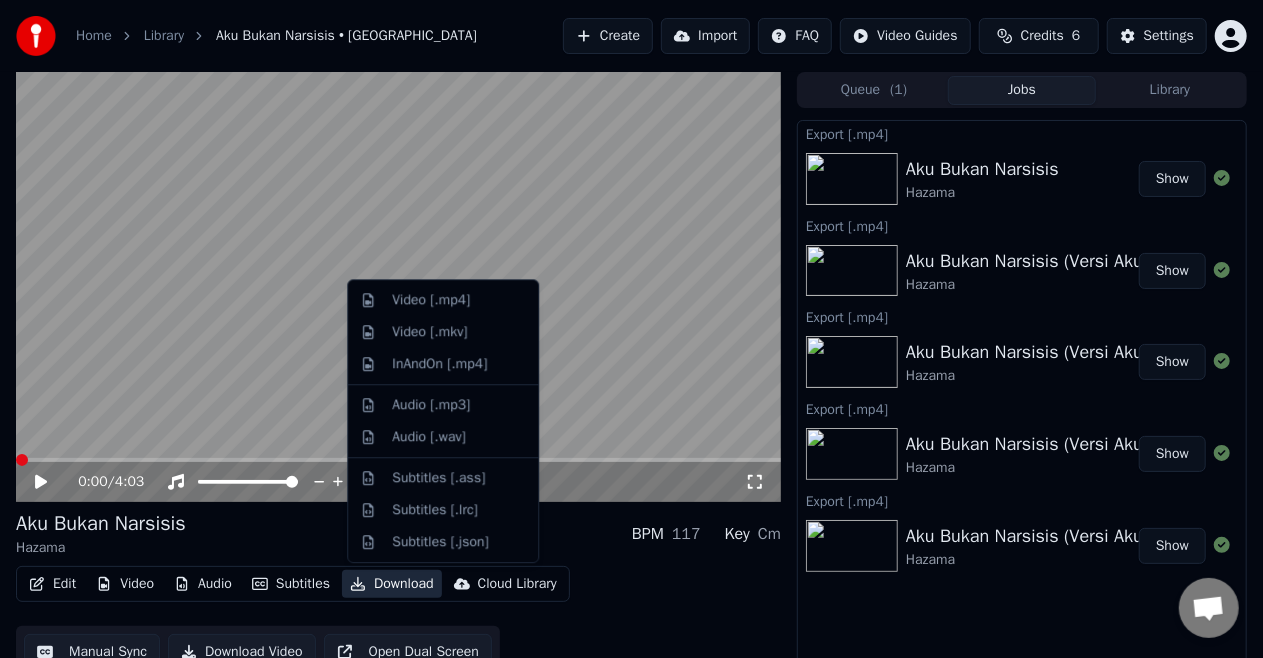 click on "Download" at bounding box center [392, 584] 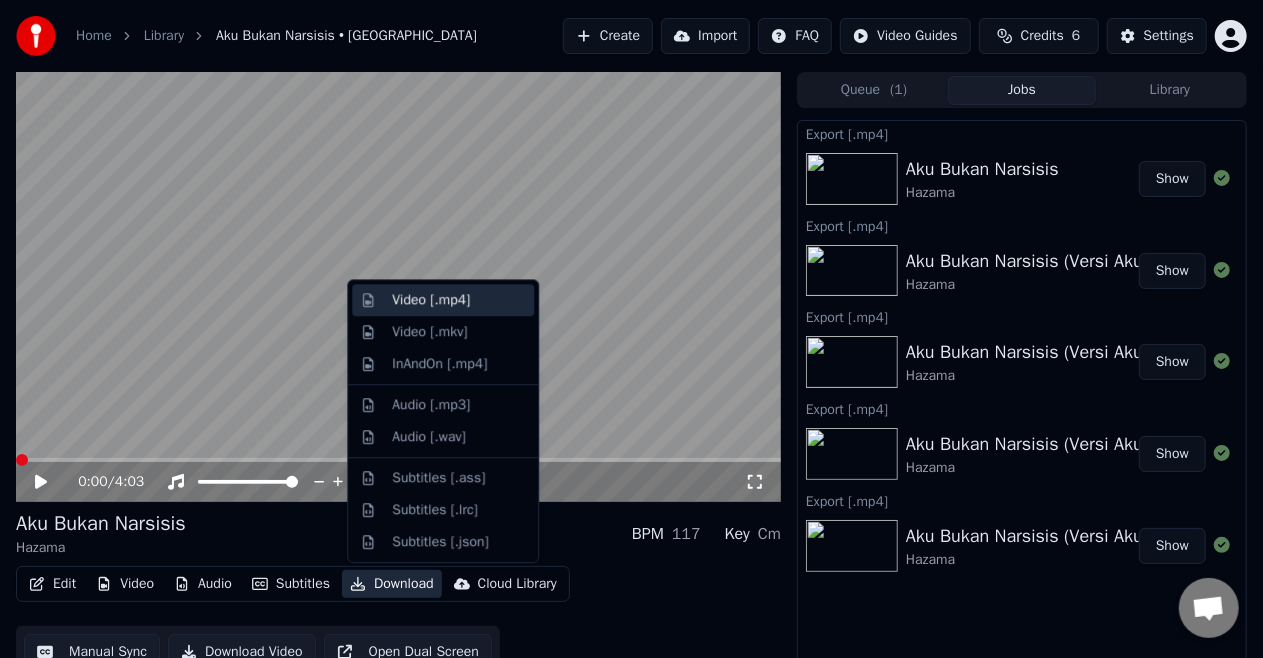 click on "Video [.mp4]" at bounding box center (431, 300) 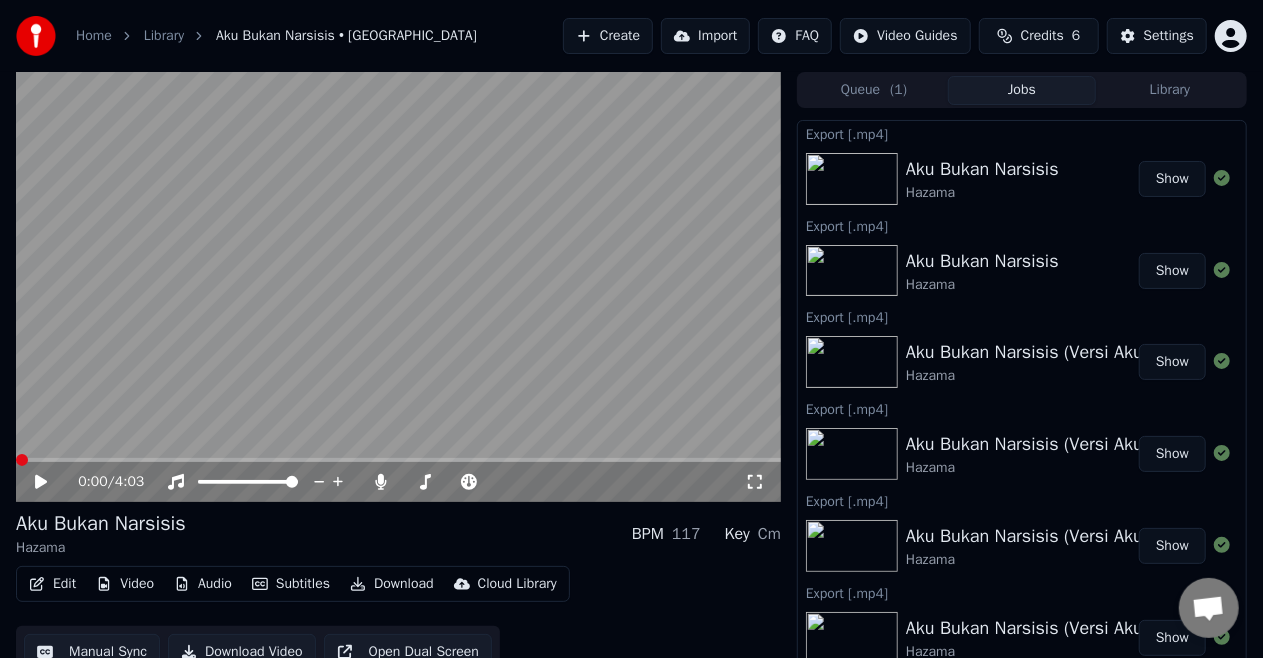 click on "Show" at bounding box center [1172, 179] 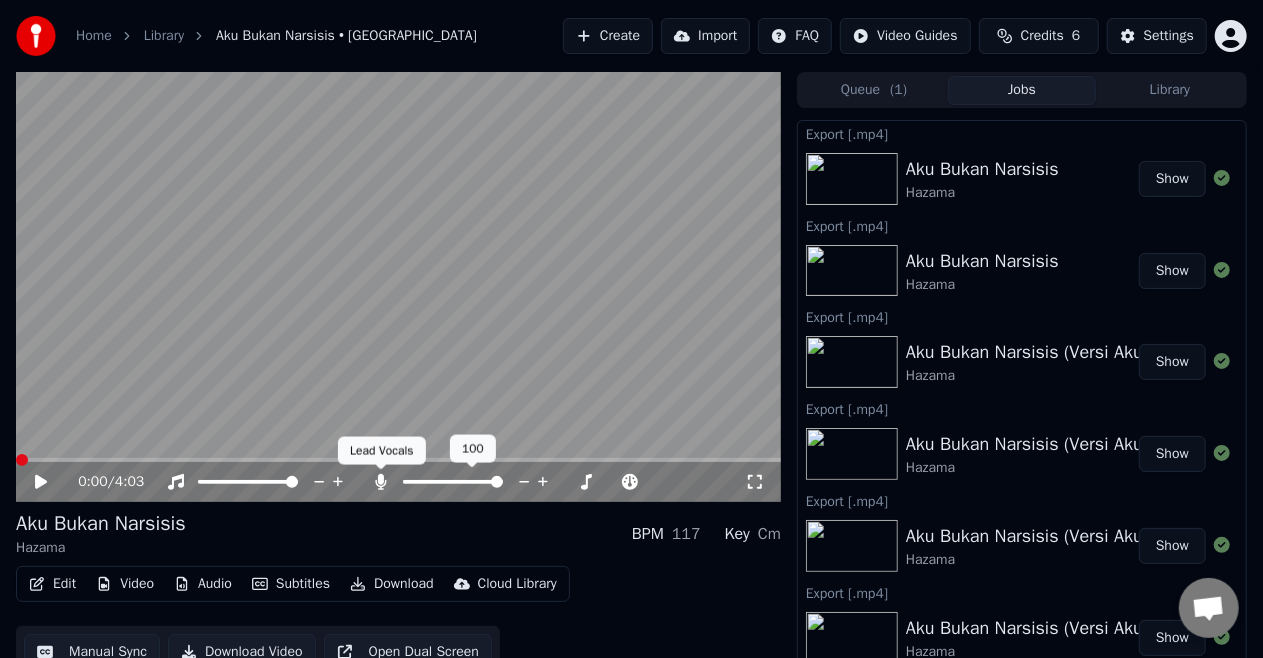 click 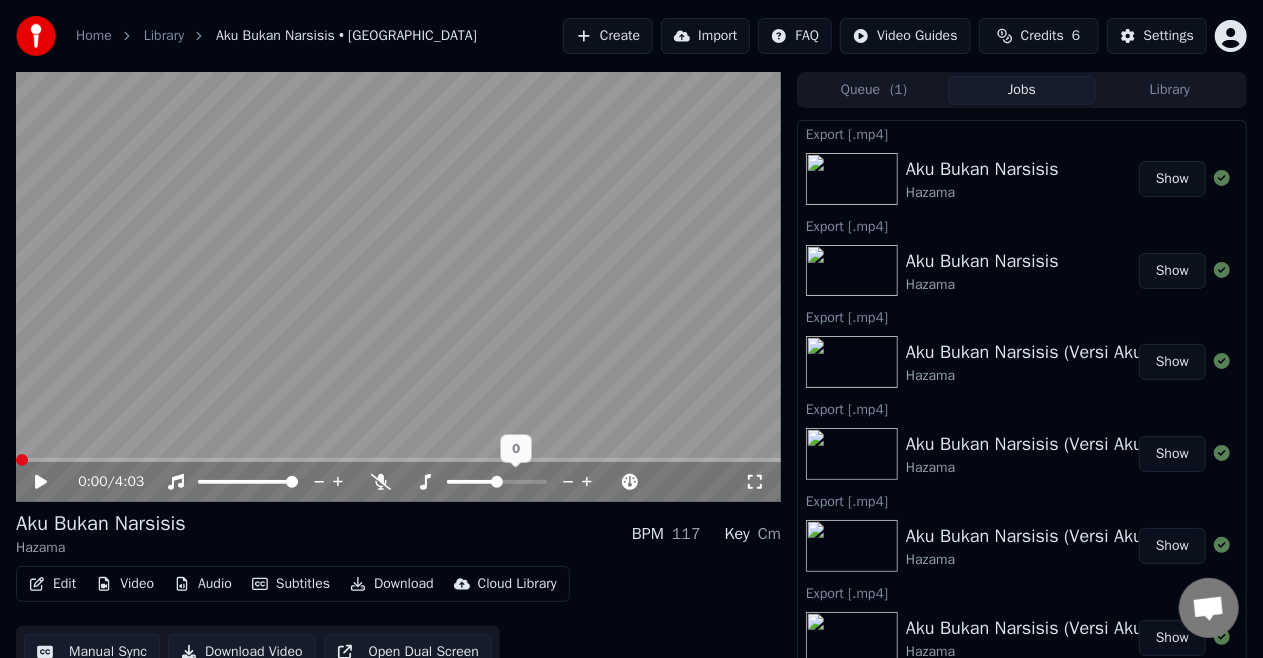 click 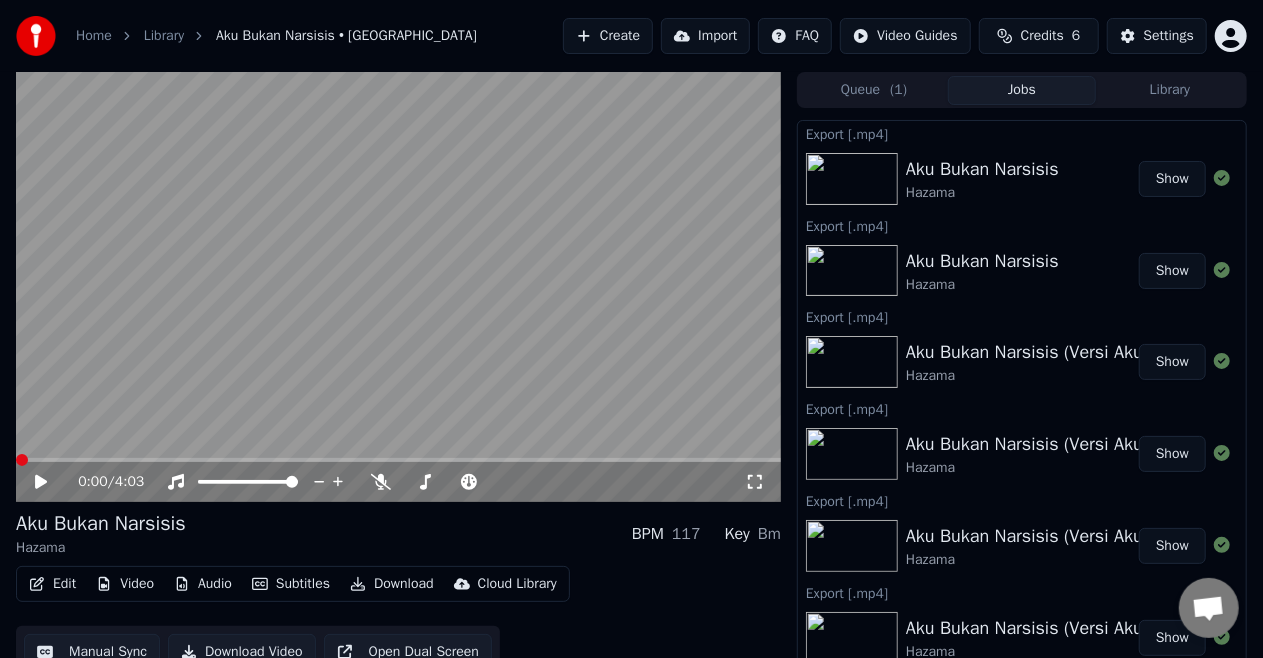 click on "Download" at bounding box center (392, 584) 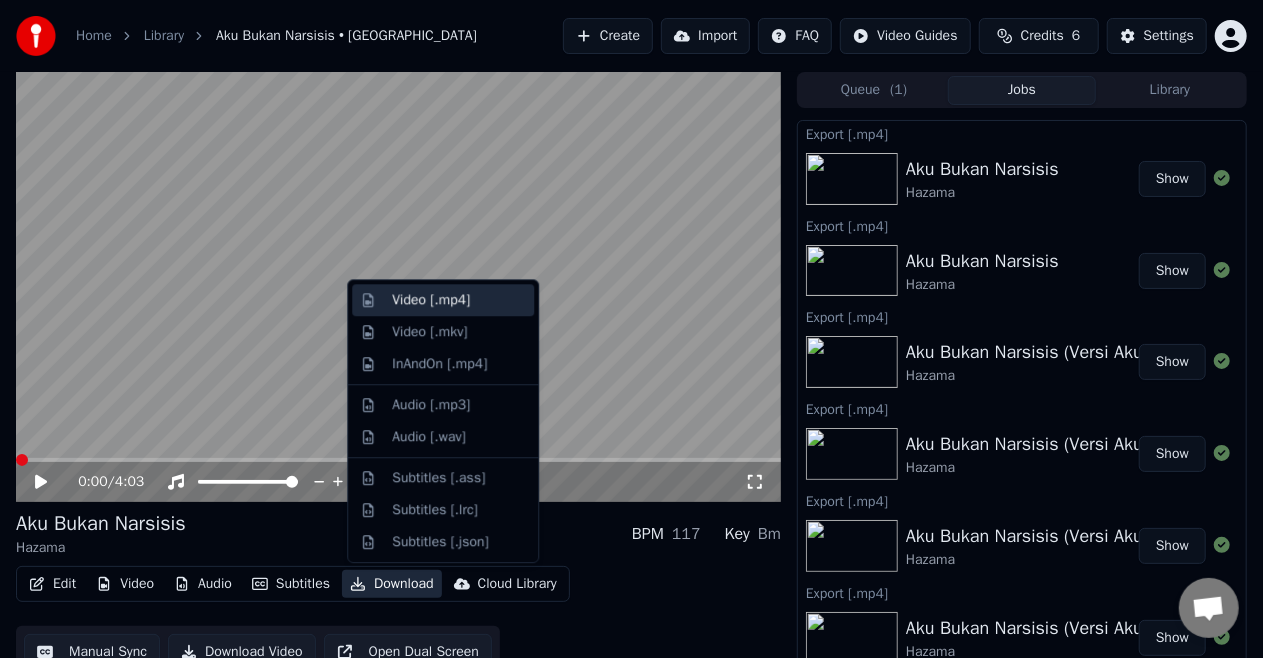 click on "Video [.mp4]" at bounding box center [431, 300] 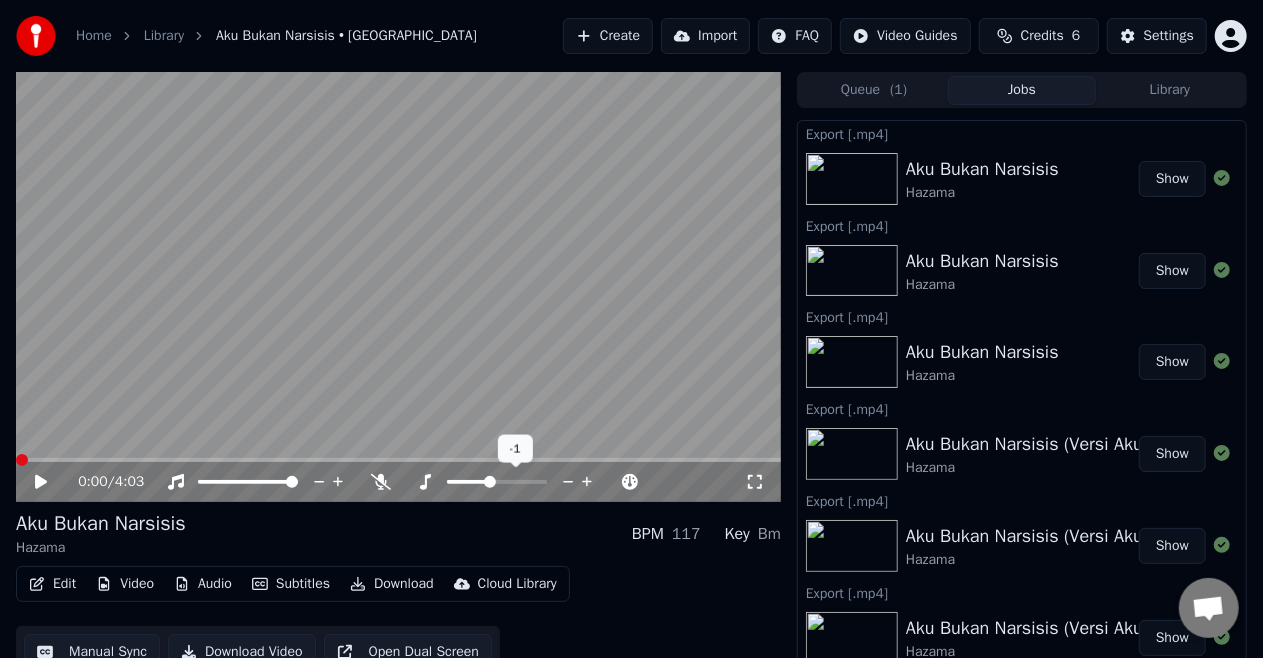 click 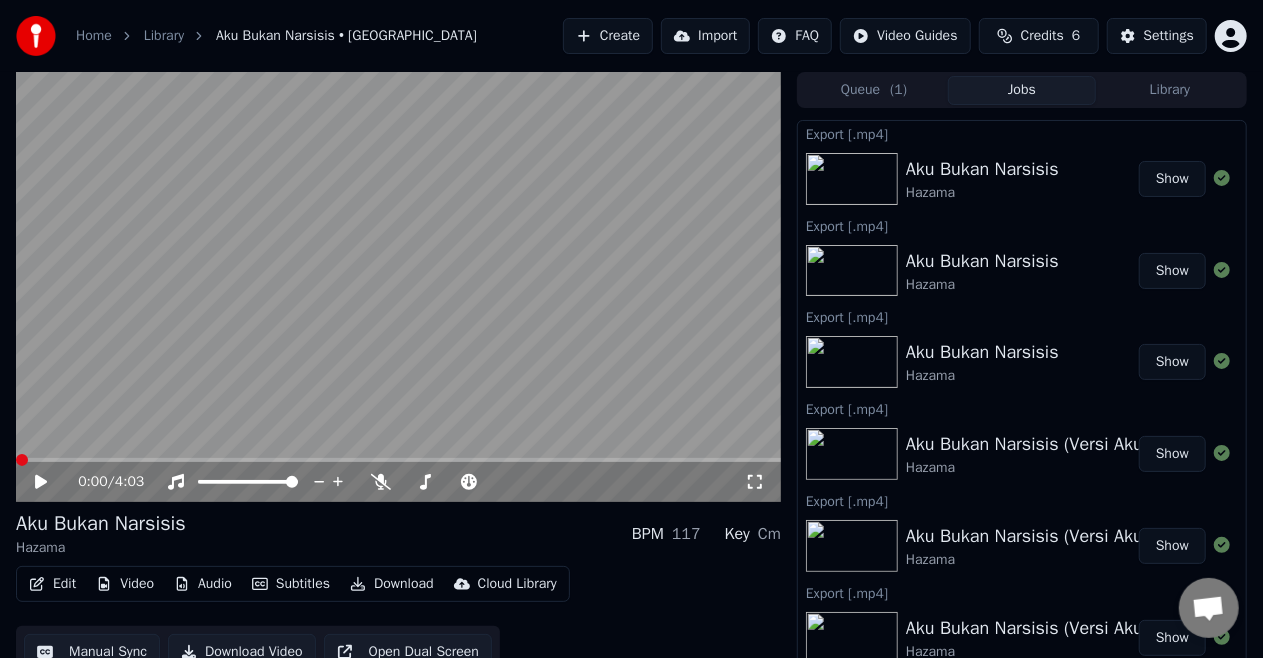 click on "Show" at bounding box center (1172, 179) 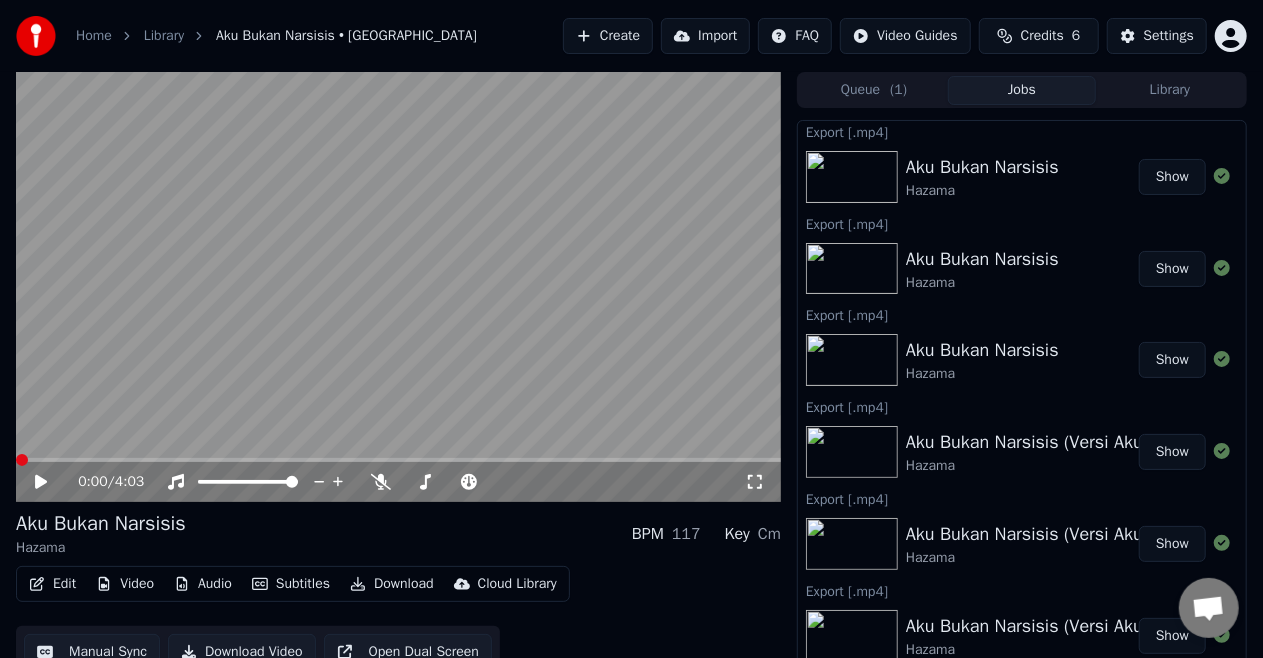 scroll, scrollTop: 0, scrollLeft: 0, axis: both 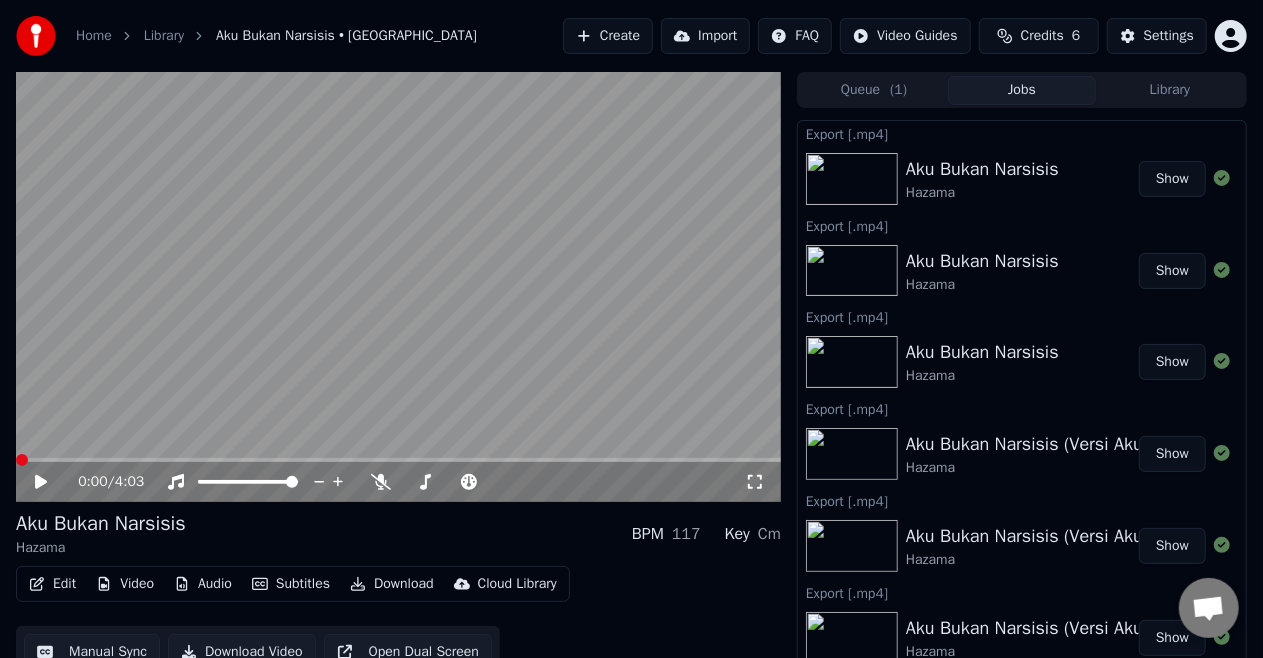 click on "Library" at bounding box center (1170, 90) 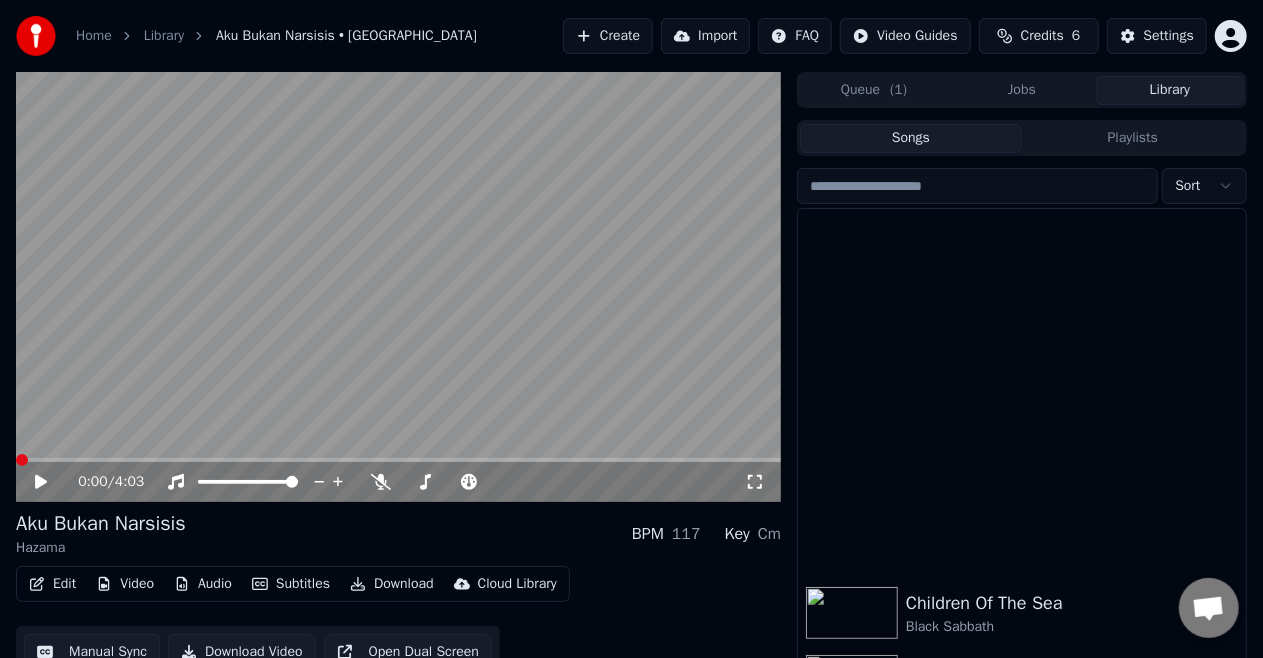 scroll, scrollTop: 1600, scrollLeft: 0, axis: vertical 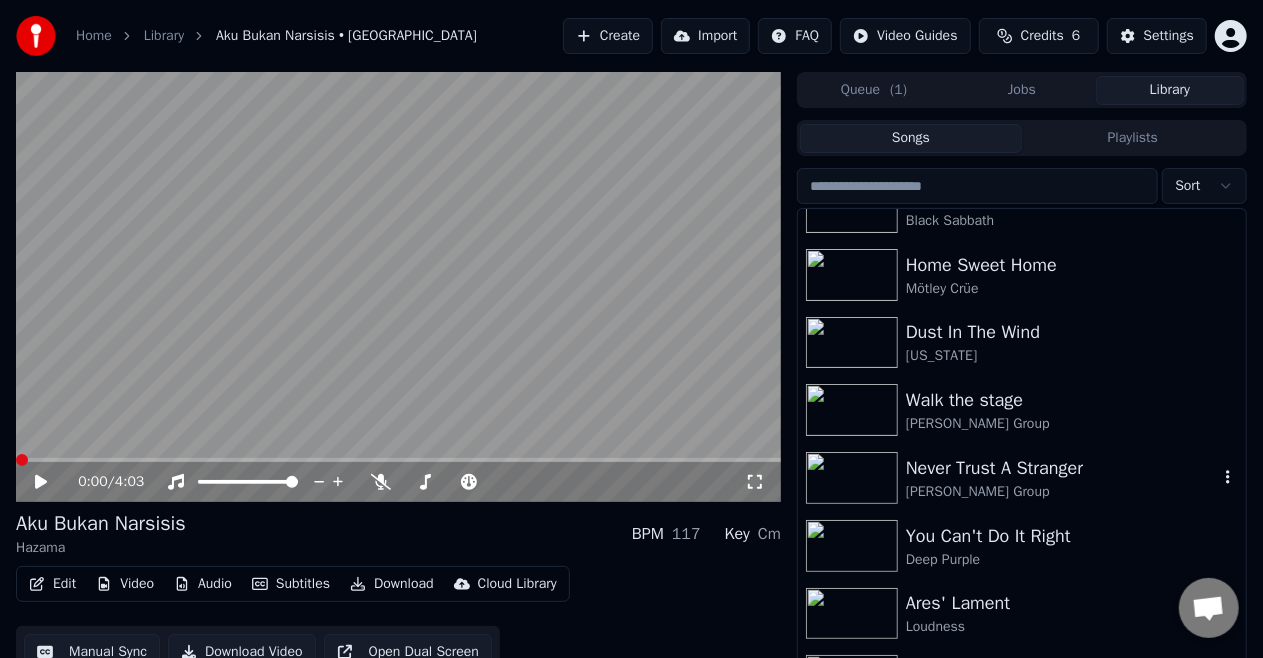 click on "Never Trust A Stranger" at bounding box center [1062, 468] 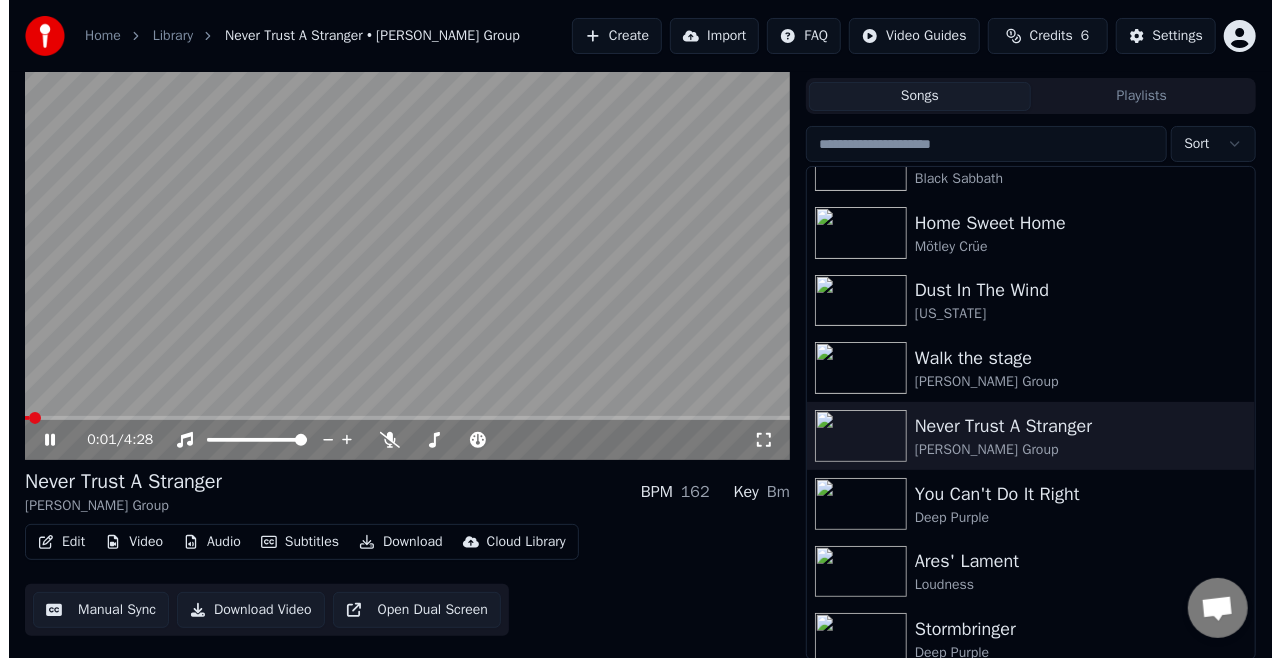 scroll, scrollTop: 43, scrollLeft: 0, axis: vertical 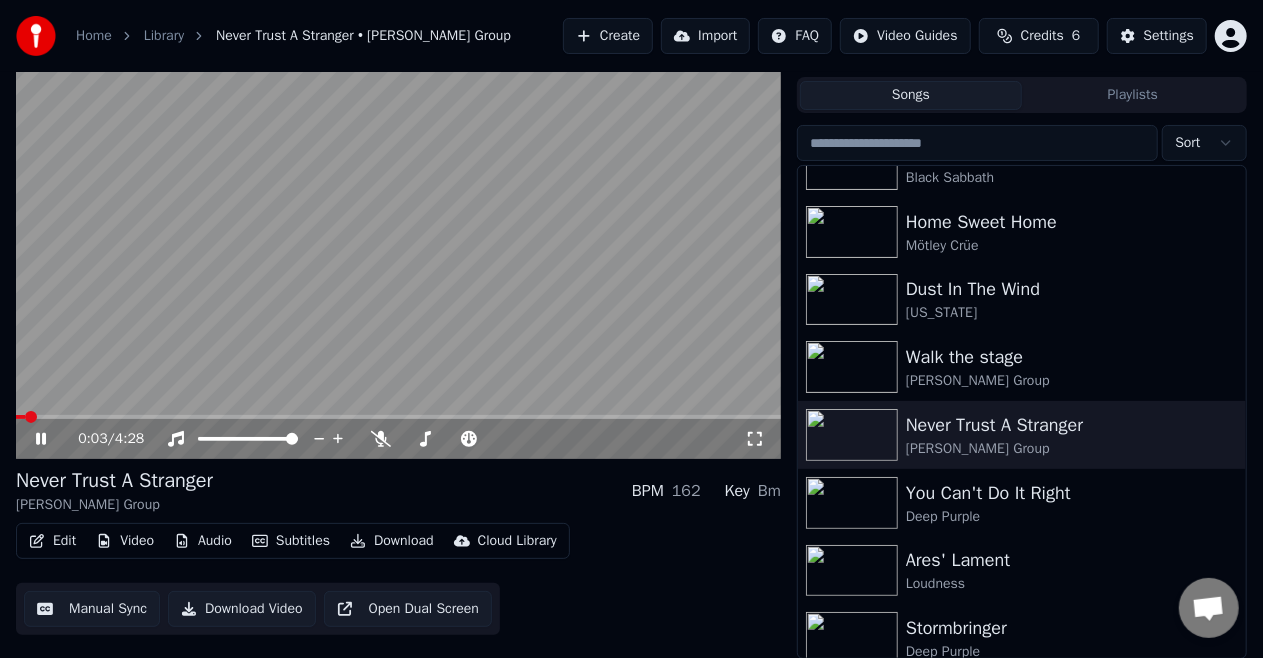click 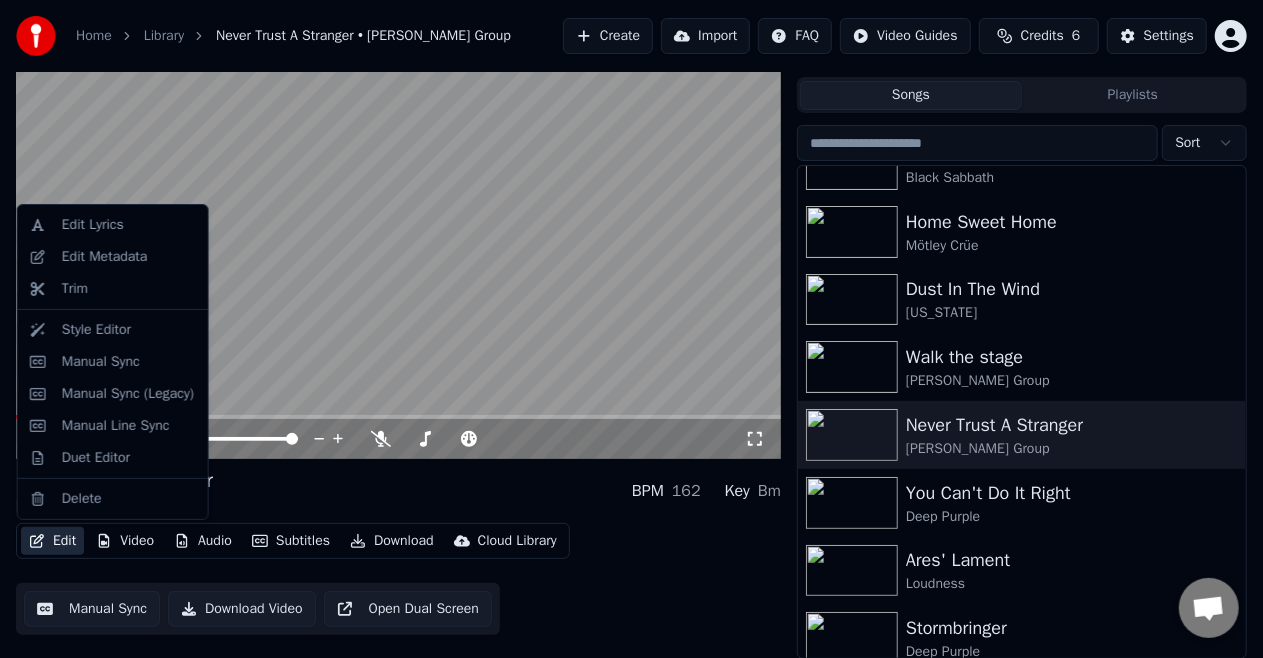 click on "Edit" at bounding box center [52, 541] 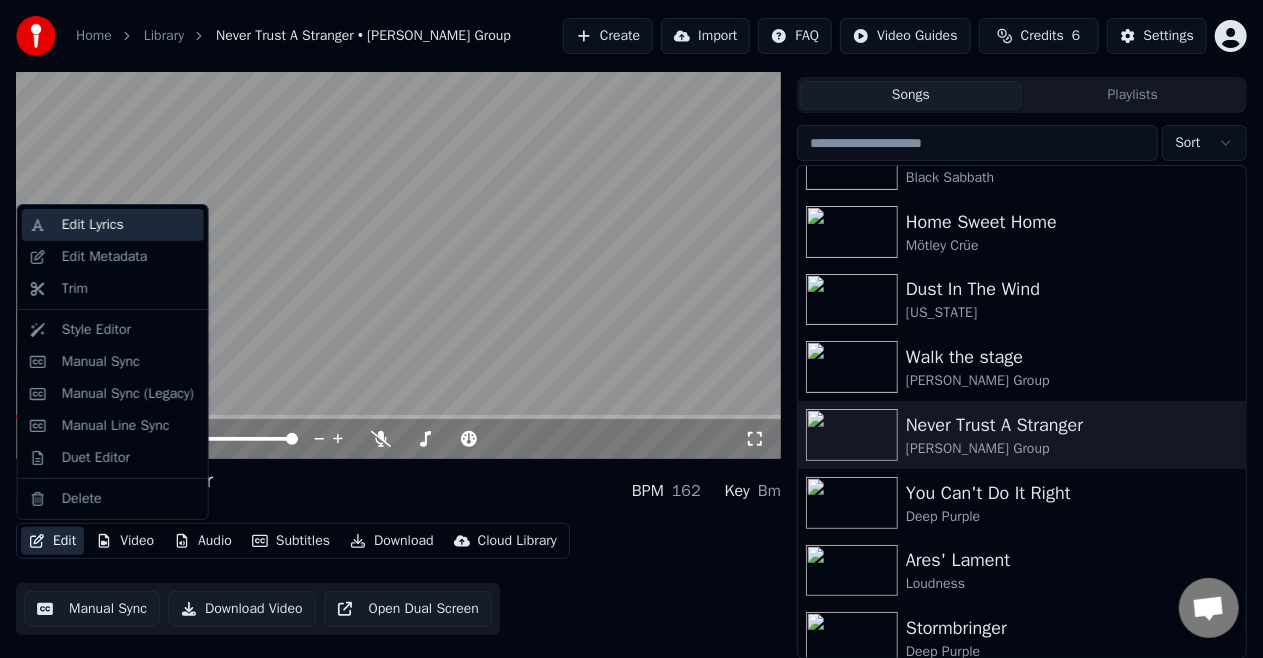 click on "Edit Lyrics" at bounding box center (93, 225) 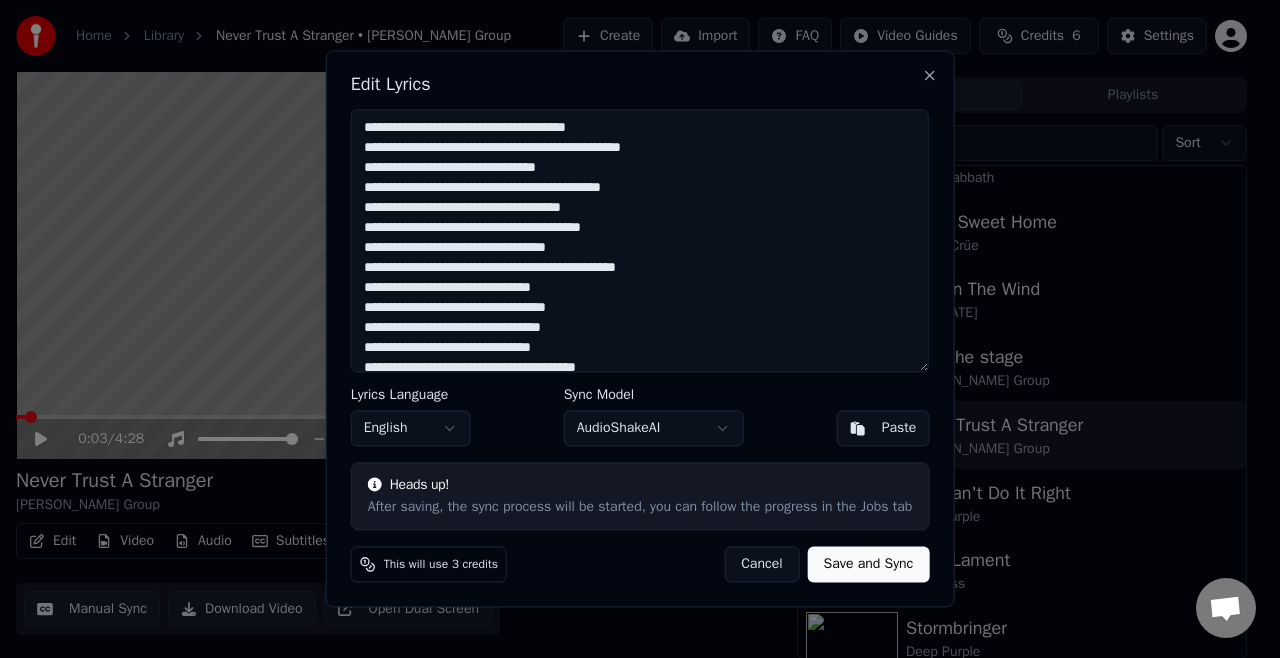 click at bounding box center [640, 240] 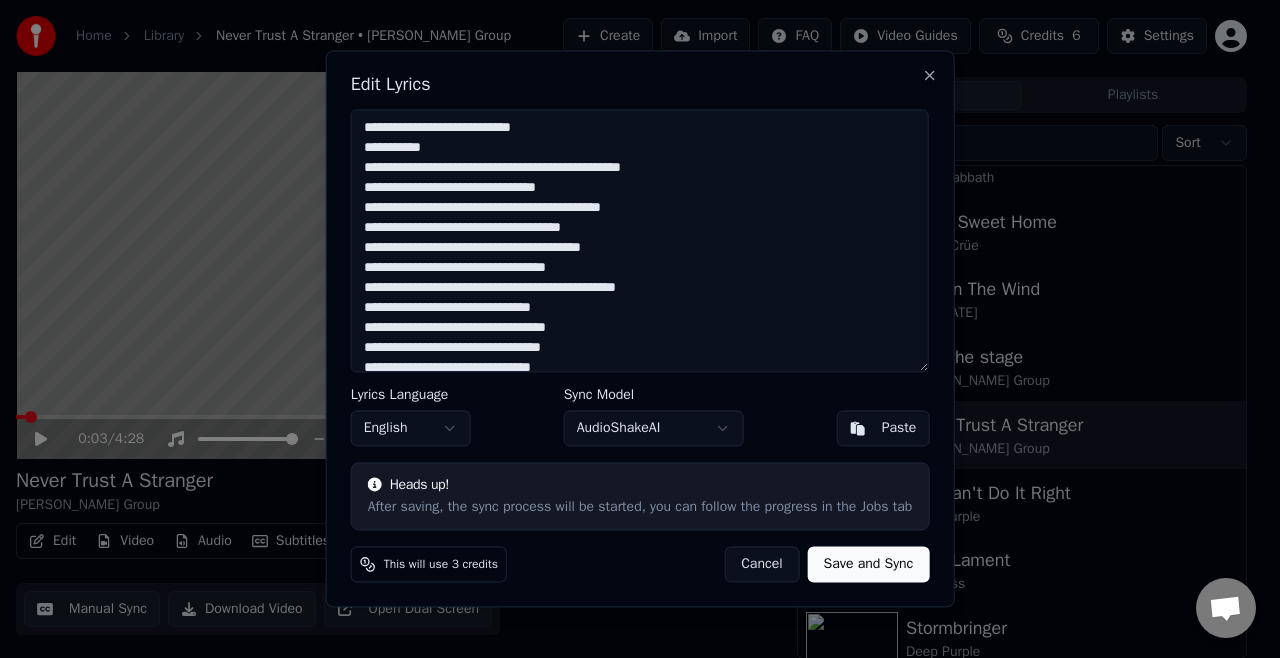 click at bounding box center (640, 240) 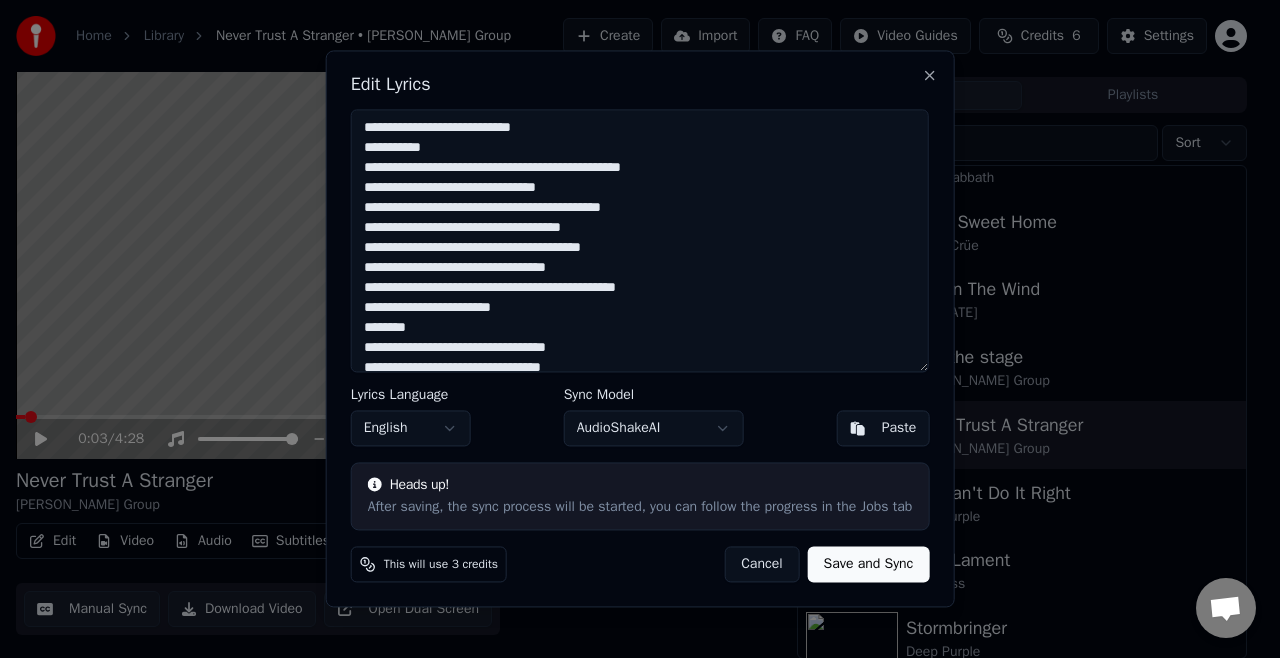 drag, startPoint x: 363, startPoint y: 349, endPoint x: 396, endPoint y: 344, distance: 33.37664 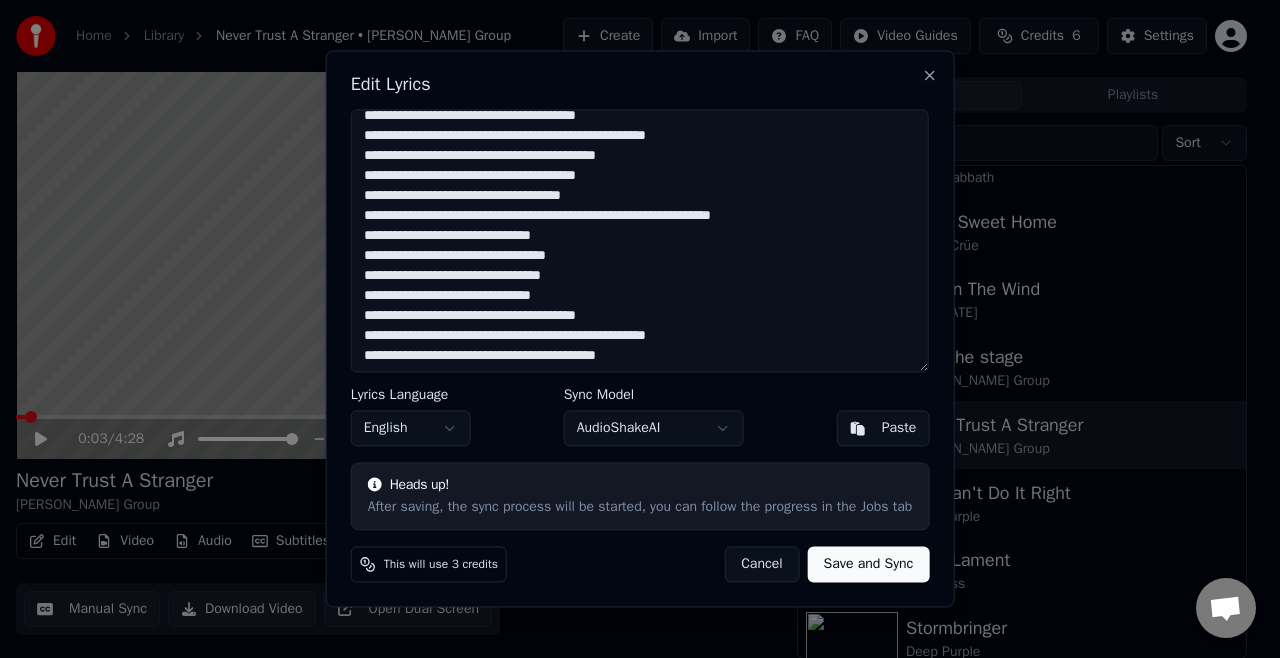 scroll, scrollTop: 274, scrollLeft: 0, axis: vertical 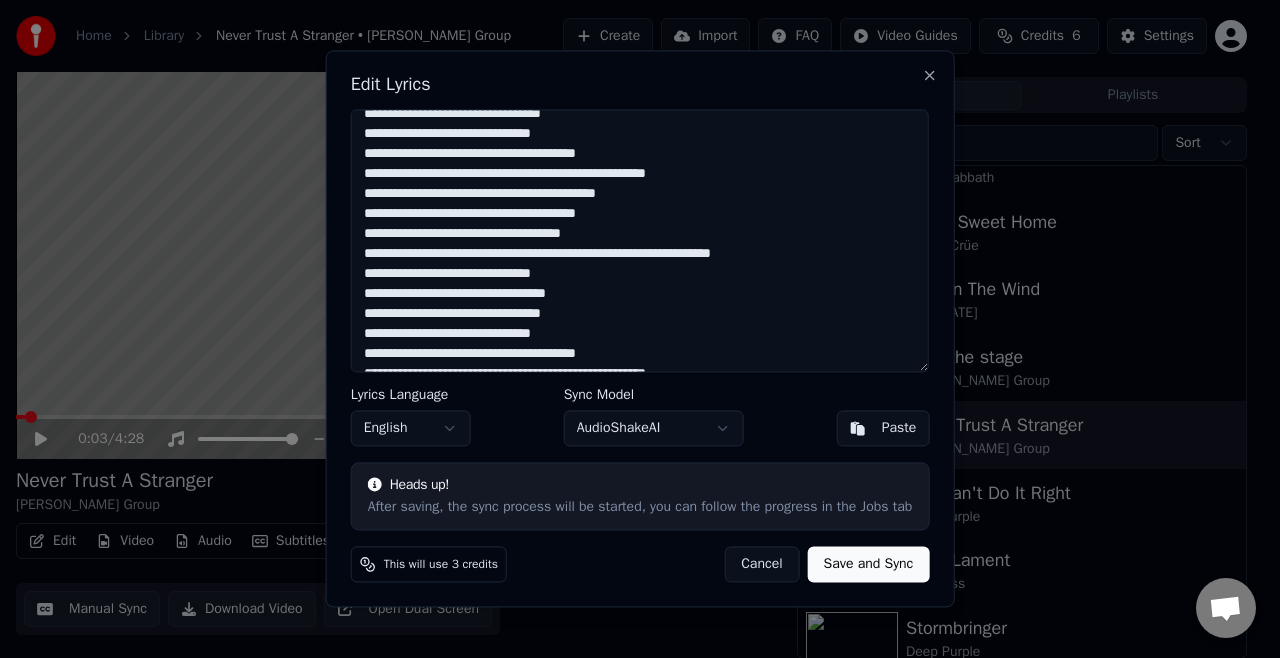 click at bounding box center (640, 240) 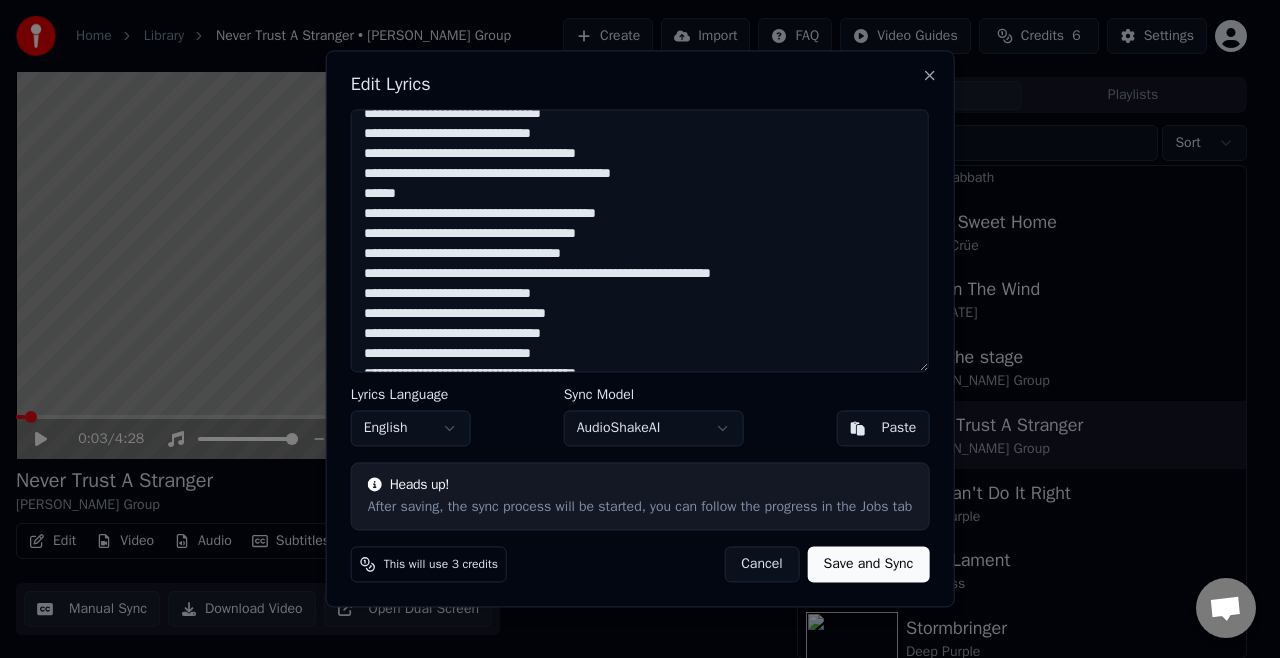 scroll, scrollTop: 294, scrollLeft: 0, axis: vertical 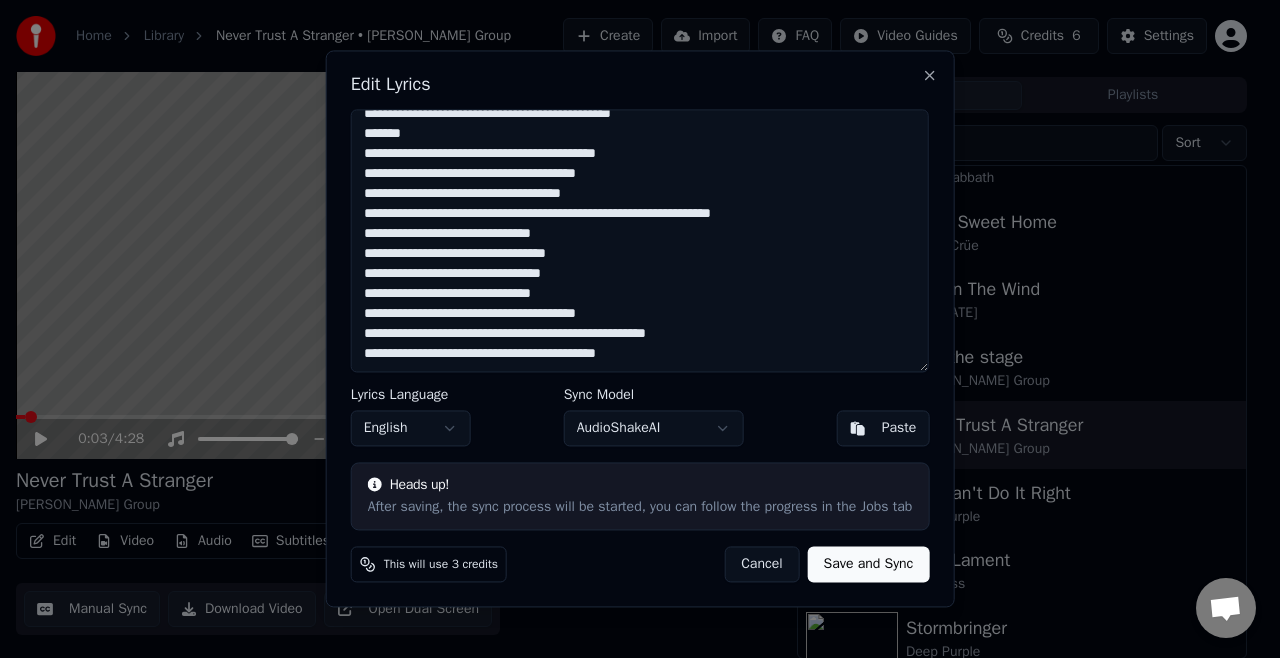 click at bounding box center (640, 240) 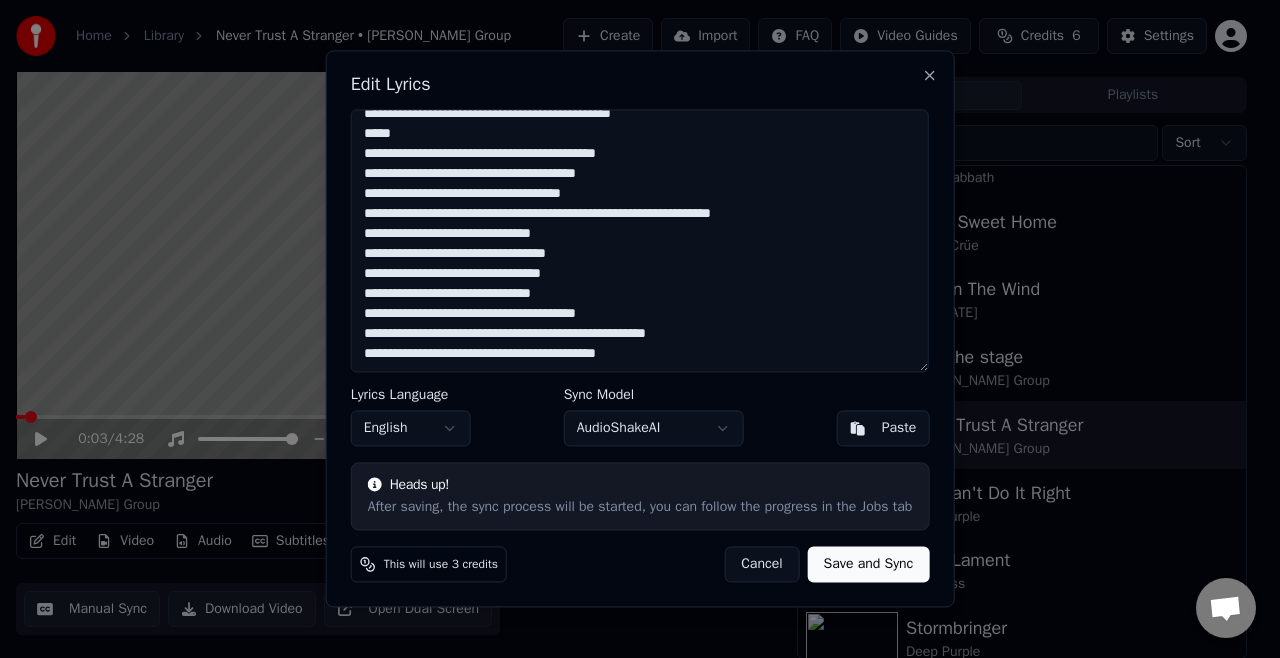 drag, startPoint x: 674, startPoint y: 154, endPoint x: 341, endPoint y: 144, distance: 333.15012 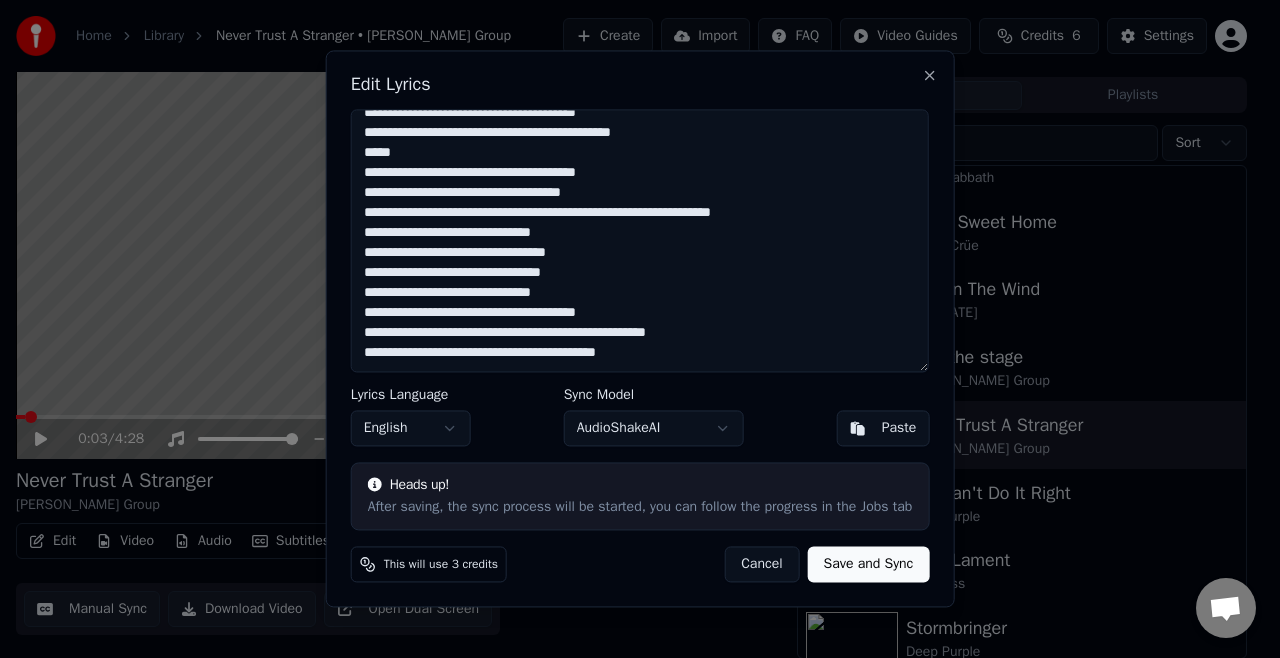 scroll, scrollTop: 274, scrollLeft: 0, axis: vertical 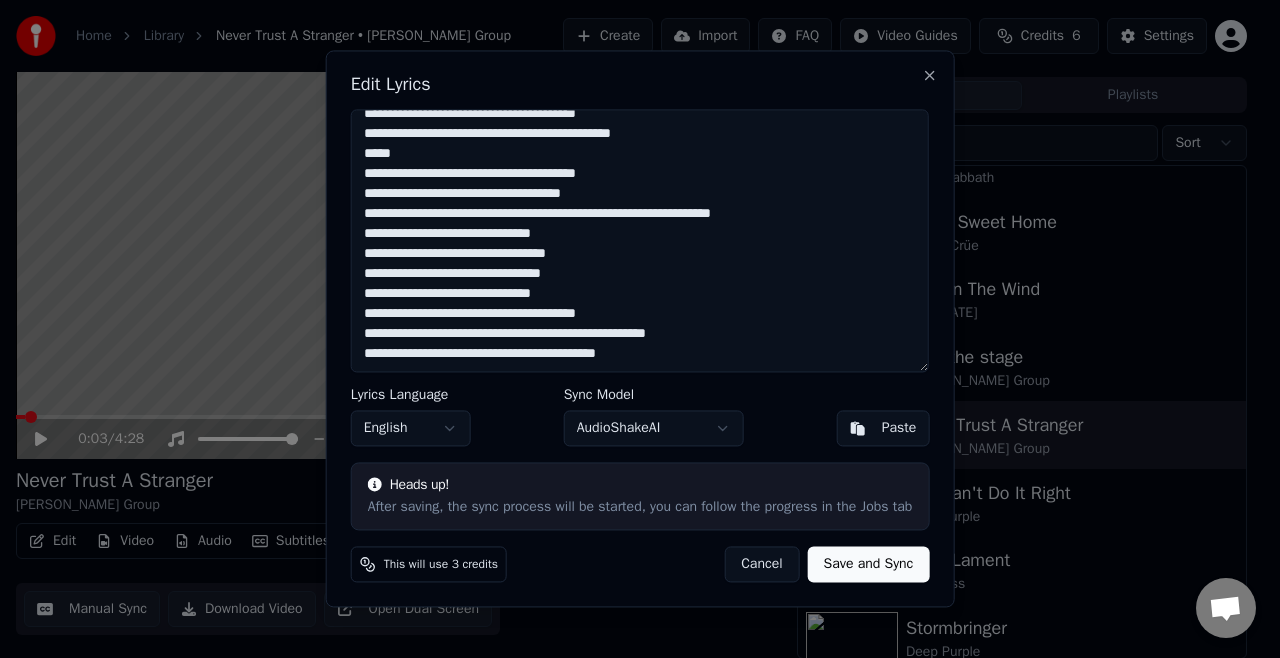 click at bounding box center [640, 240] 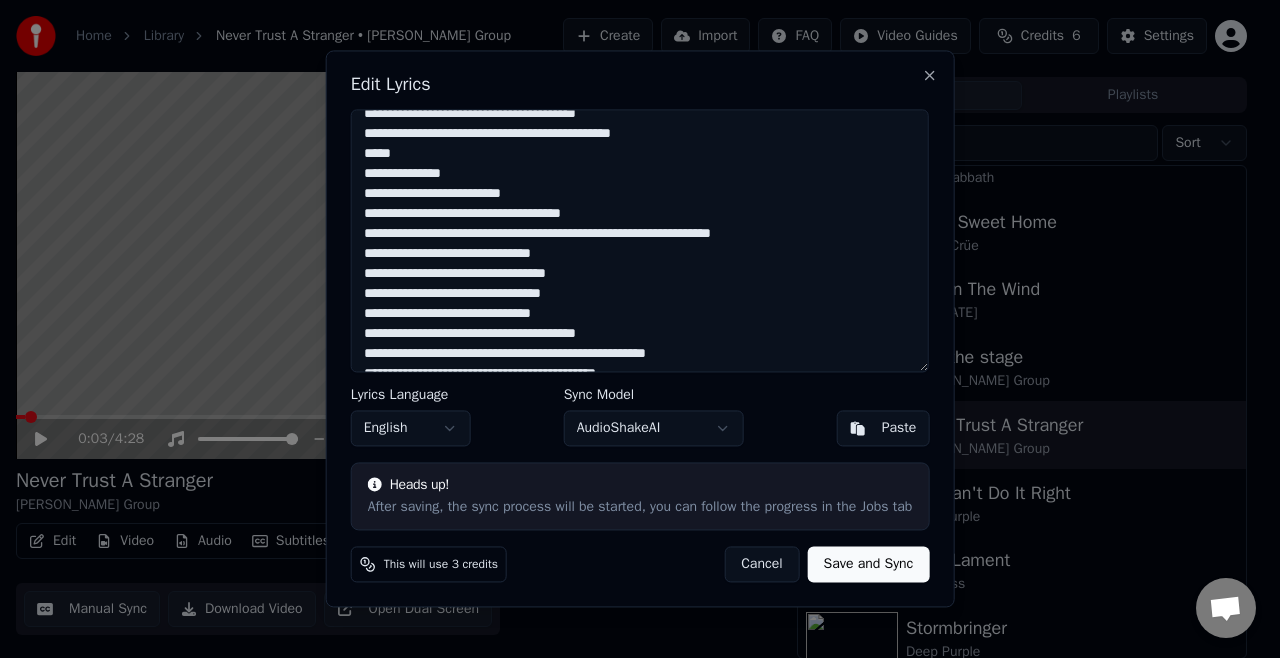 scroll, scrollTop: 294, scrollLeft: 0, axis: vertical 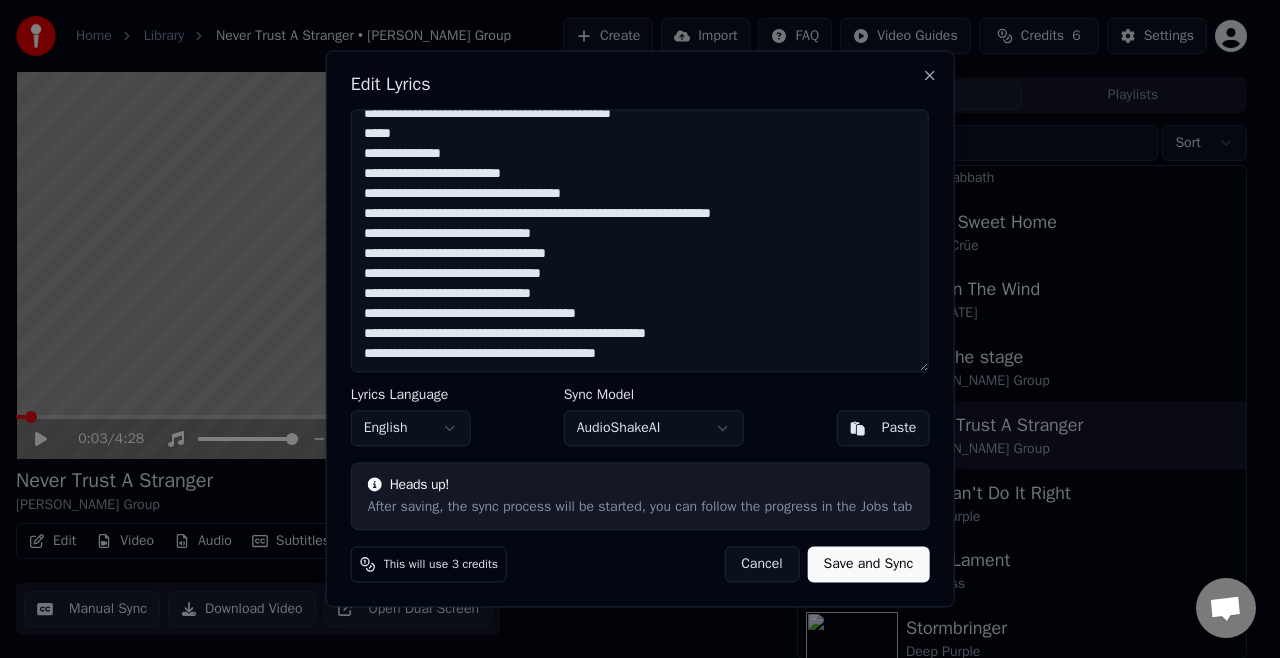 click at bounding box center (640, 240) 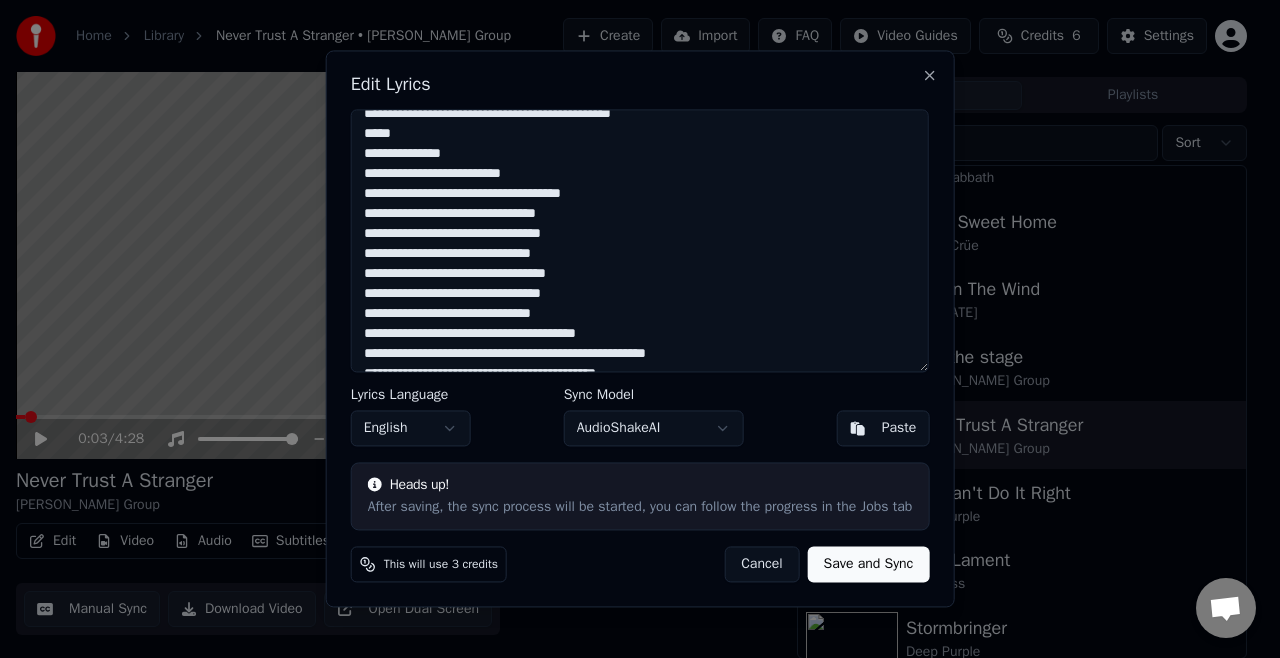 scroll, scrollTop: 314, scrollLeft: 0, axis: vertical 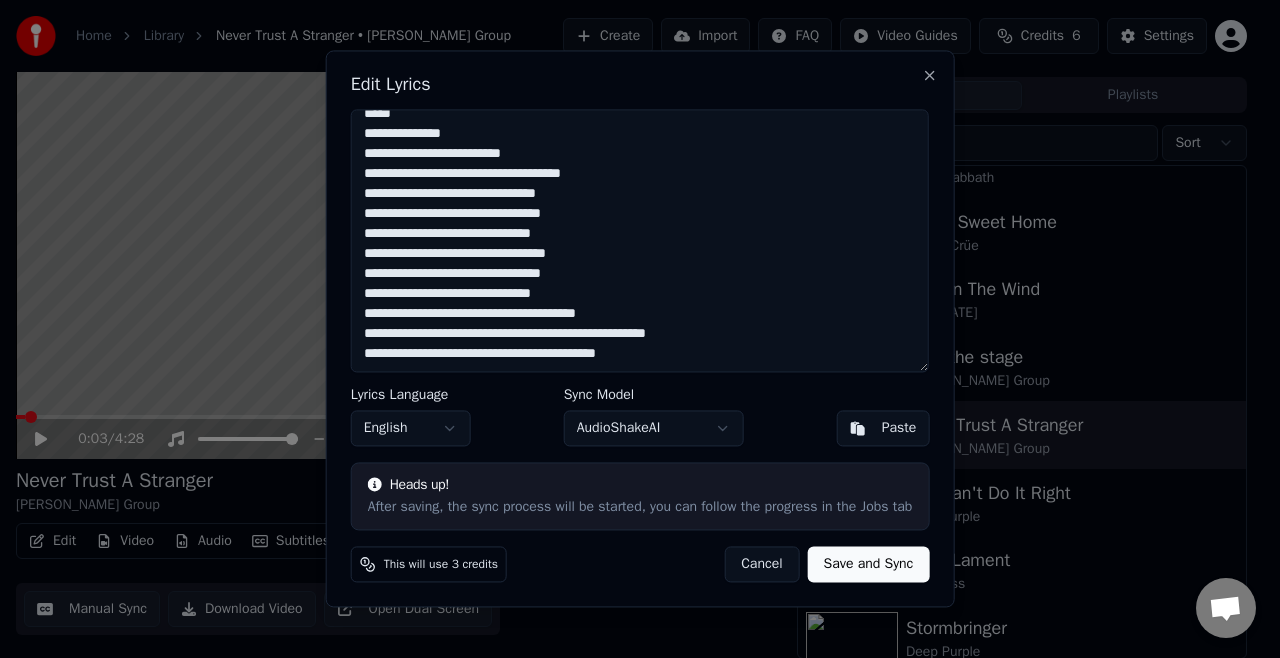 click at bounding box center [640, 240] 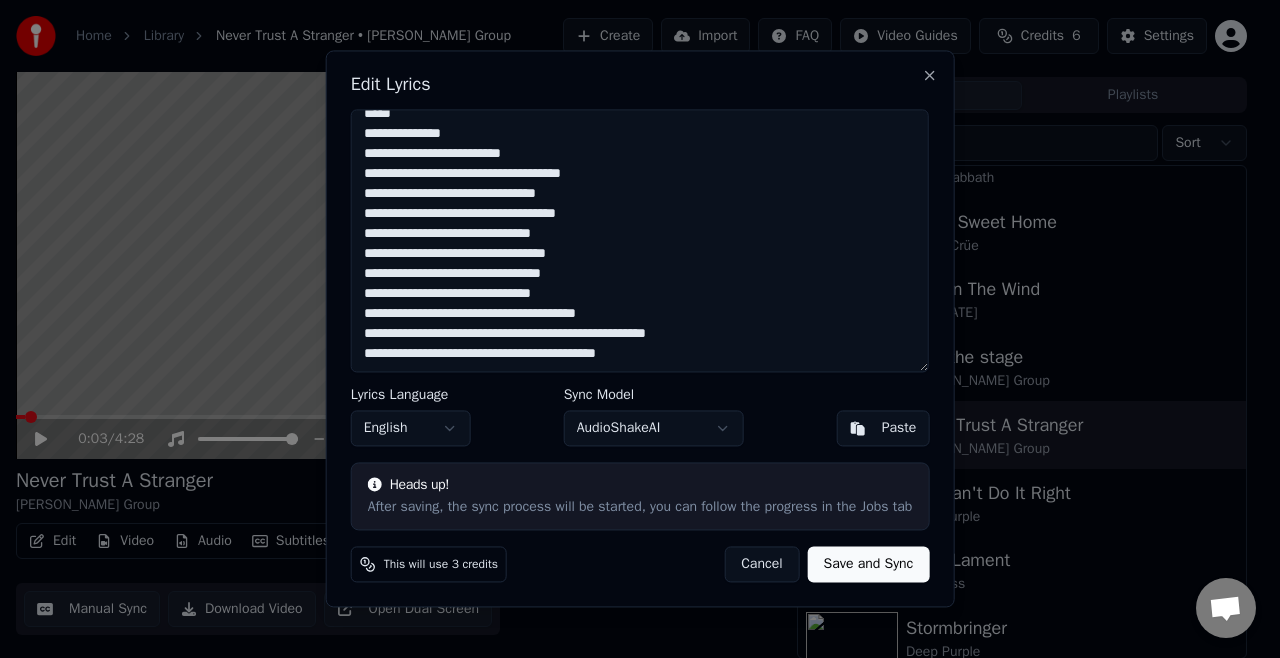 click at bounding box center (640, 240) 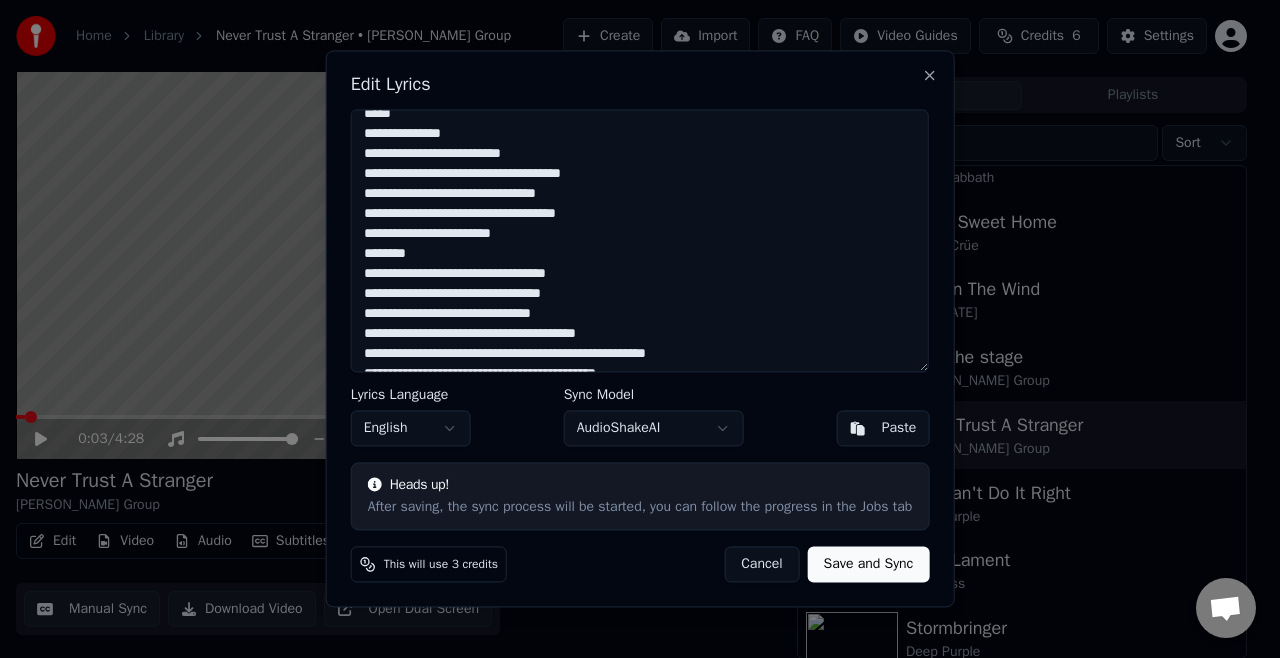 scroll, scrollTop: 334, scrollLeft: 0, axis: vertical 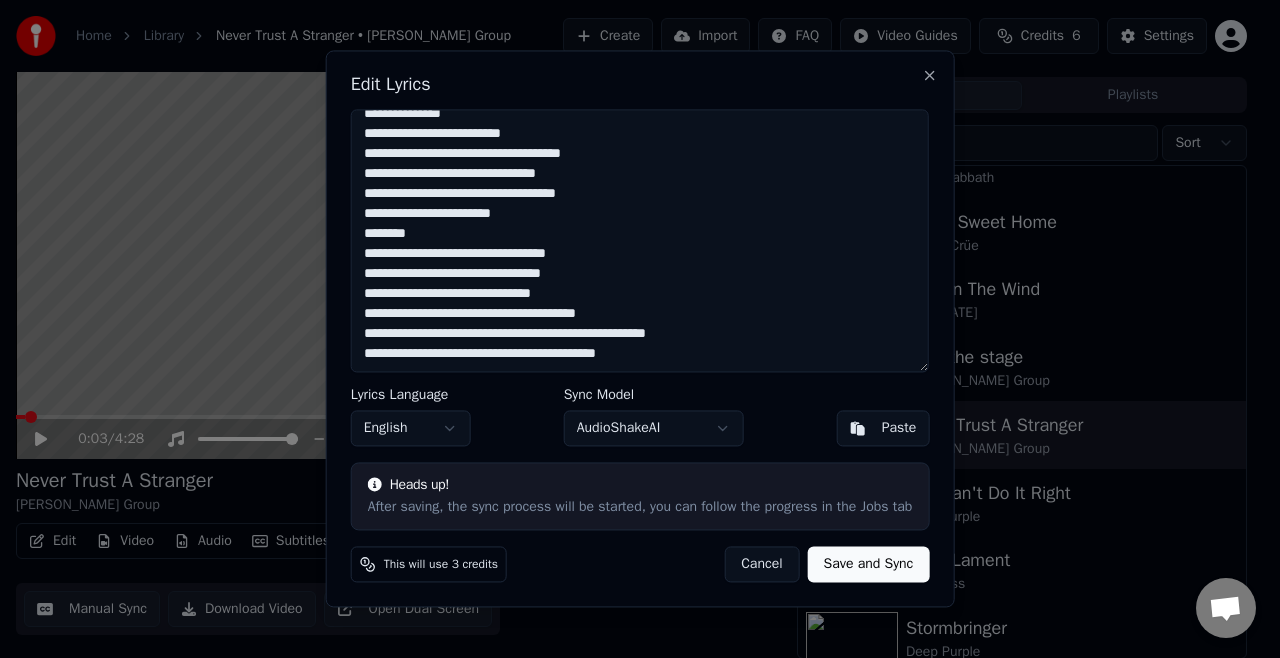 click at bounding box center [640, 240] 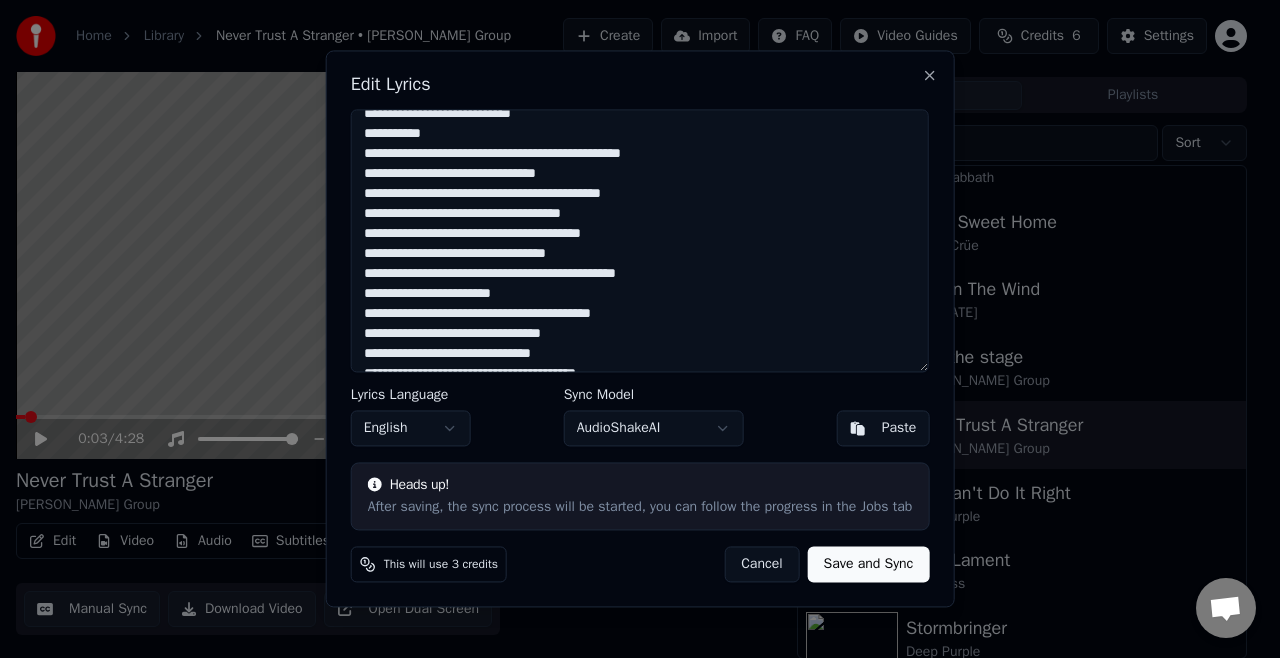 scroll, scrollTop: 0, scrollLeft: 0, axis: both 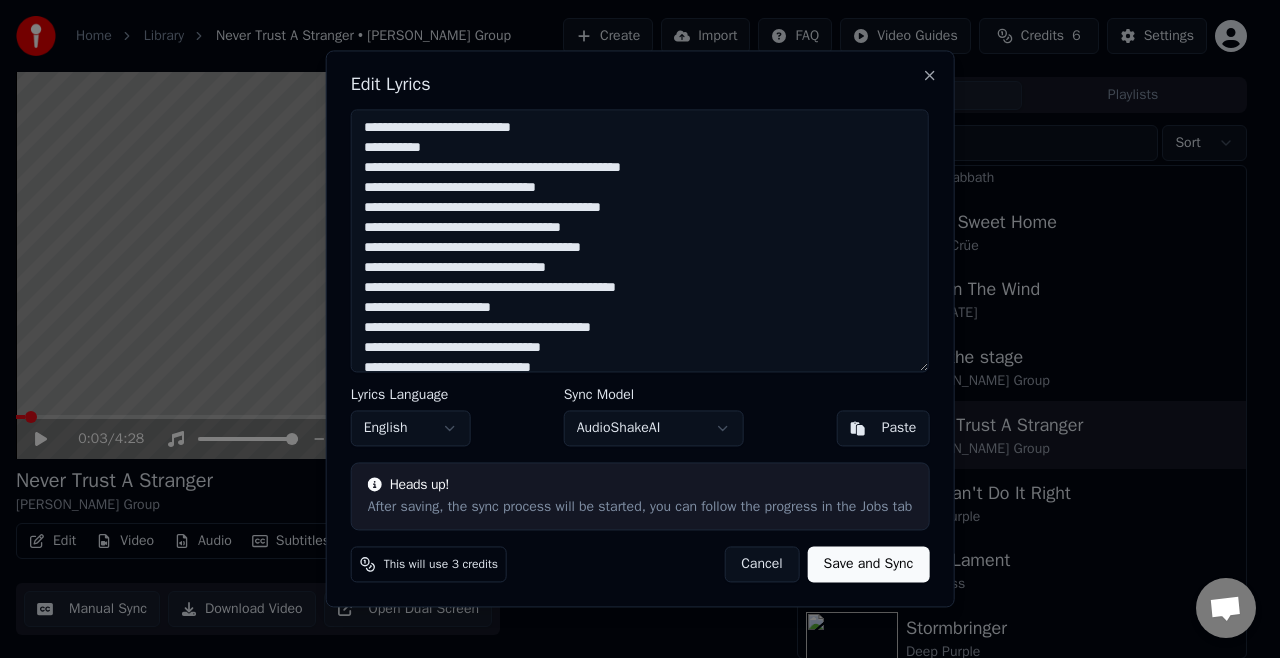 click at bounding box center [640, 240] 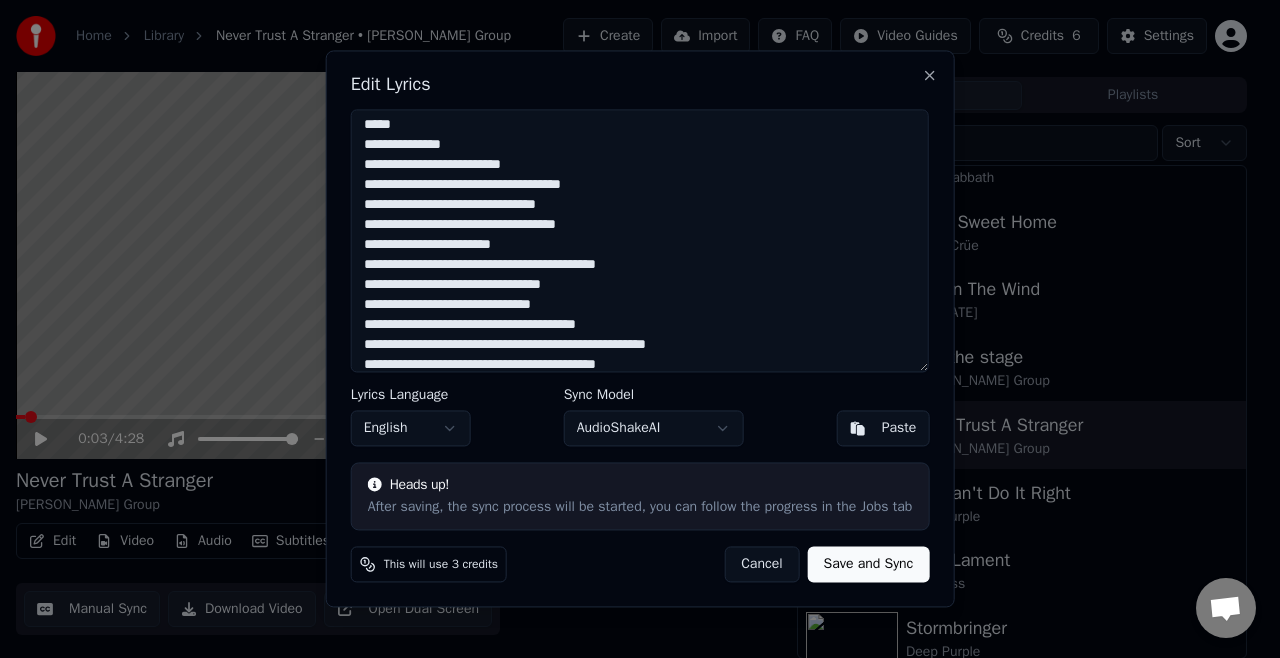 scroll, scrollTop: 314, scrollLeft: 0, axis: vertical 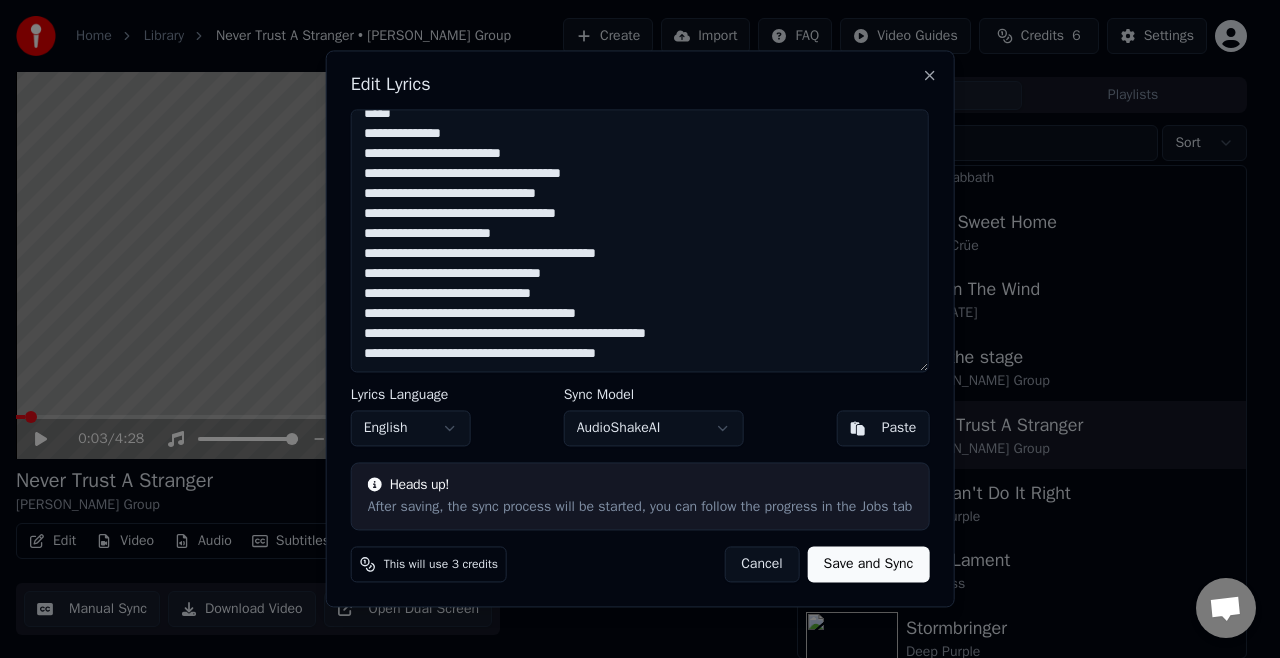 drag, startPoint x: 680, startPoint y: 356, endPoint x: 355, endPoint y: 373, distance: 325.4443 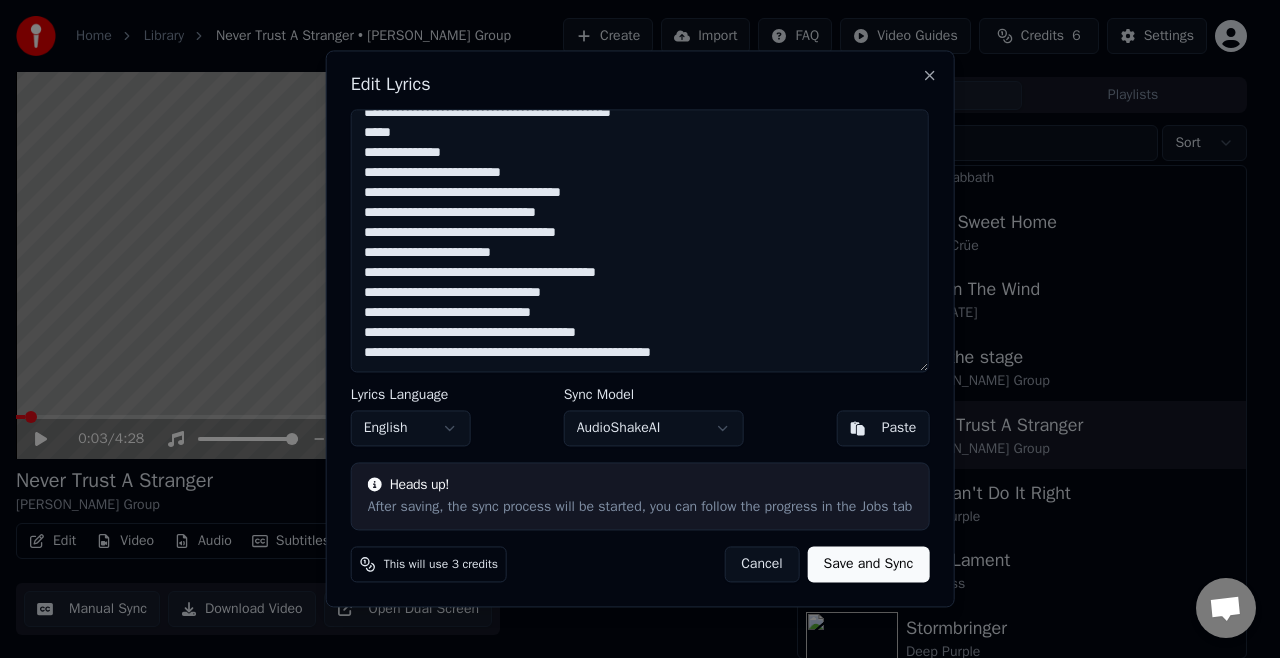 click on "**********" at bounding box center (640, 240) 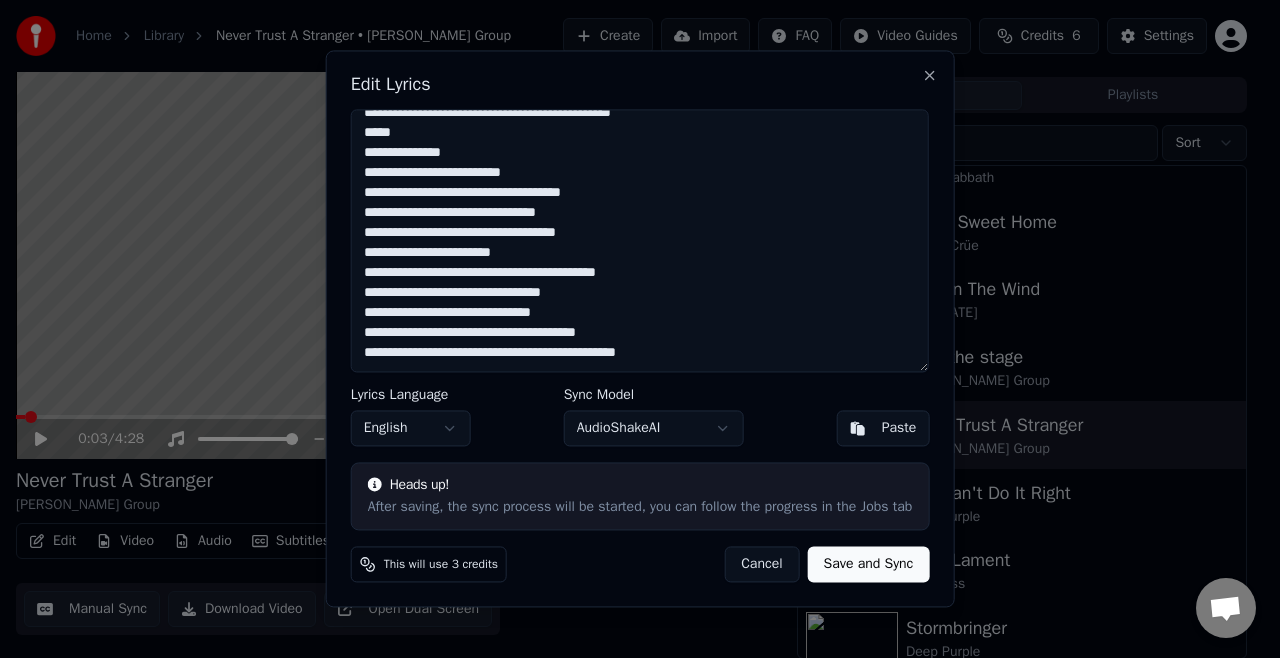 click on "**********" at bounding box center [640, 240] 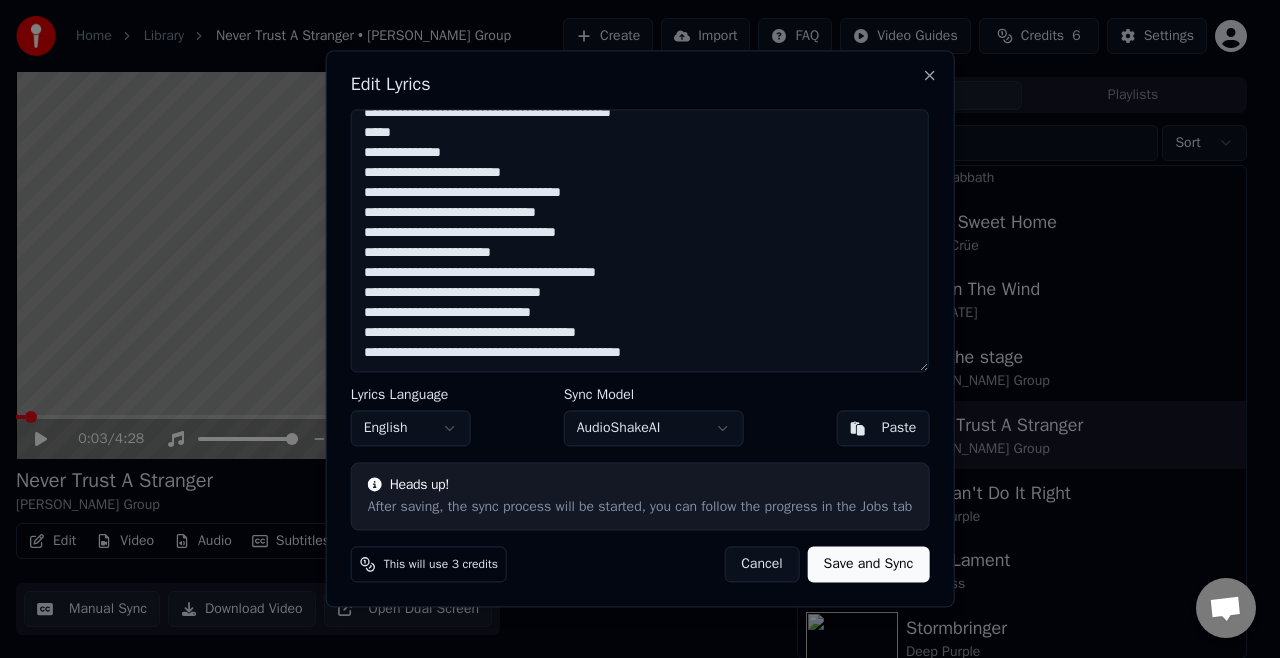 paste on "**********" 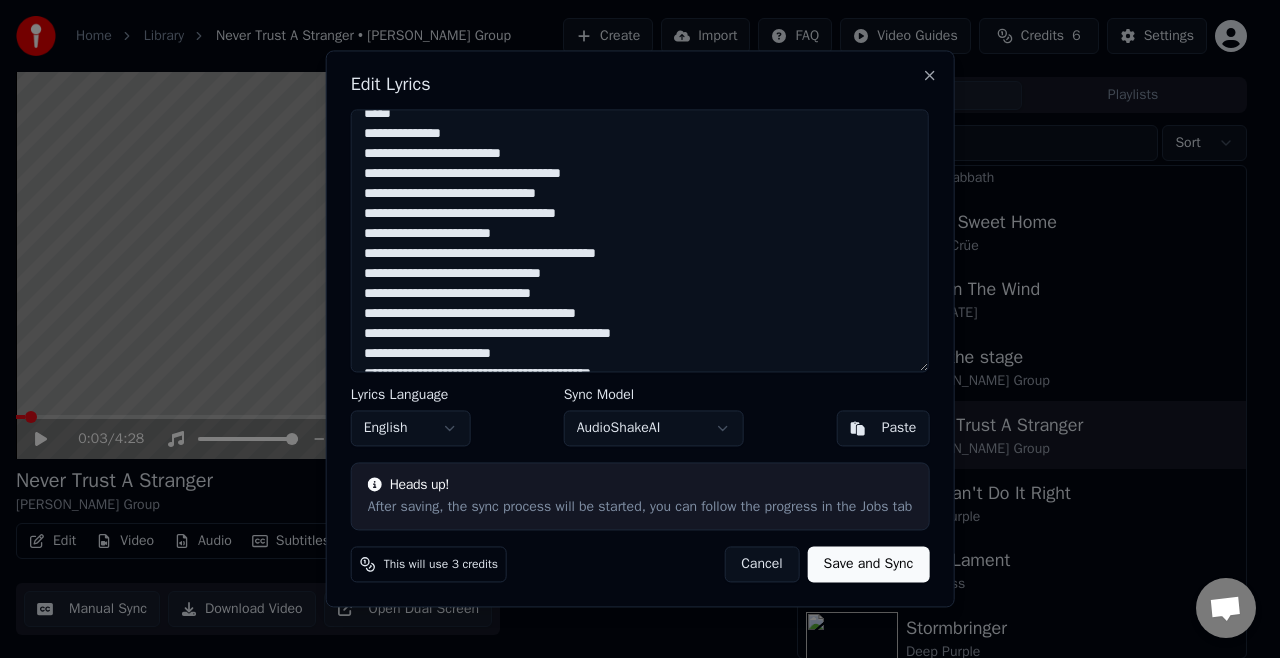 scroll, scrollTop: 545, scrollLeft: 0, axis: vertical 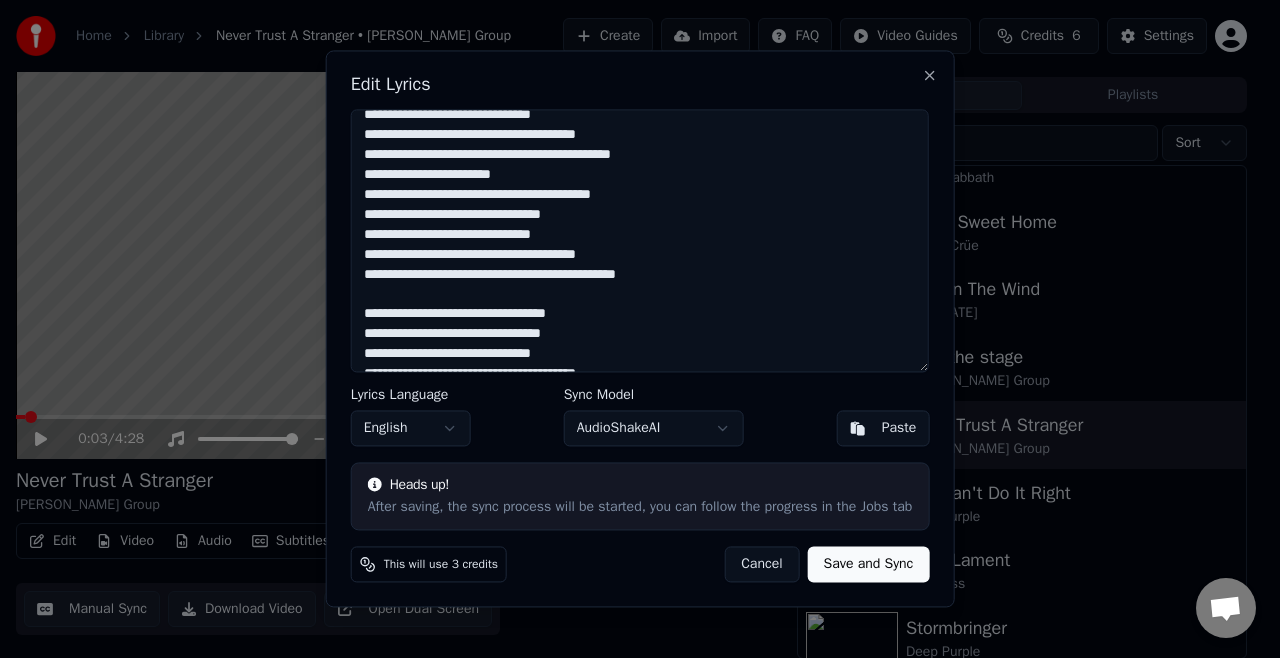 click on "Edit Lyrics" at bounding box center (640, 84) 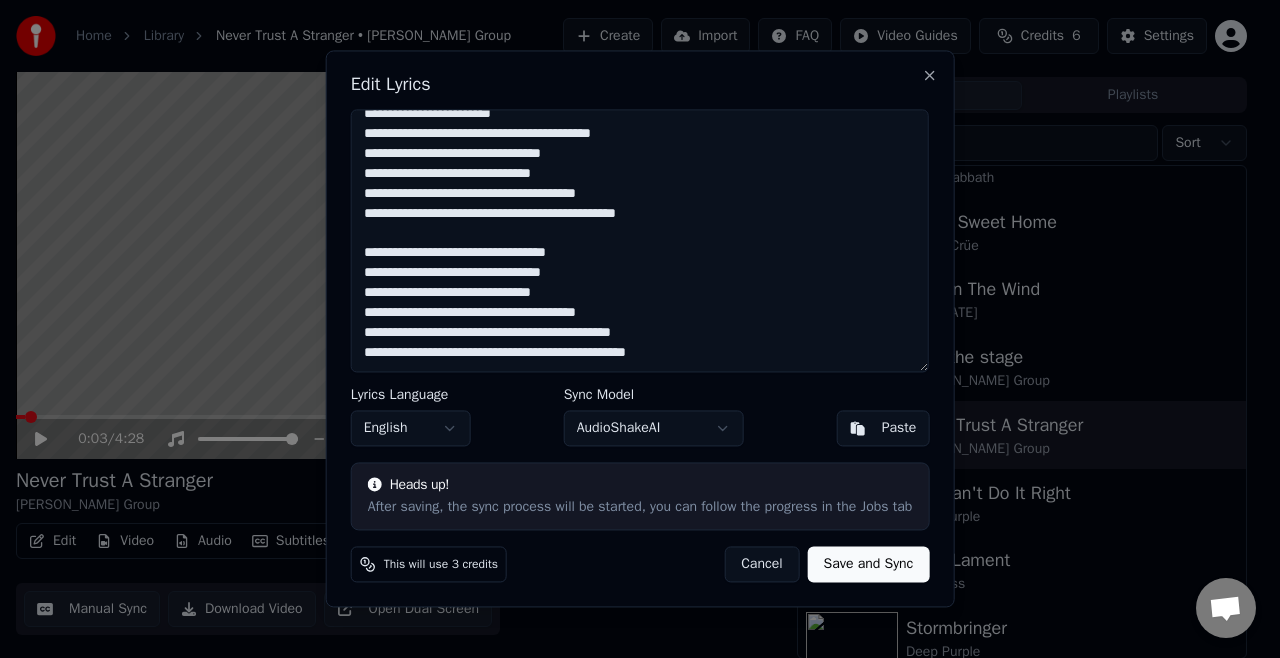 click on "Save and Sync" at bounding box center (869, 565) 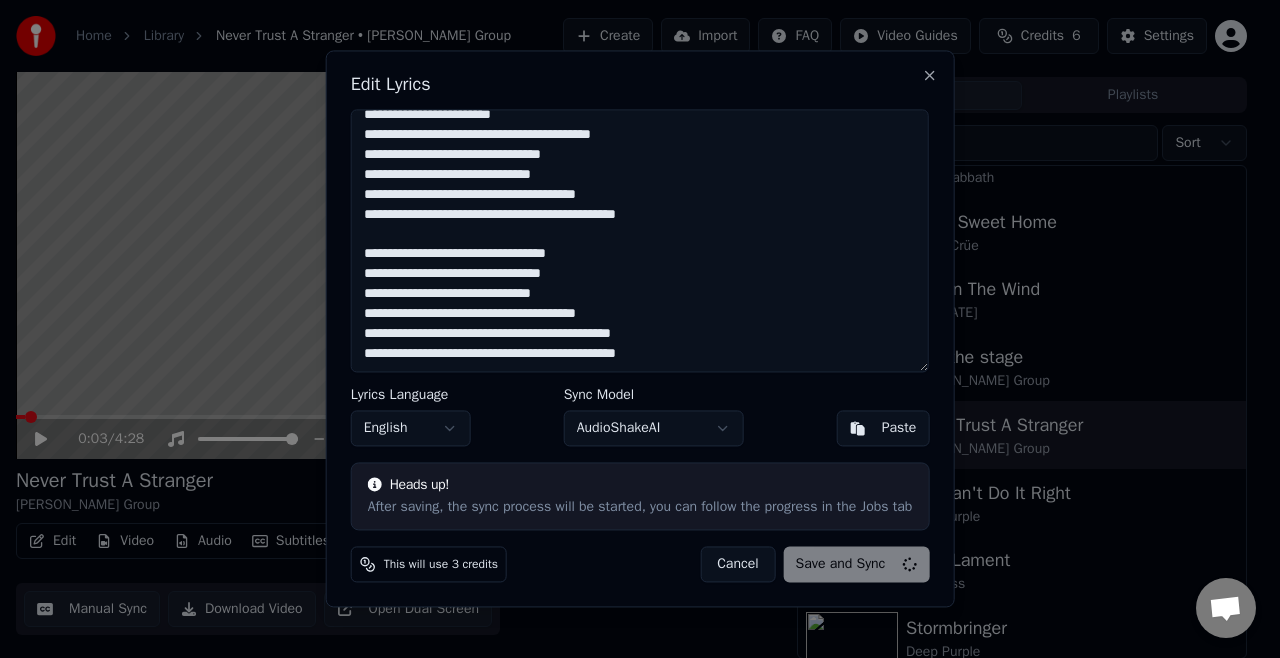 type on "**********" 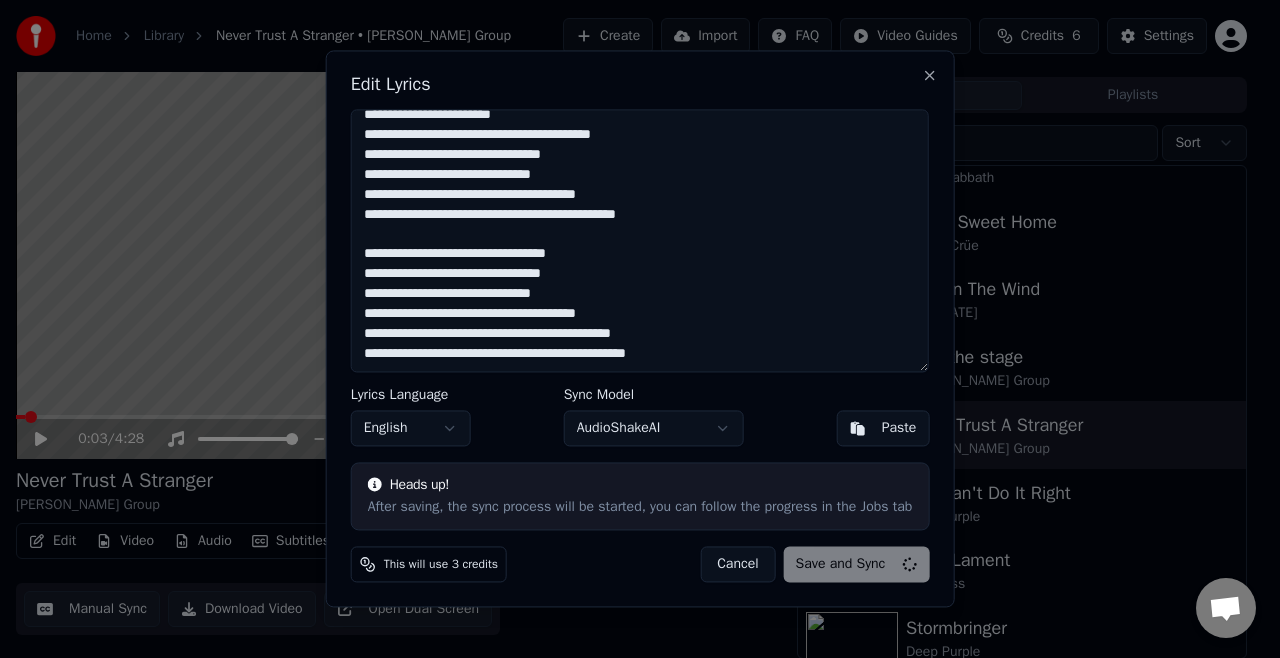 scroll, scrollTop: 573, scrollLeft: 0, axis: vertical 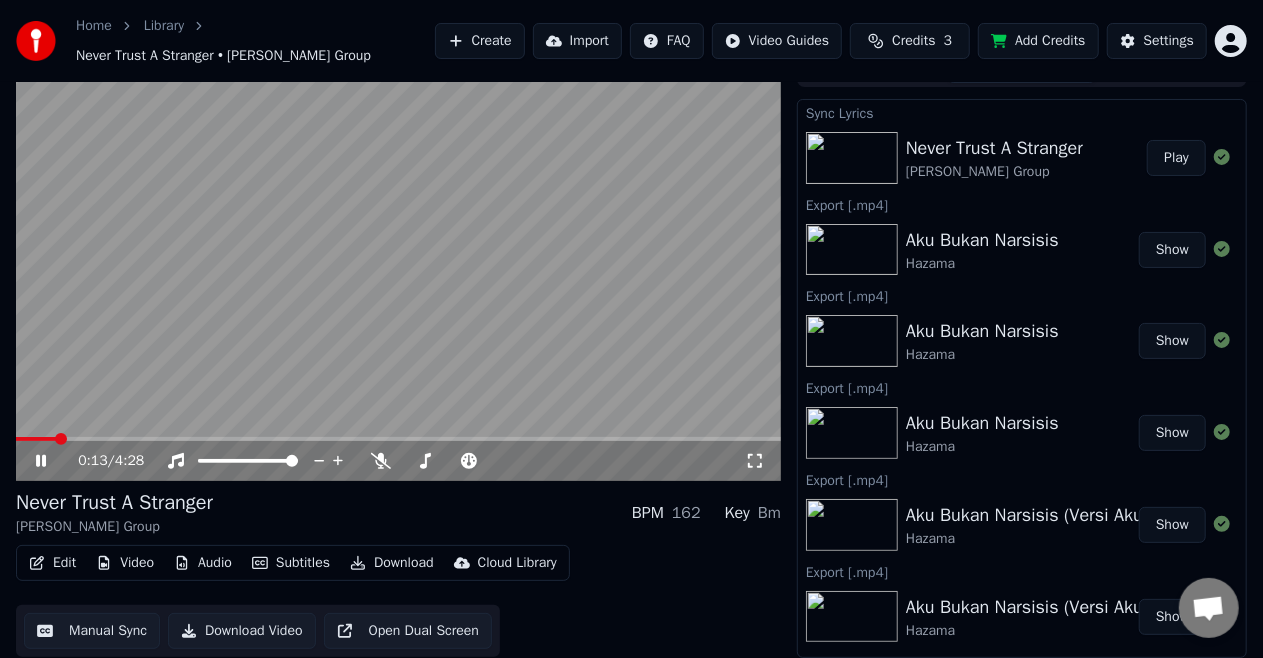 click 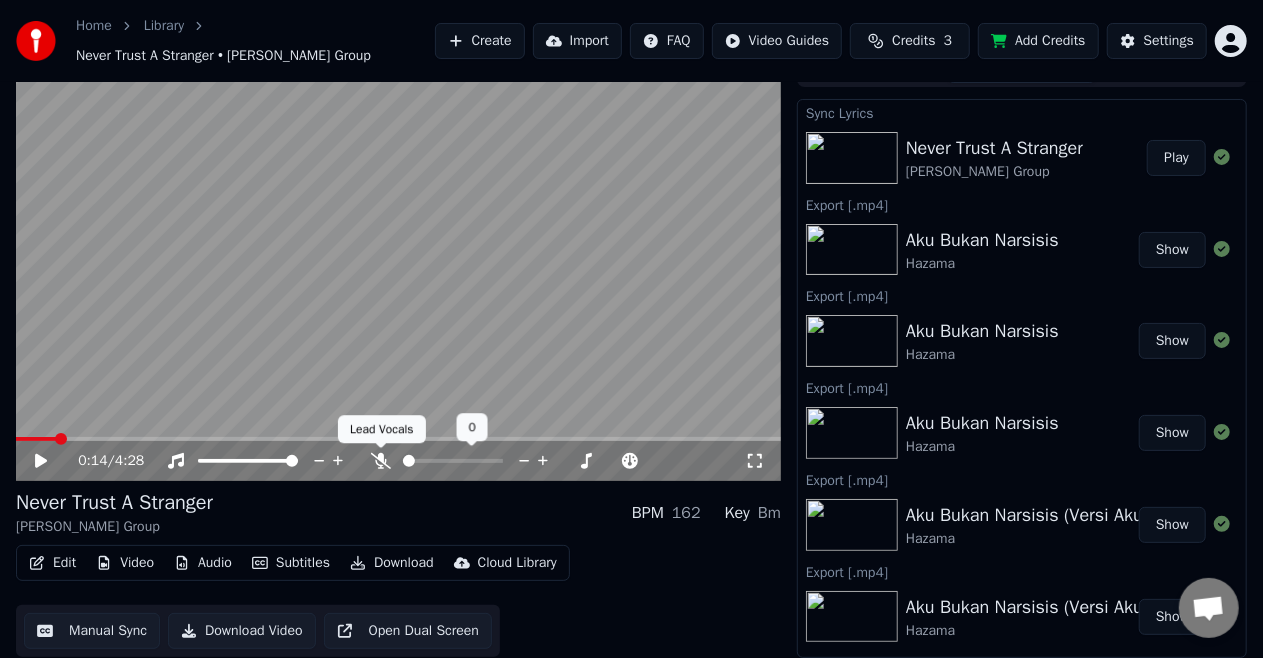 click 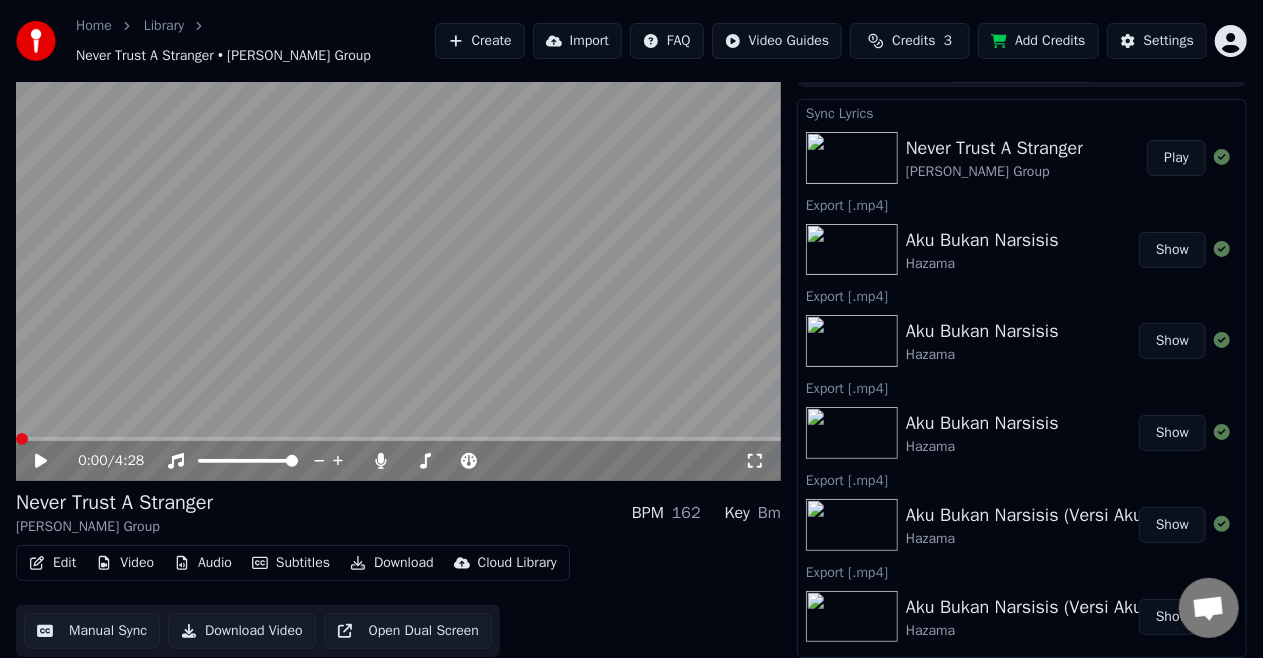 click at bounding box center (22, 439) 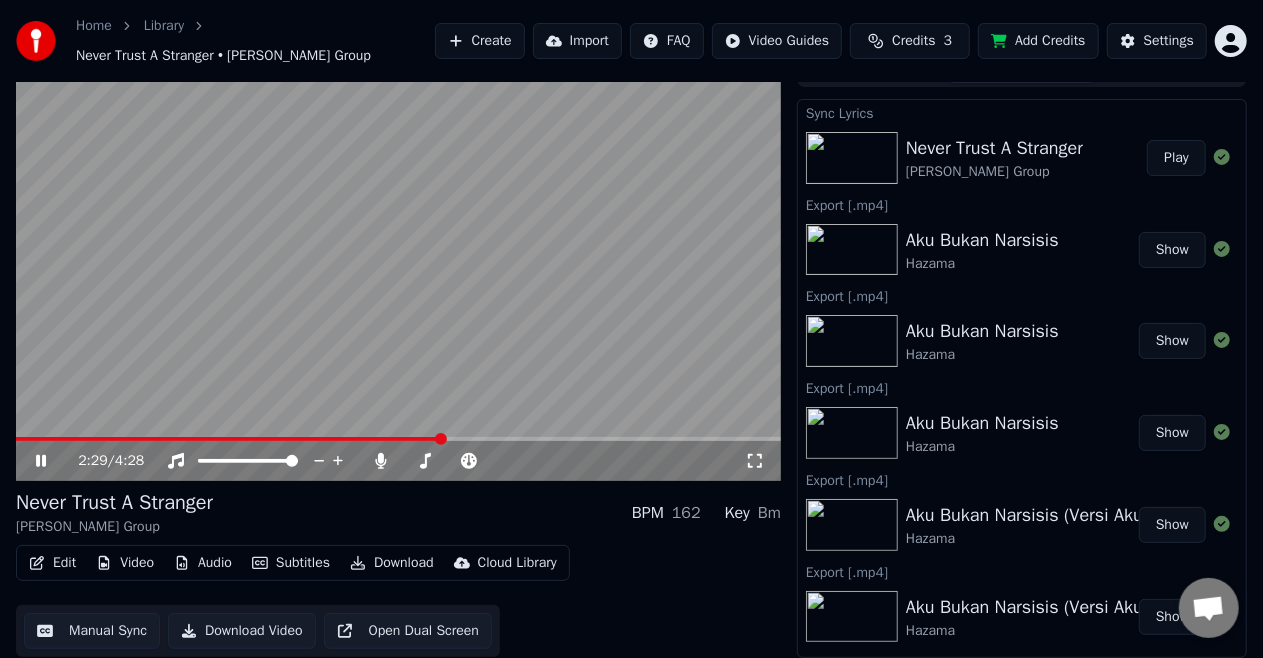 click 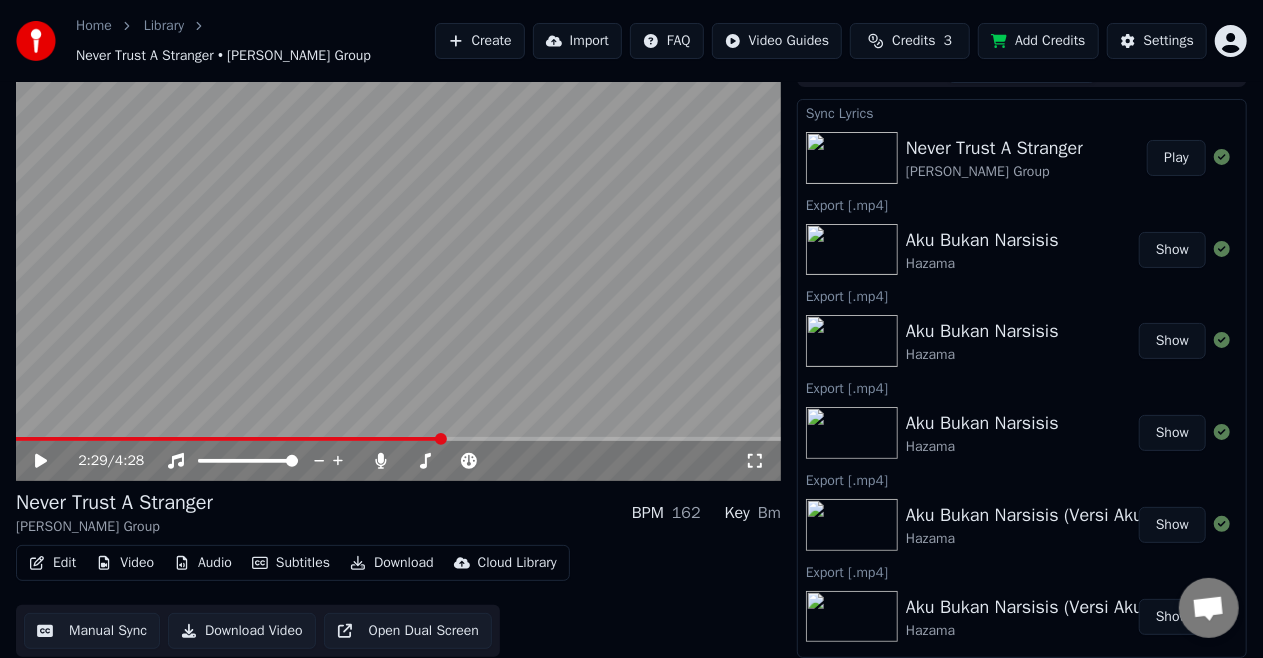 click on "Manual Sync" at bounding box center (92, 631) 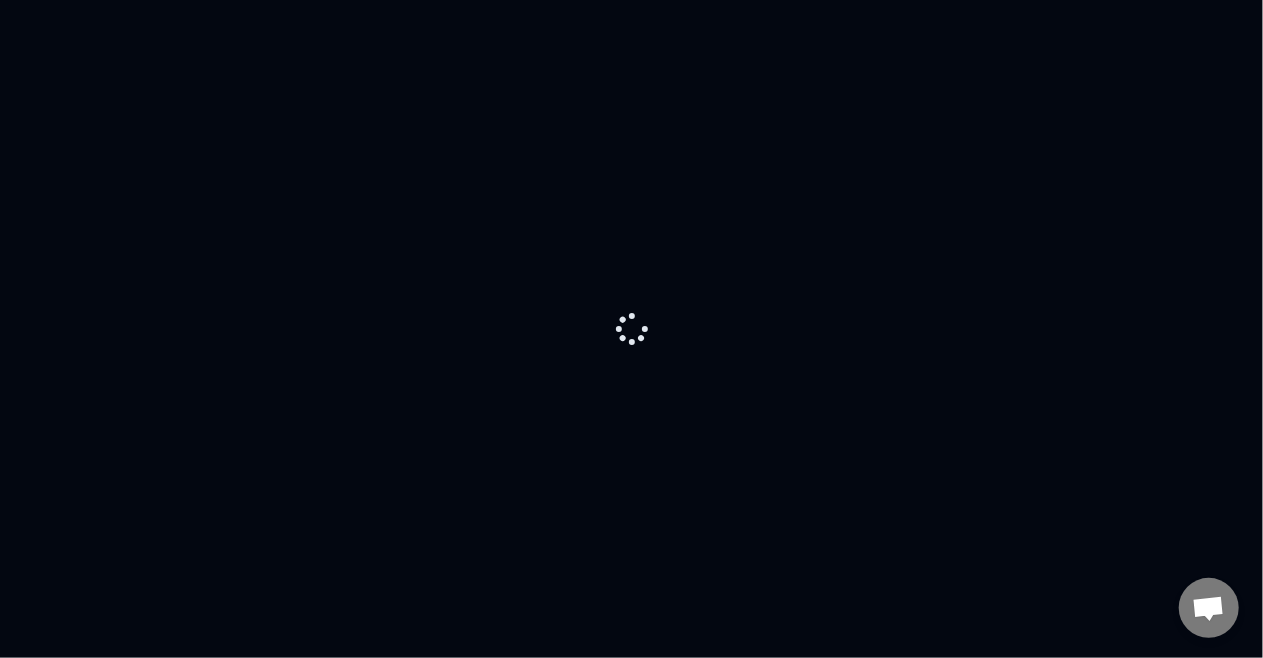 scroll, scrollTop: 0, scrollLeft: 0, axis: both 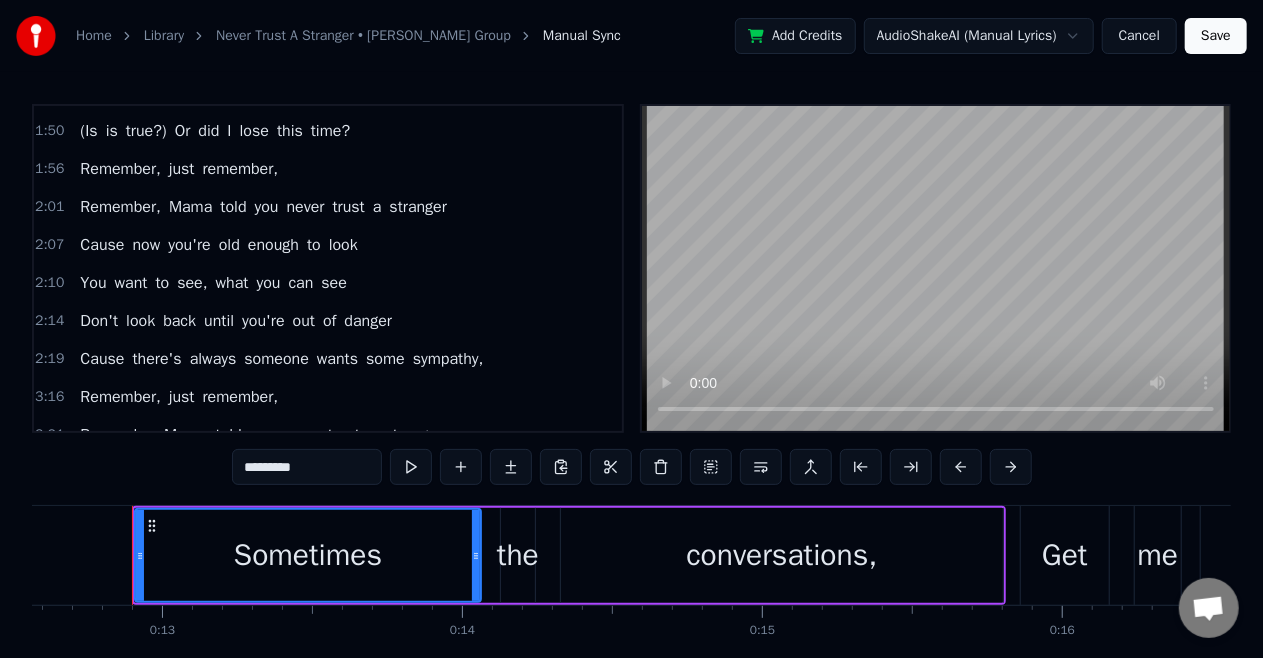 click on "sympathy," at bounding box center [448, 359] 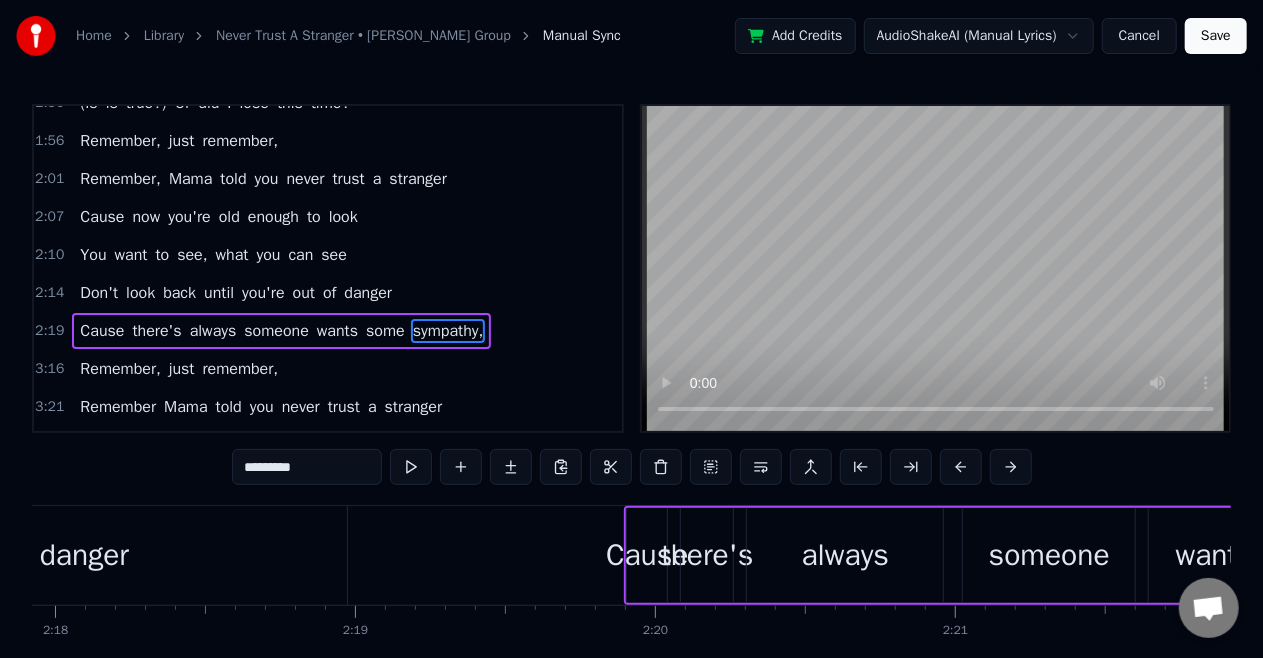 scroll, scrollTop: 0, scrollLeft: 42715, axis: horizontal 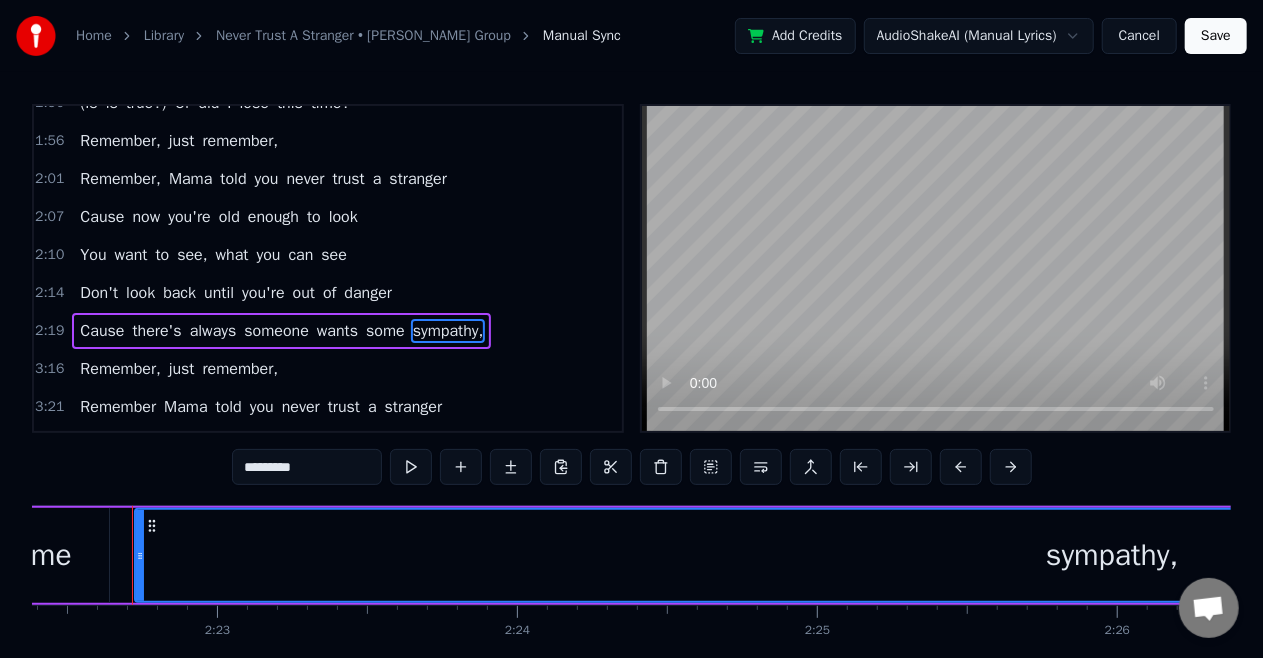 click on "sympathy," at bounding box center [1112, 555] 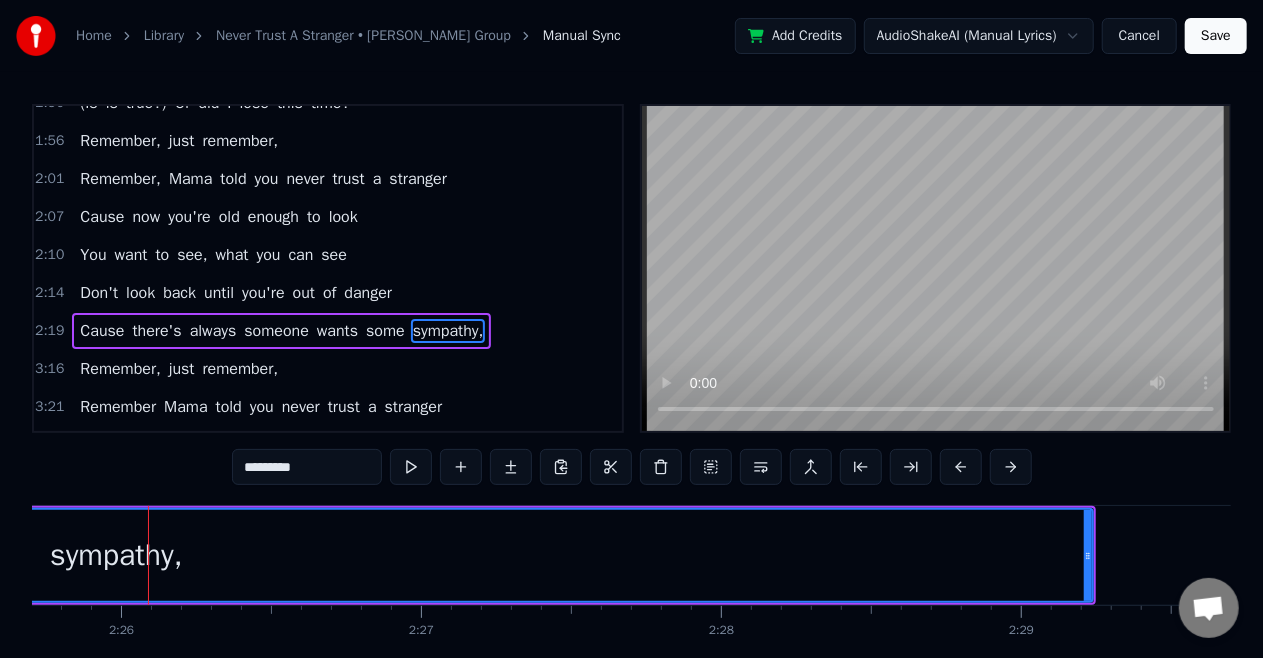 scroll, scrollTop: 0, scrollLeft: 43727, axis: horizontal 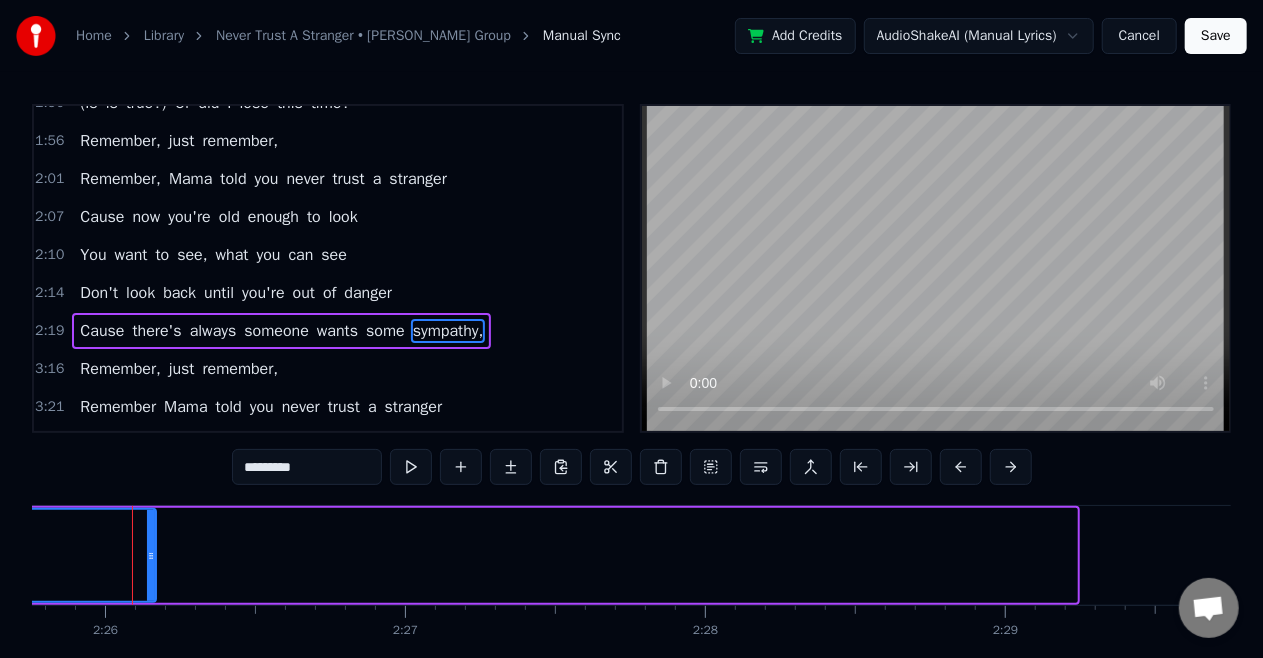 drag, startPoint x: 1068, startPoint y: 553, endPoint x: 147, endPoint y: 584, distance: 921.52155 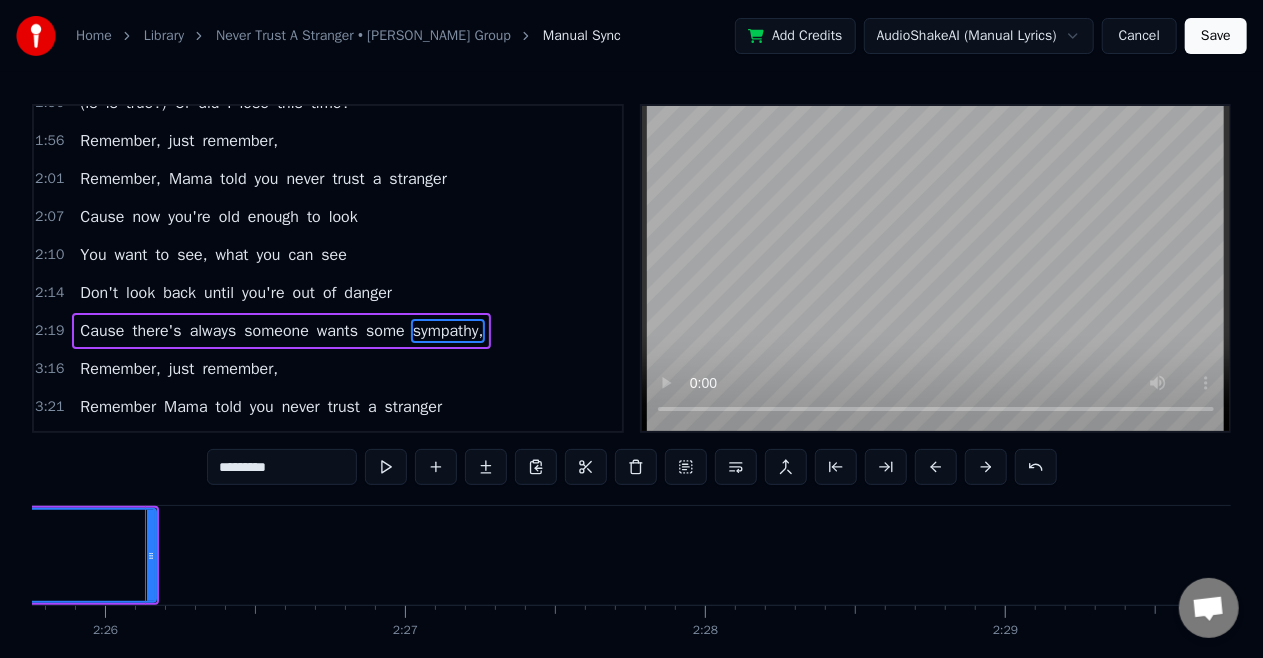 scroll, scrollTop: 826, scrollLeft: 0, axis: vertical 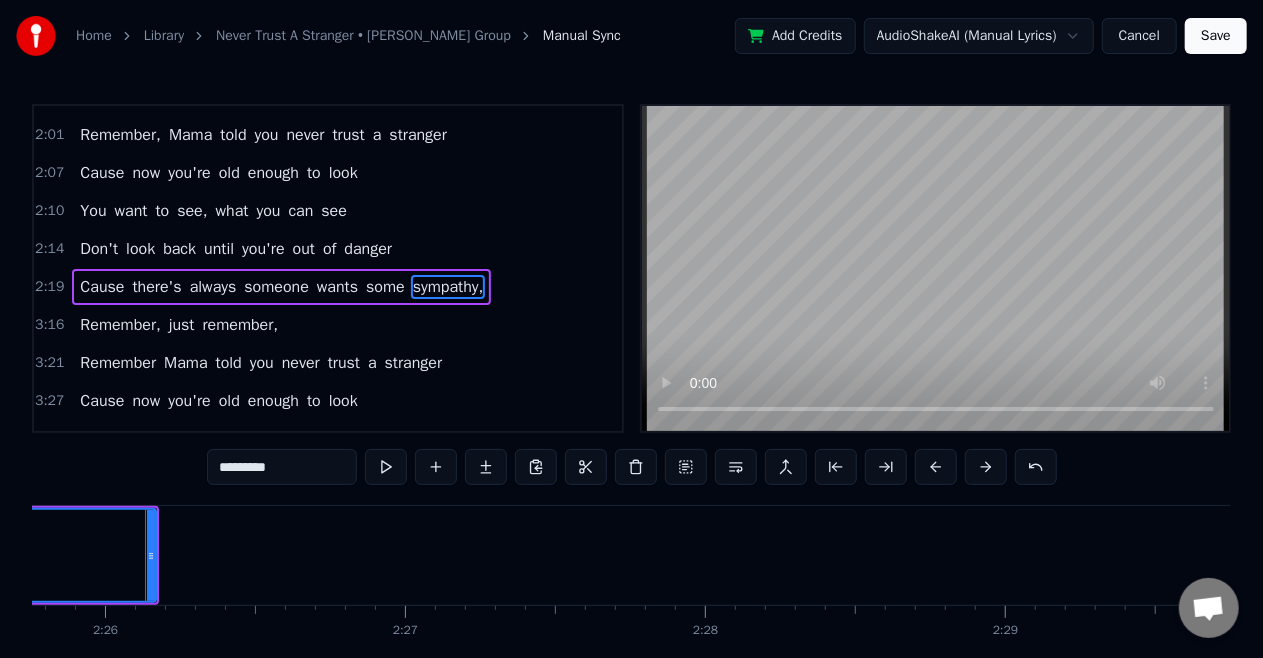 click on "Cause" at bounding box center (102, 287) 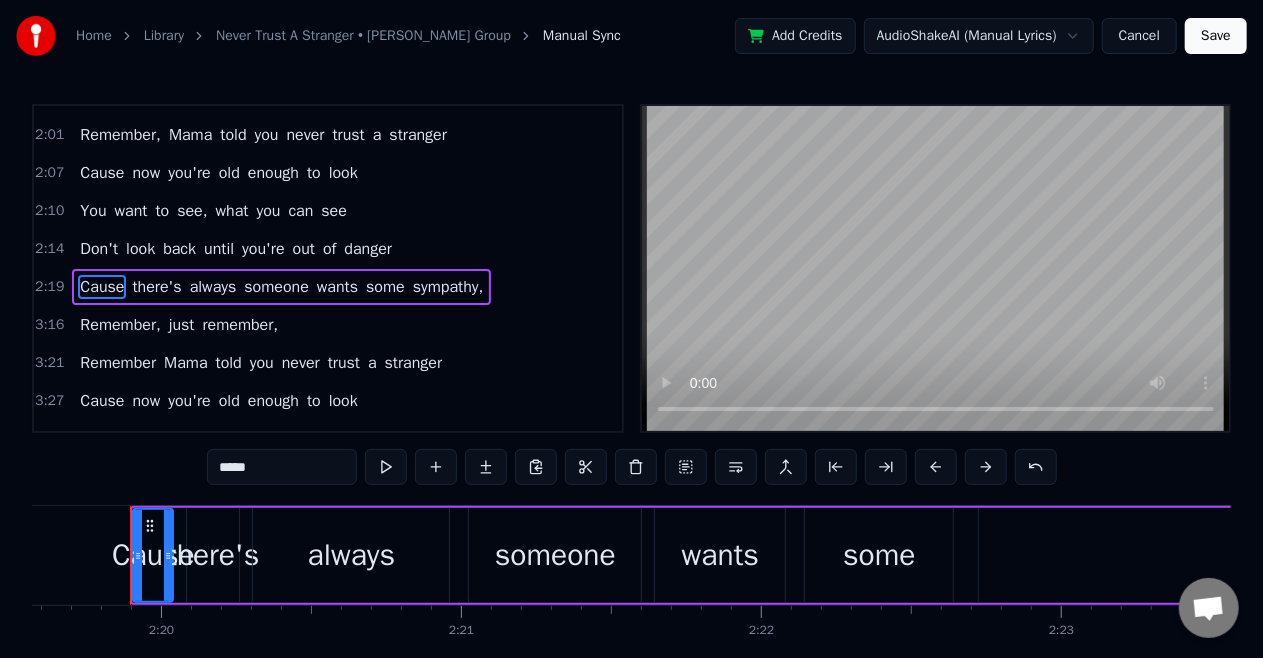 scroll, scrollTop: 0, scrollLeft: 41869, axis: horizontal 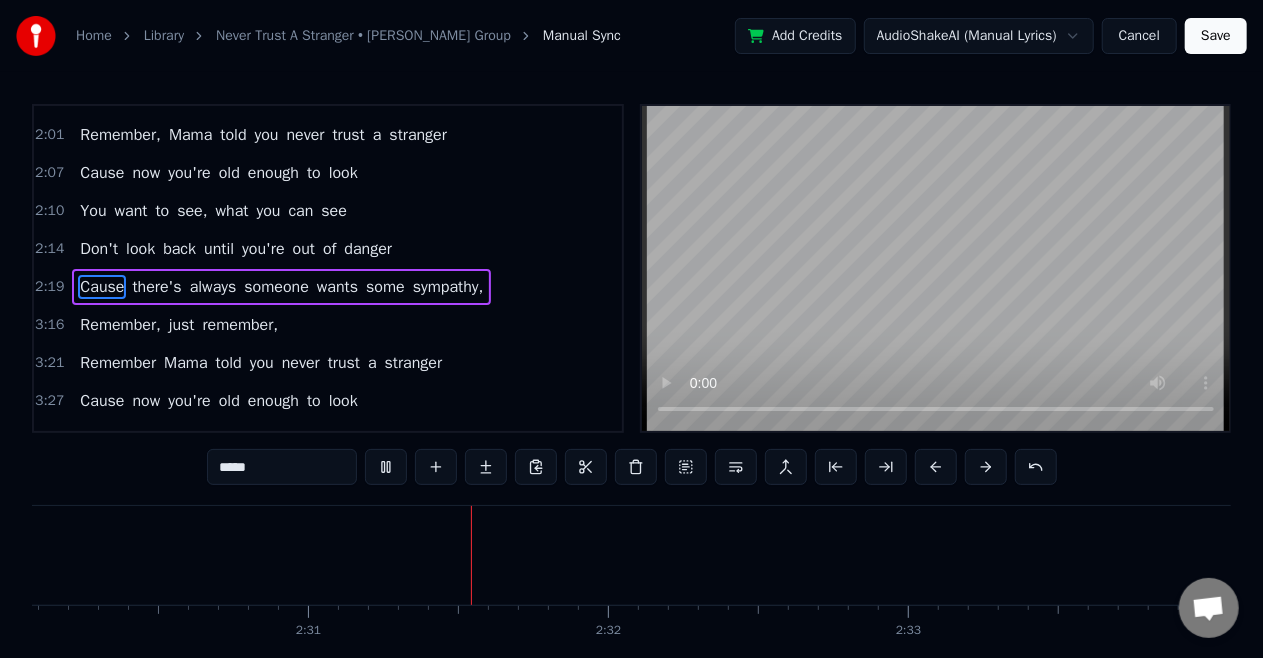 click on "Cause" at bounding box center (102, 287) 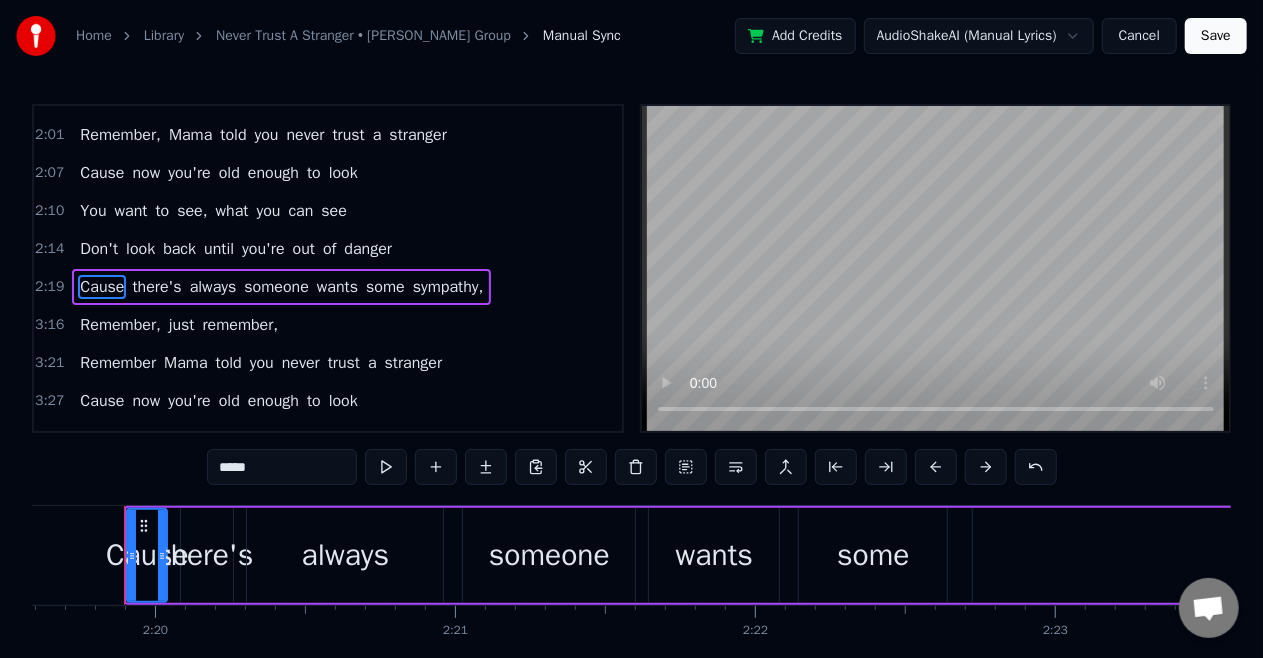 scroll, scrollTop: 0, scrollLeft: 41869, axis: horizontal 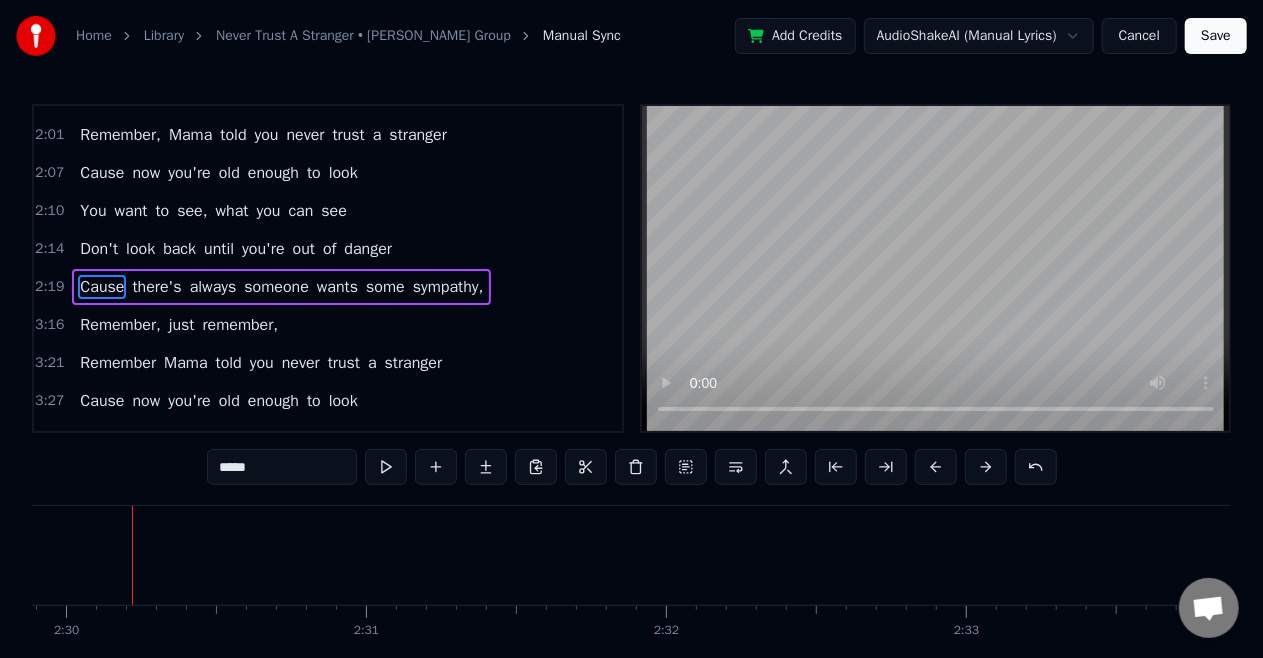 click on "sympathy," at bounding box center (448, 287) 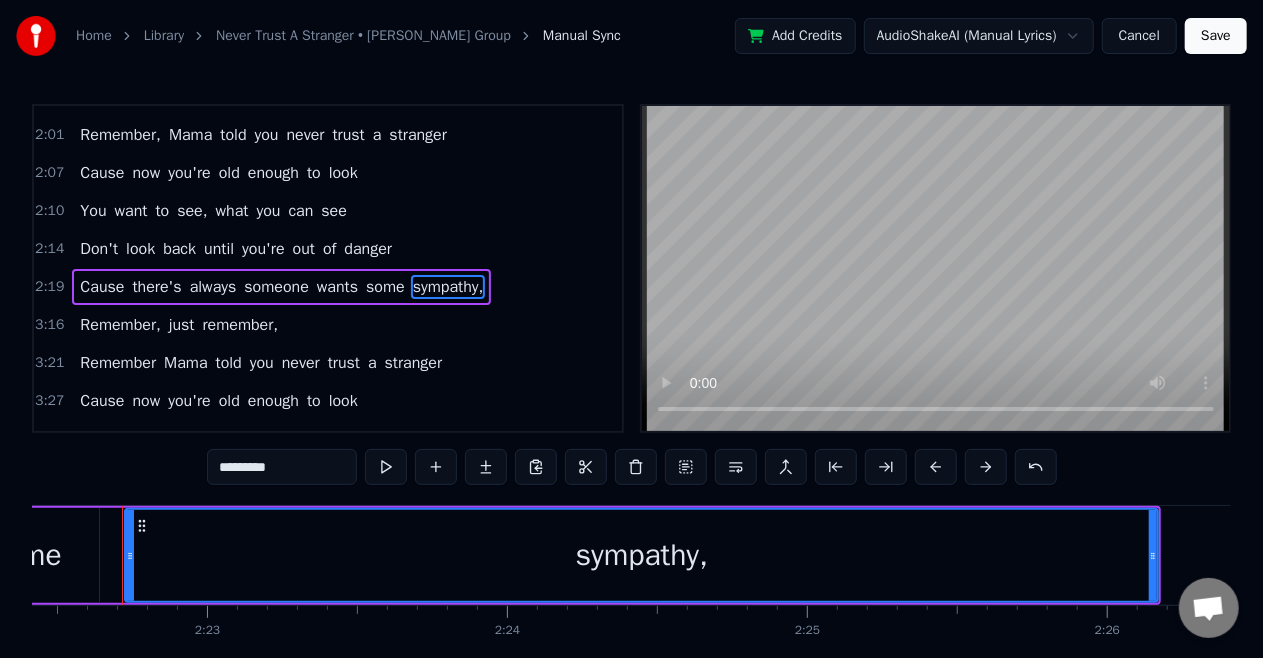 scroll, scrollTop: 0, scrollLeft: 42715, axis: horizontal 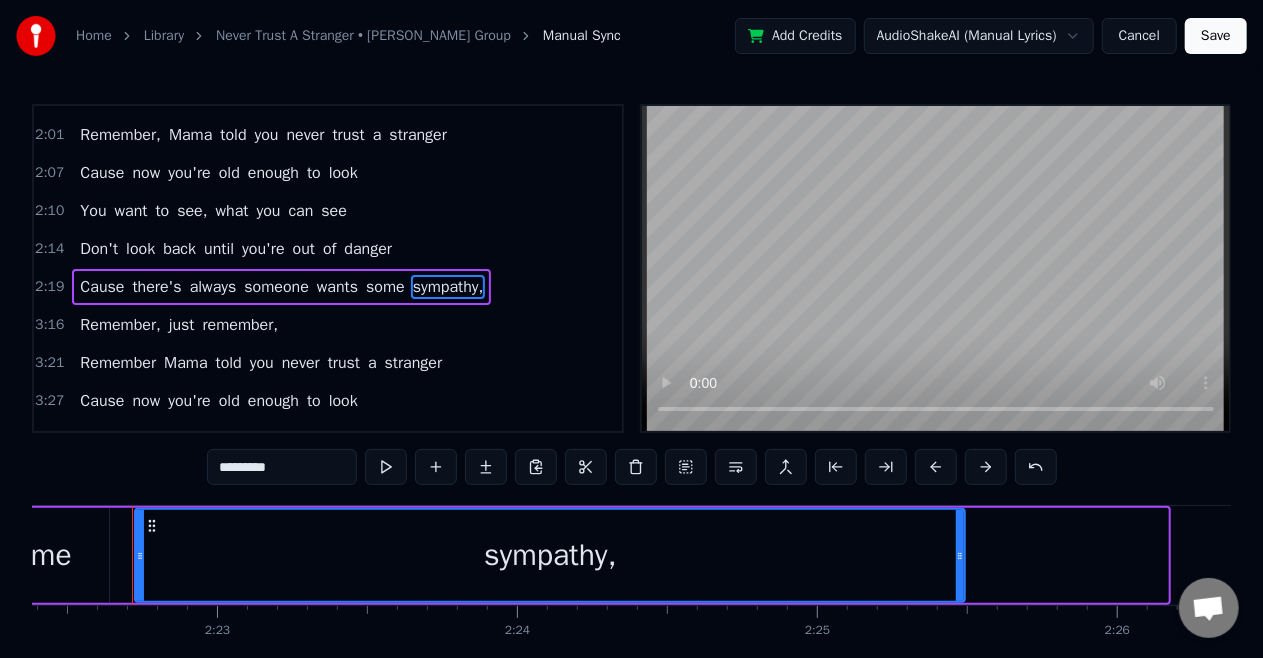 drag, startPoint x: 1162, startPoint y: 556, endPoint x: 959, endPoint y: 590, distance: 205.82759 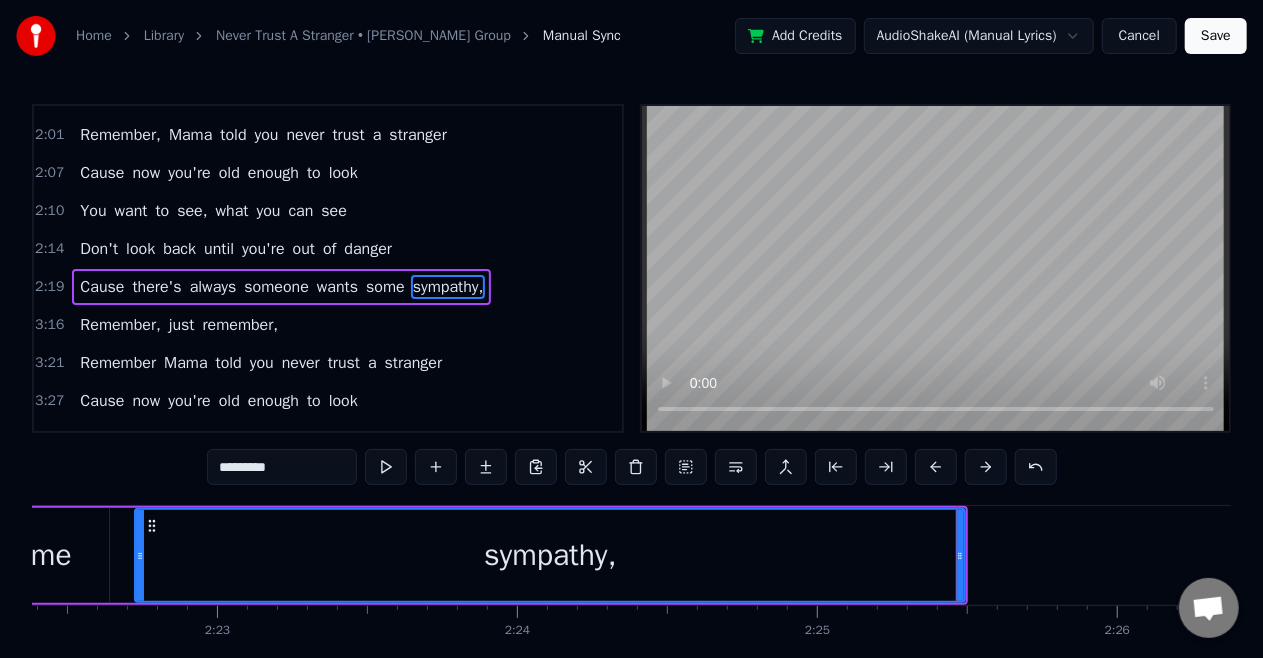 click on "Cause" at bounding box center (102, 287) 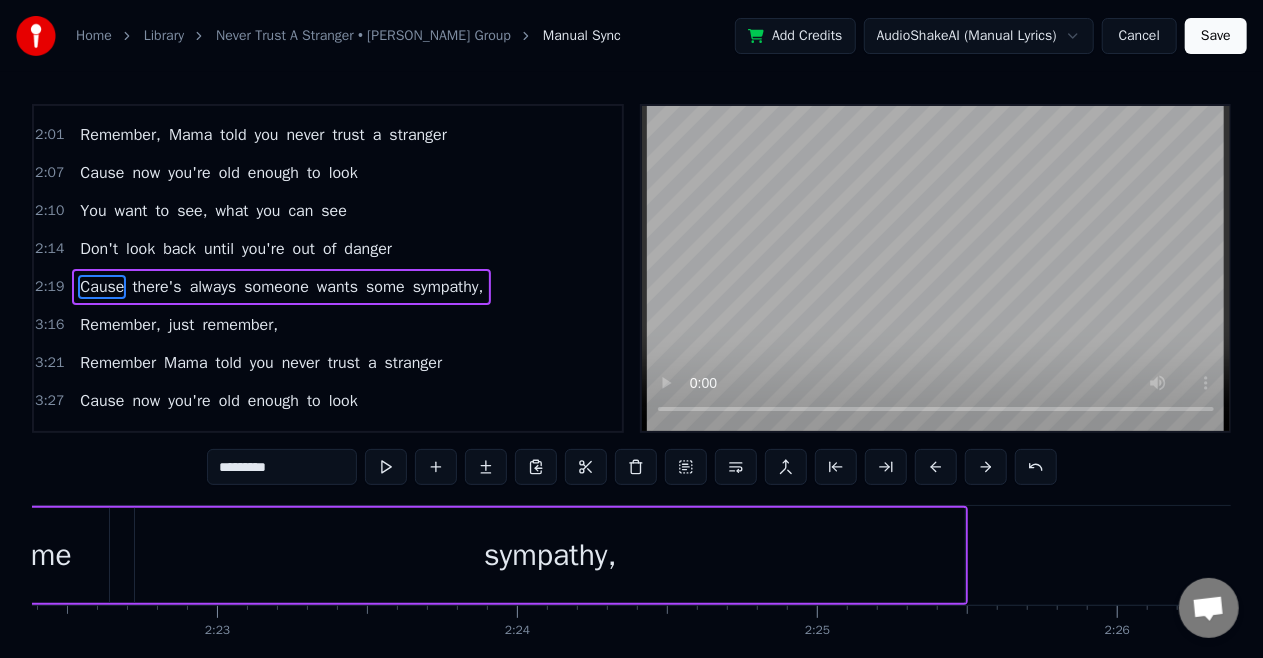 type on "*****" 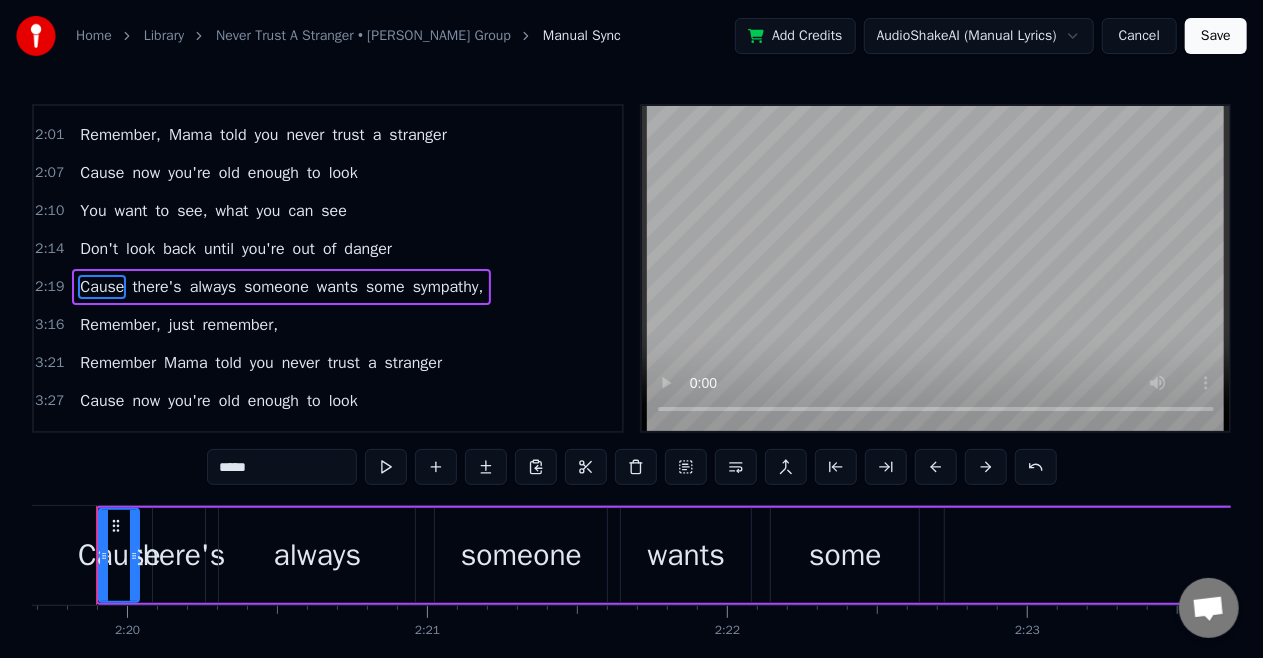 scroll, scrollTop: 0, scrollLeft: 41869, axis: horizontal 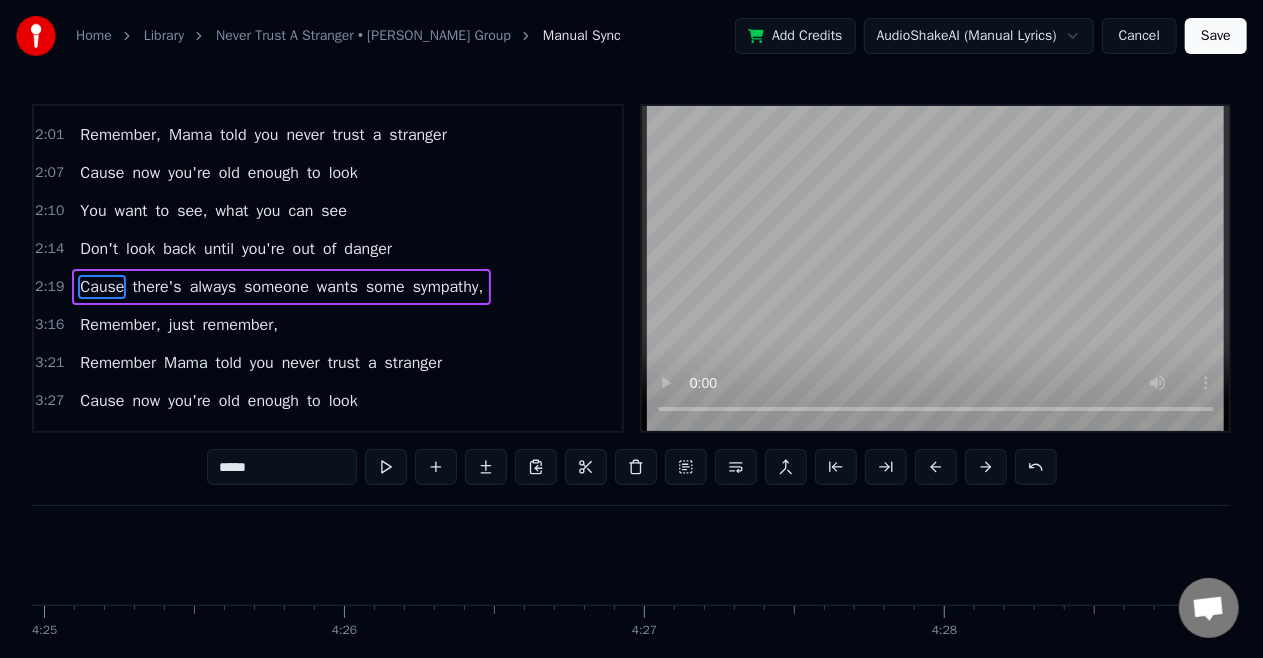 click on "Save" at bounding box center (1216, 36) 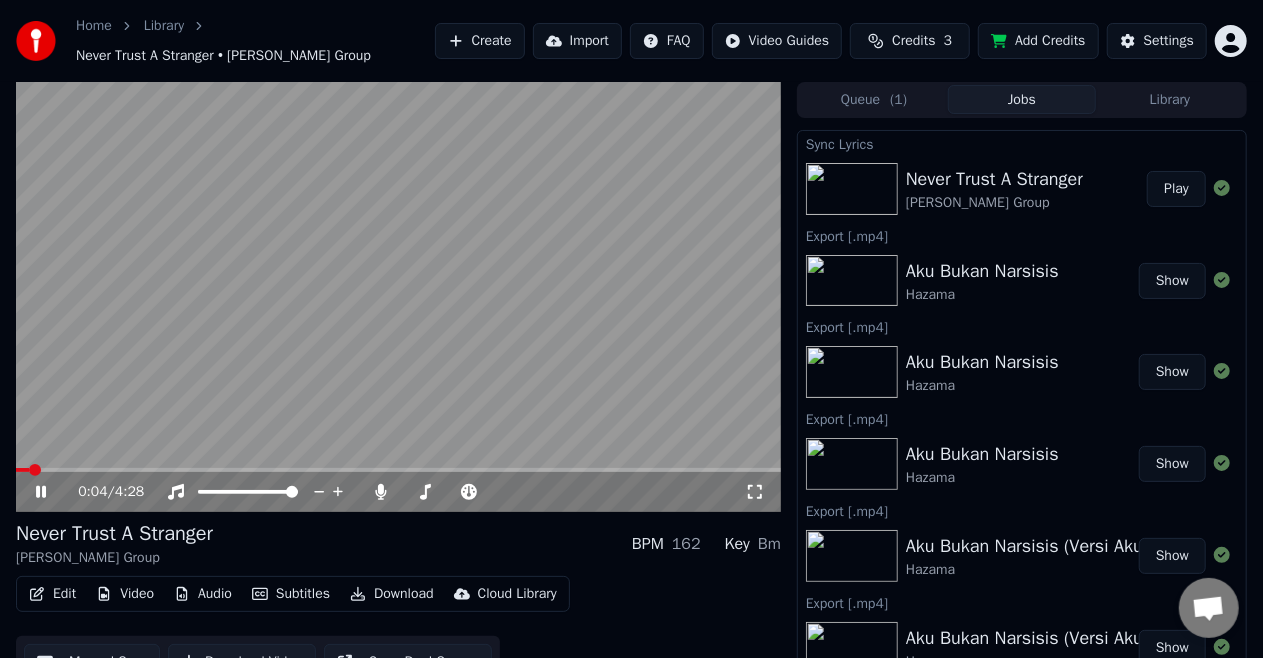 click 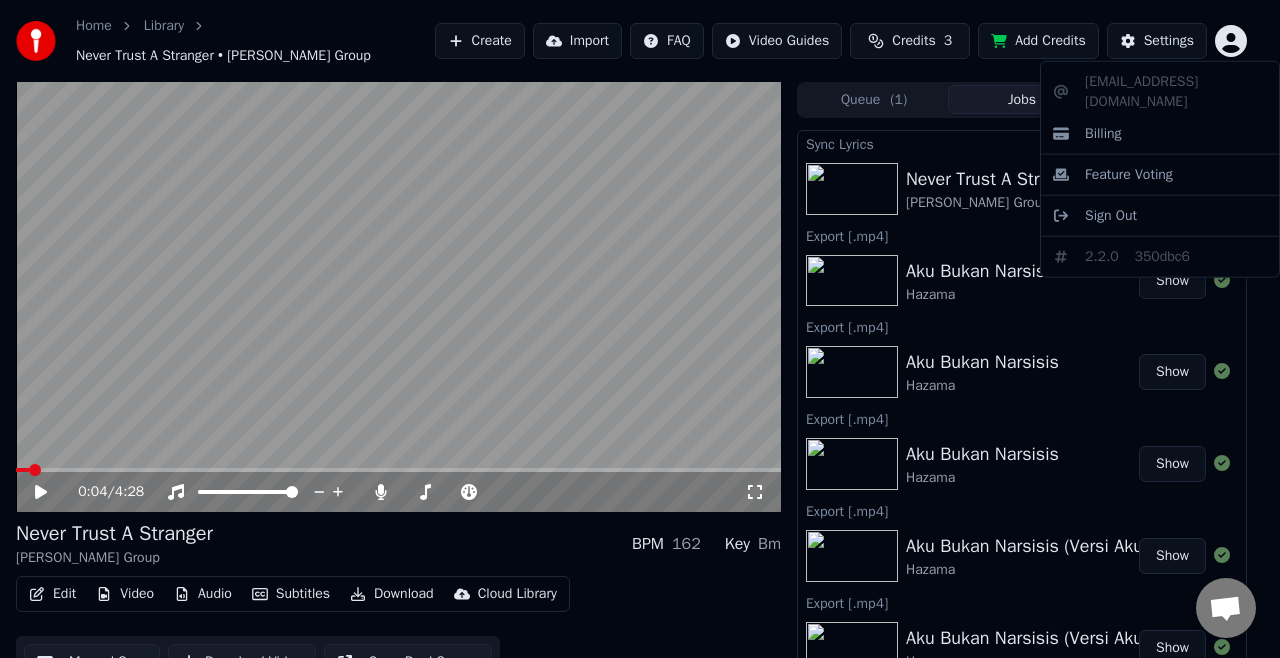 click on "Home Library Never Trust A Stranger • [PERSON_NAME] Group Create Import FAQ Video Guides Credits 3 Add Credits Settings 0:04  /  4:28 Never Trust A Stranger [PERSON_NAME] Group BPM 162 Key Bm Edit Video Audio Subtitles Download Cloud Library Manual Sync Download Video Open Dual Screen Queue ( 1 ) Jobs Library Sync Lyrics Never Trust A Stranger [PERSON_NAME] Group Play Export [.mp4] [PERSON_NAME] Narsisis Hazama Show Export [.mp4] Aku Bukan Narsisis Hazama Show Export [.mp4] Aku Bukan Narsisis Hazama Show Export [.mp4] Aku Bukan Narsisis (Versi Akustik) Hazama Show Export [.mp4] Aku Bukan Narsisis (Versi Akustik) Hazama Show Export [.mp4] Aku Bukan Narsisis (Versi Akustik) Hazama Show Export [.mp4] Aku Bukan Narsisis (Versi Akustik) Hazama Show [EMAIL_ADDRESS][DOMAIN_NAME] Billing Feature Voting Sign Out 2.2.0 350dbc6" at bounding box center (640, 329) 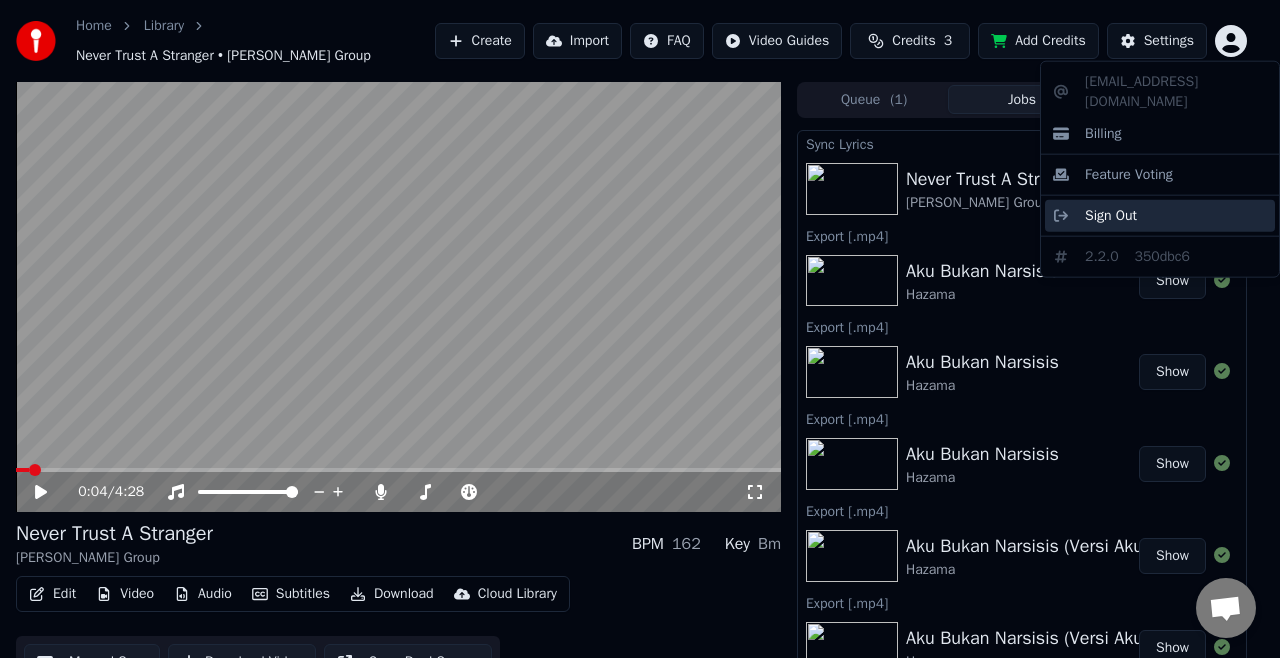click on "Sign Out" at bounding box center [1111, 216] 